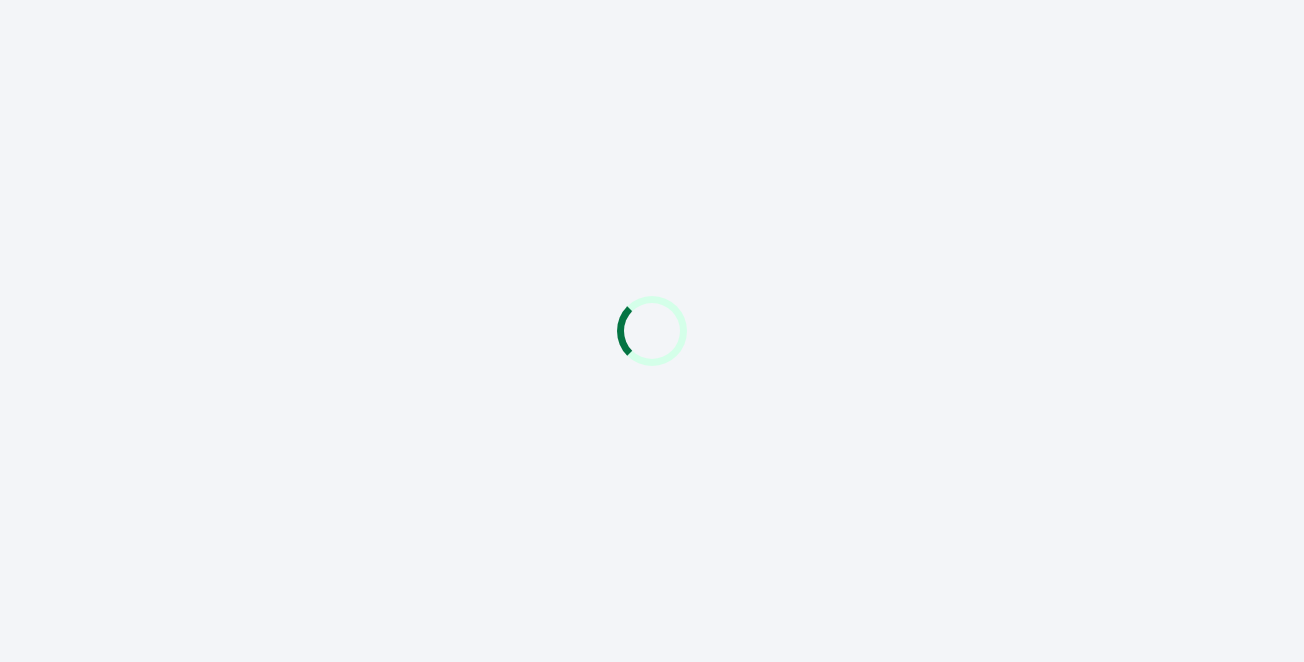 scroll, scrollTop: 0, scrollLeft: 0, axis: both 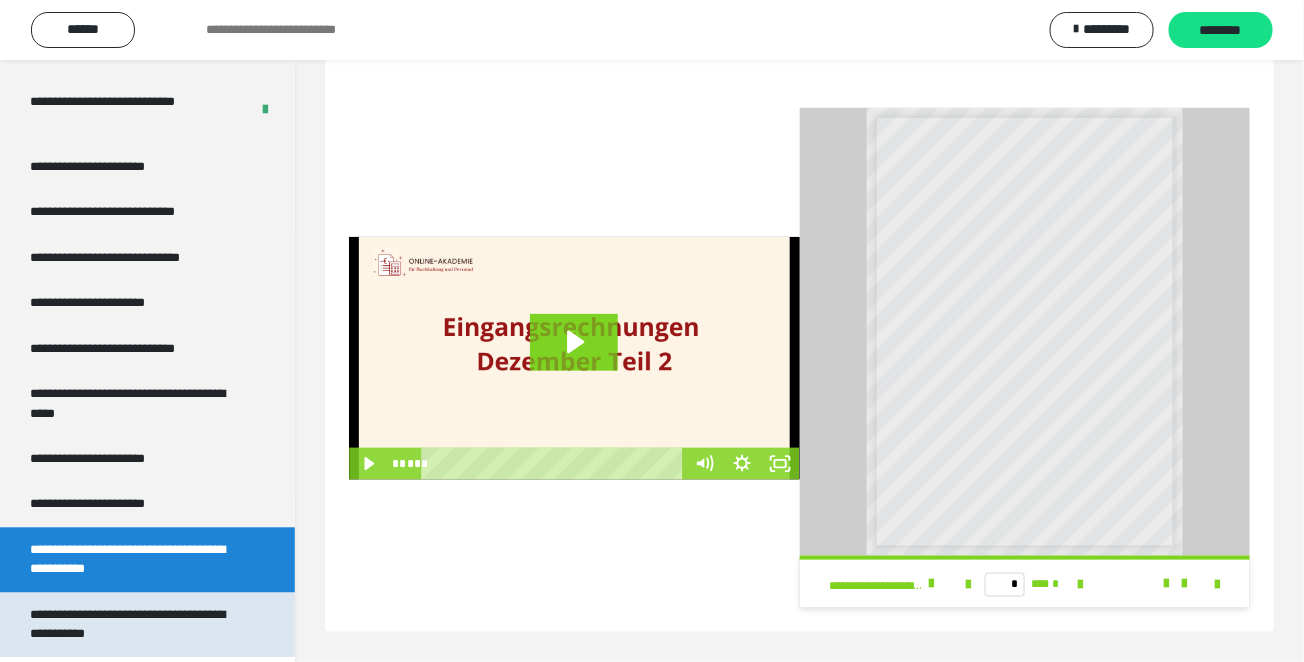 click on "**********" at bounding box center [139, 625] 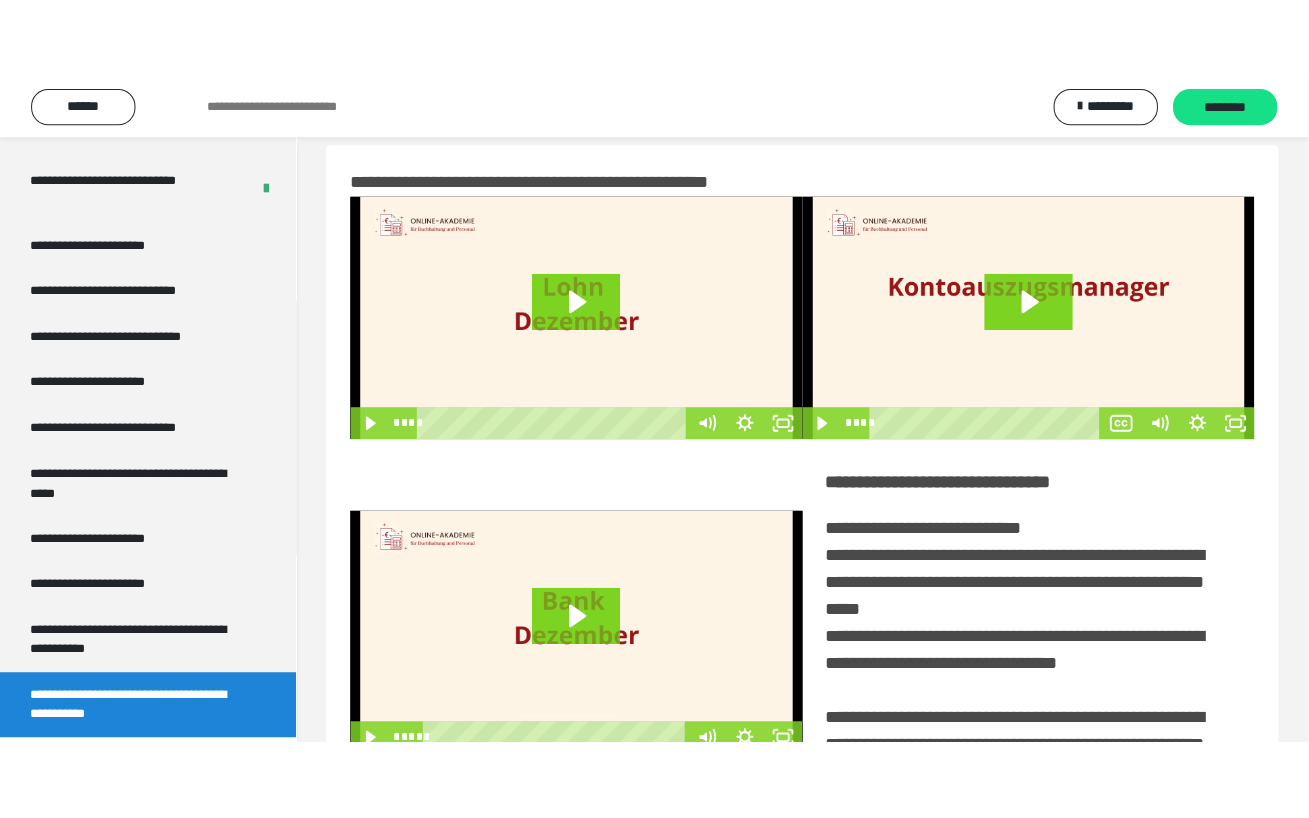 scroll, scrollTop: 0, scrollLeft: 0, axis: both 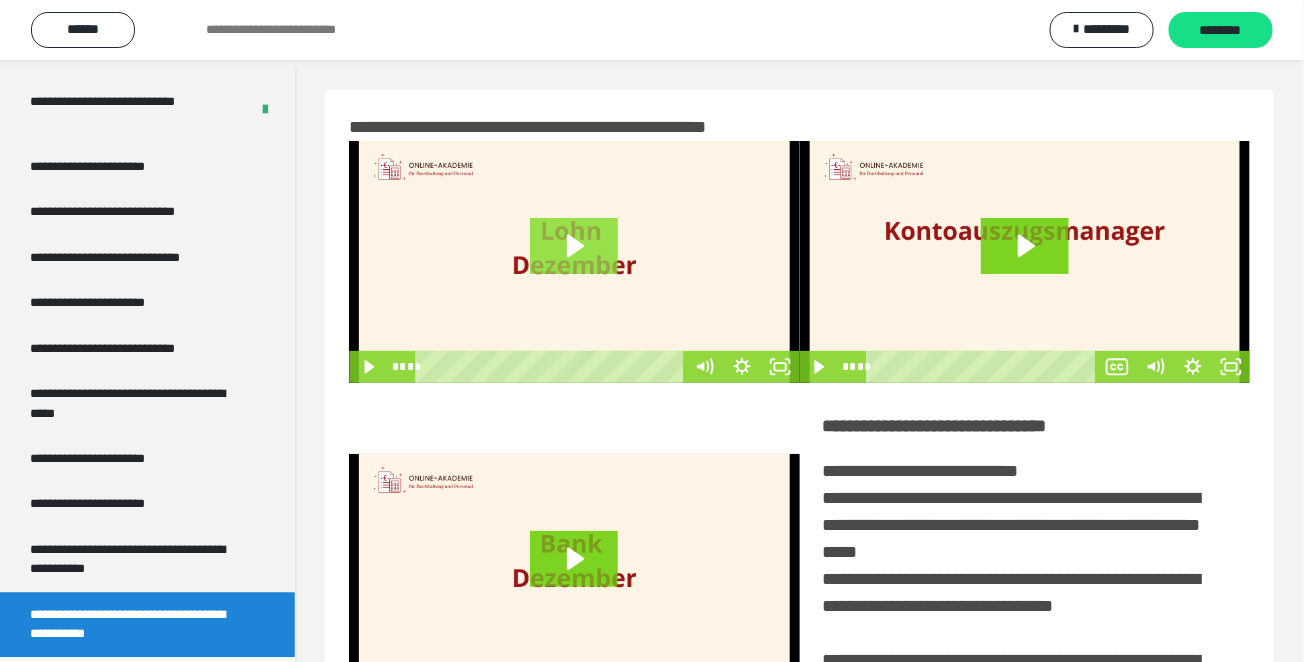 click 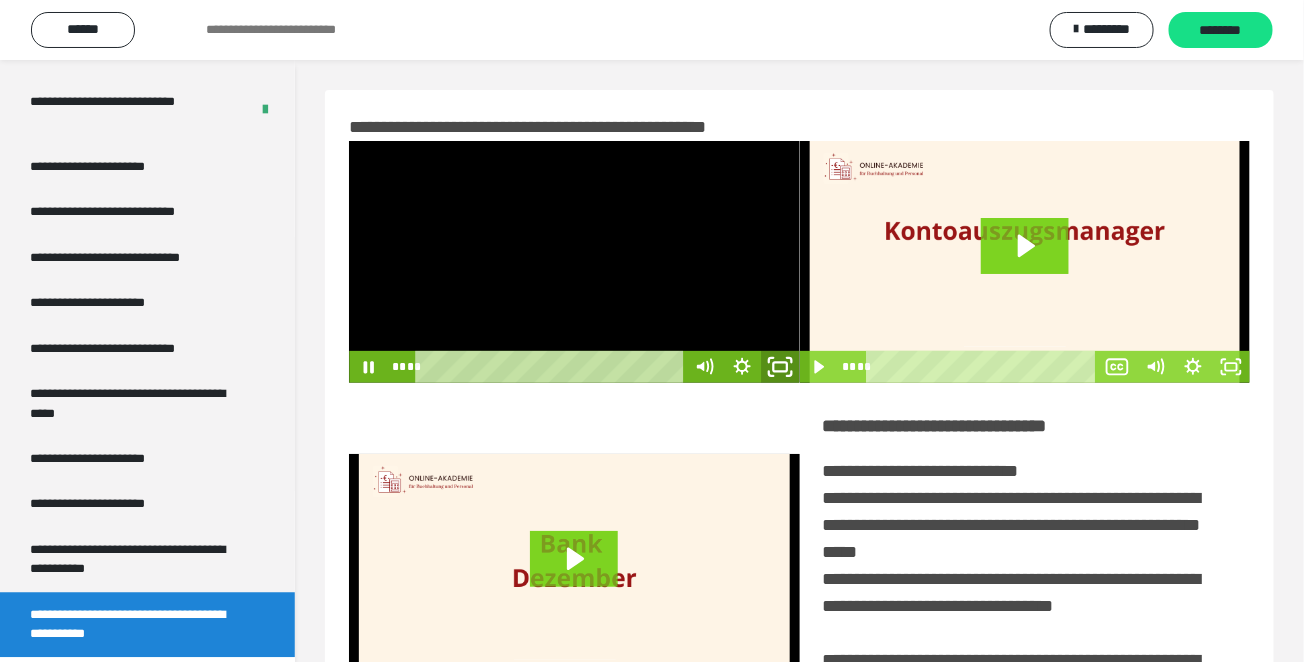 click 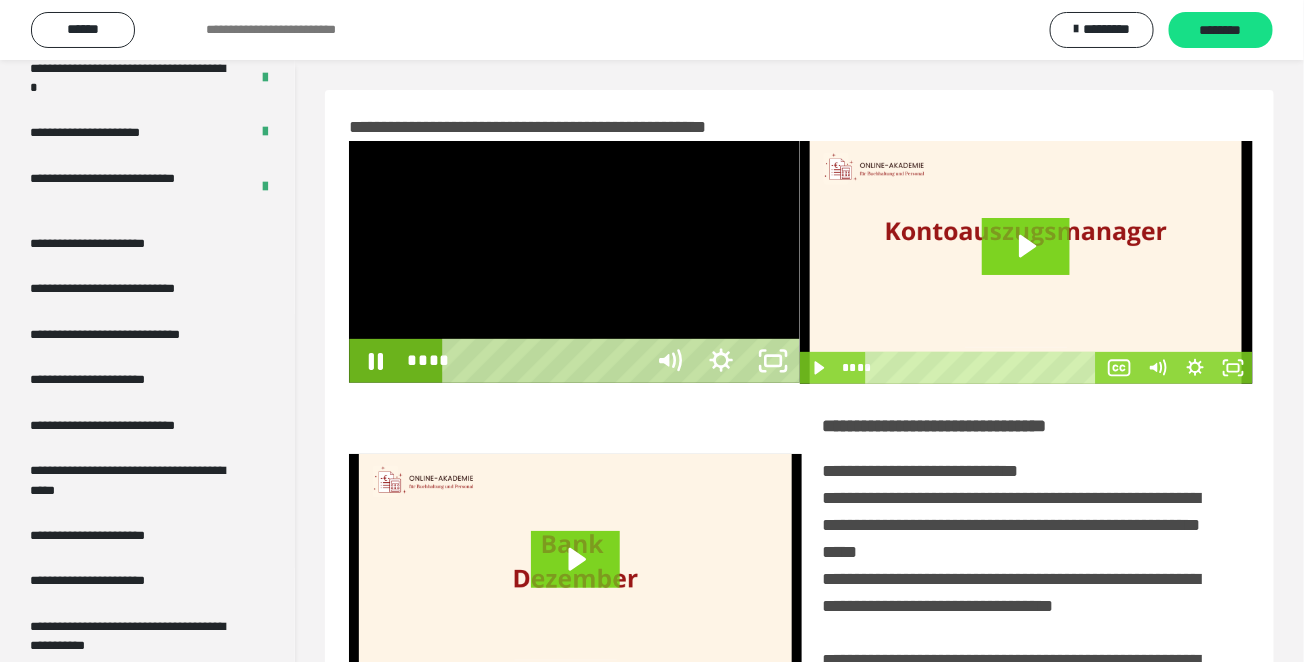 scroll, scrollTop: 3478, scrollLeft: 0, axis: vertical 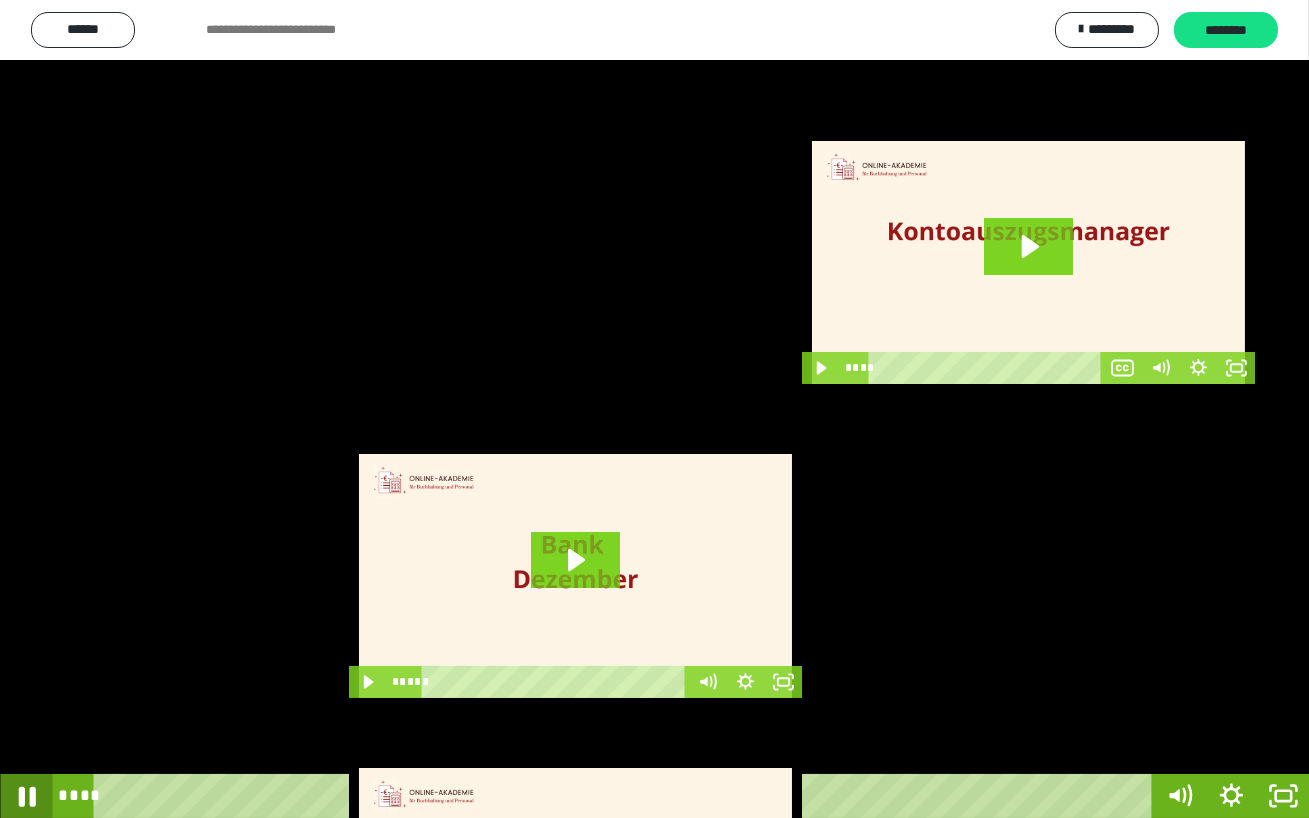 click 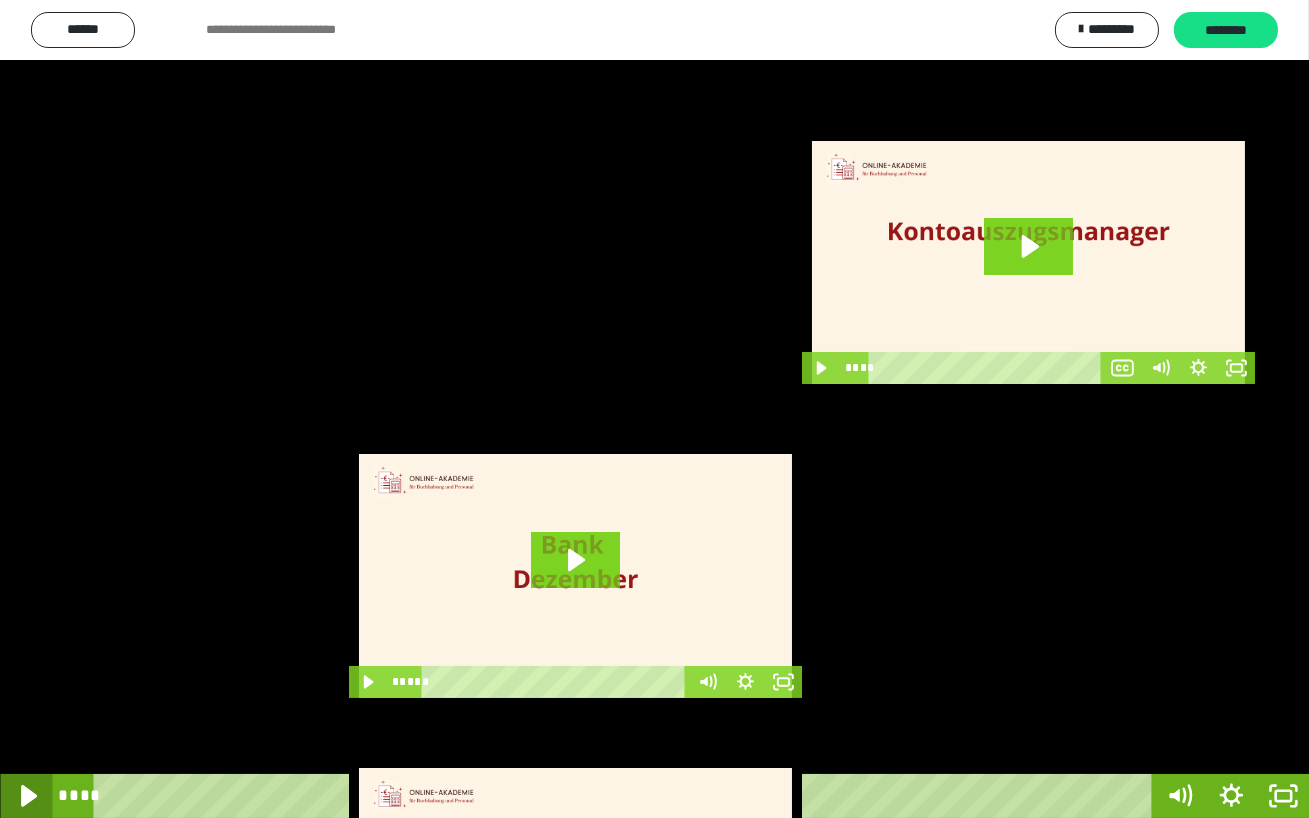 click 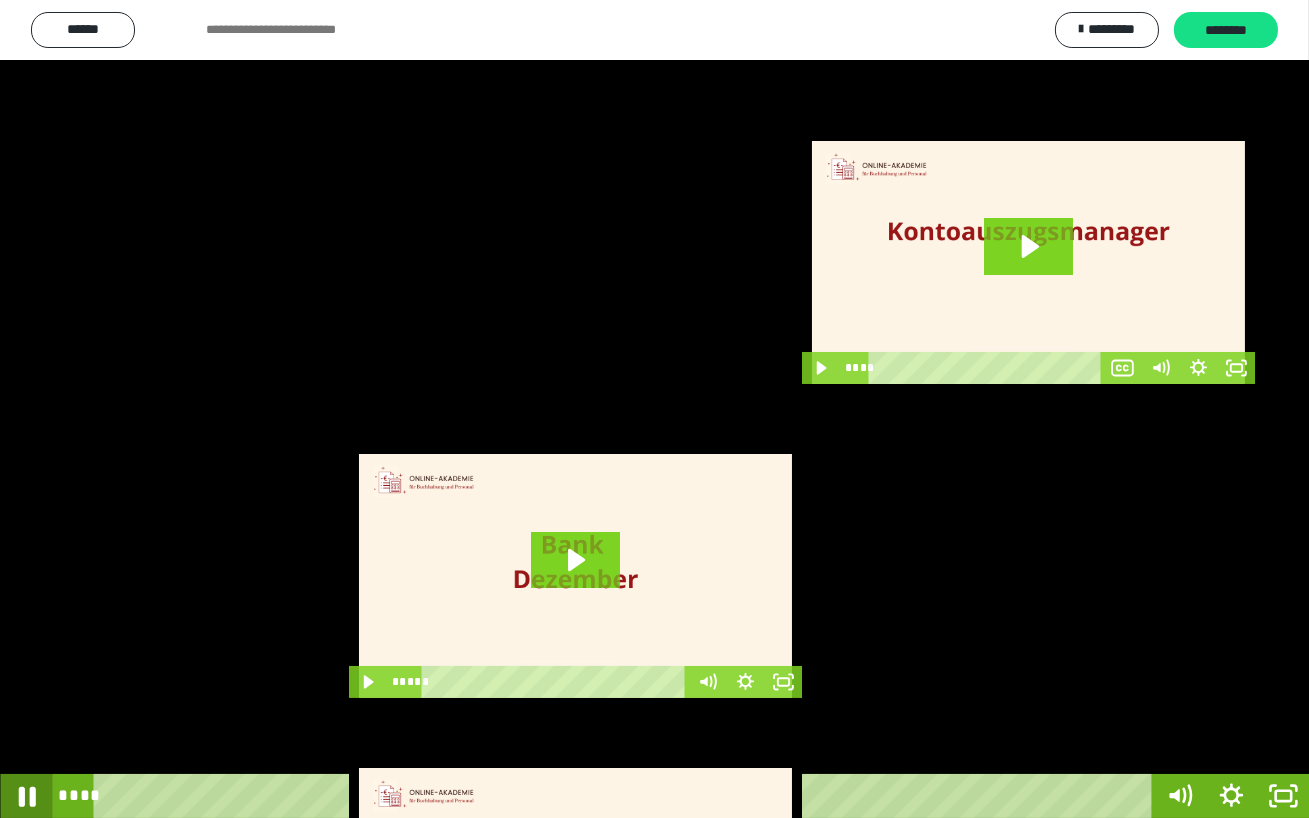 click 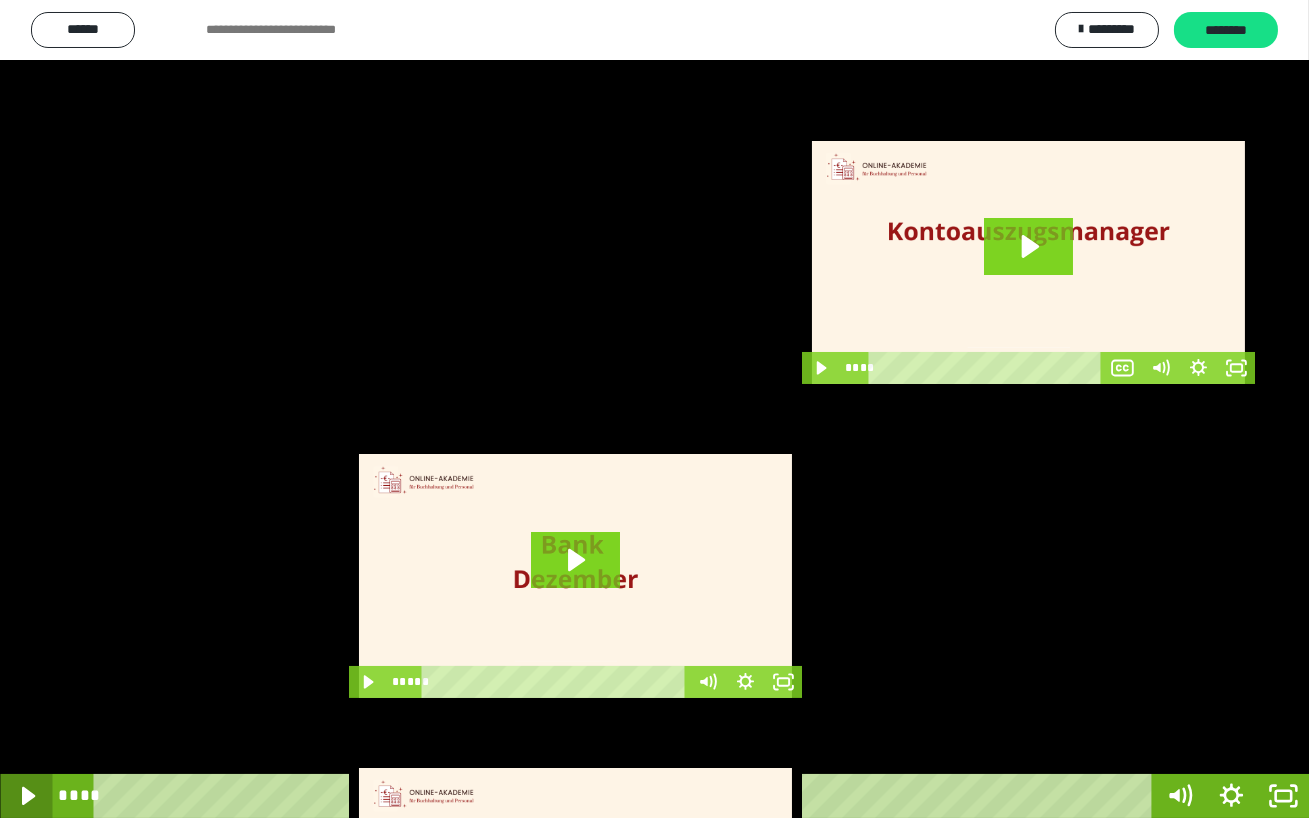 click 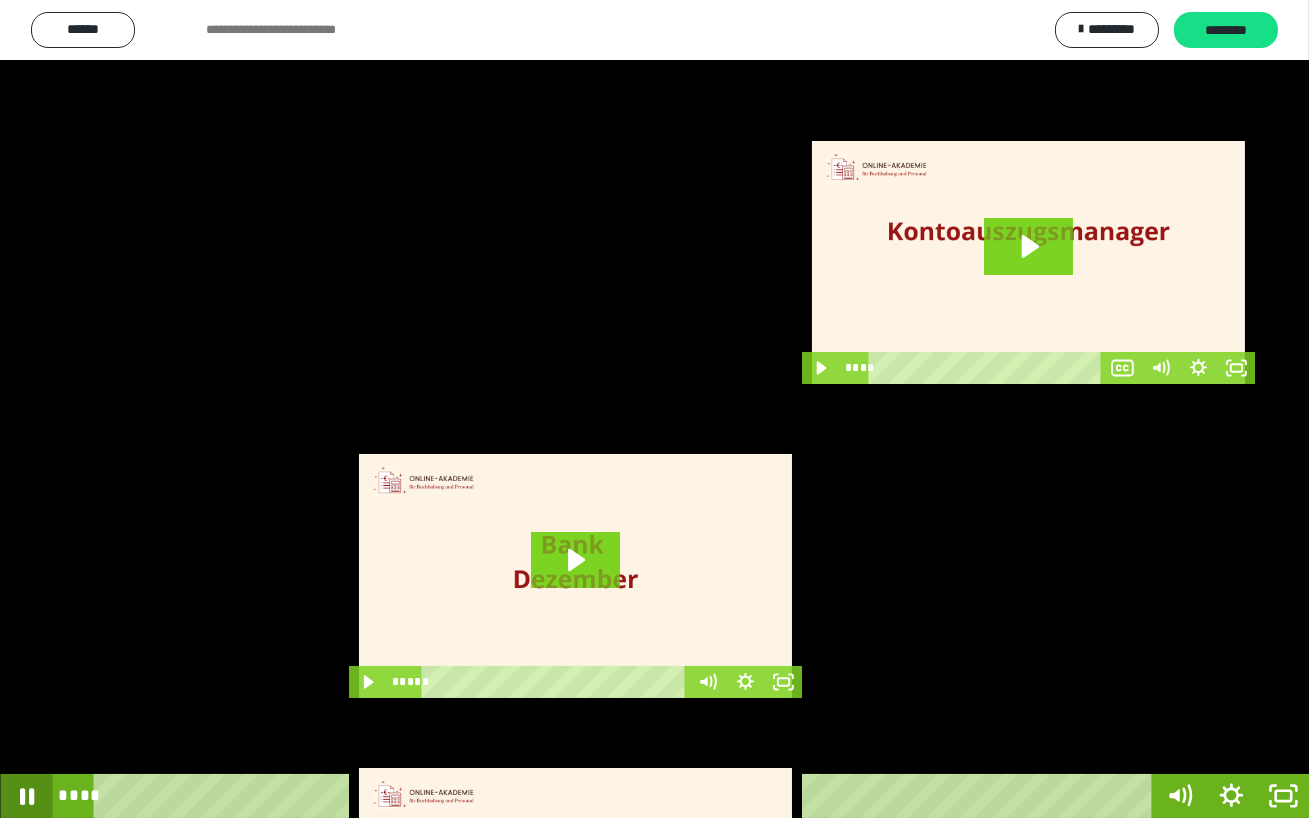 click 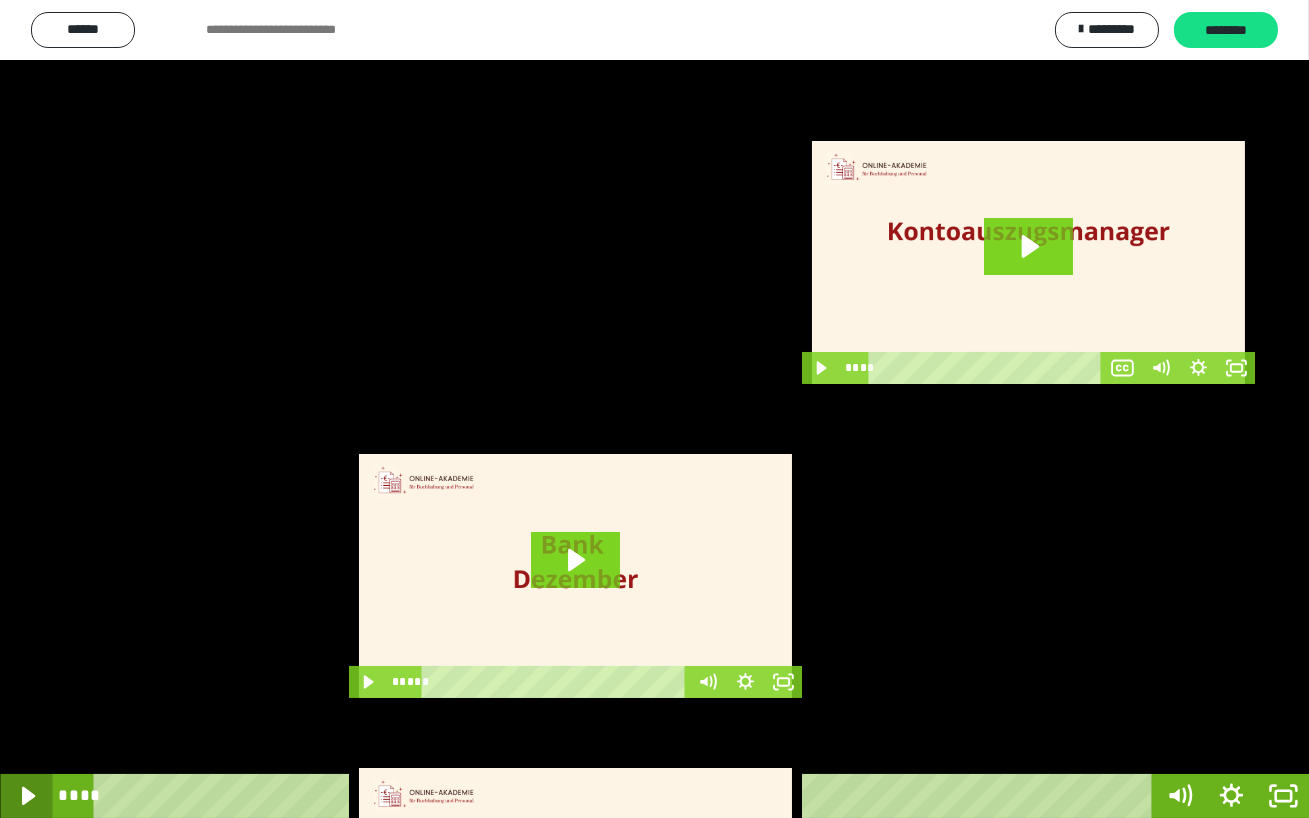 click 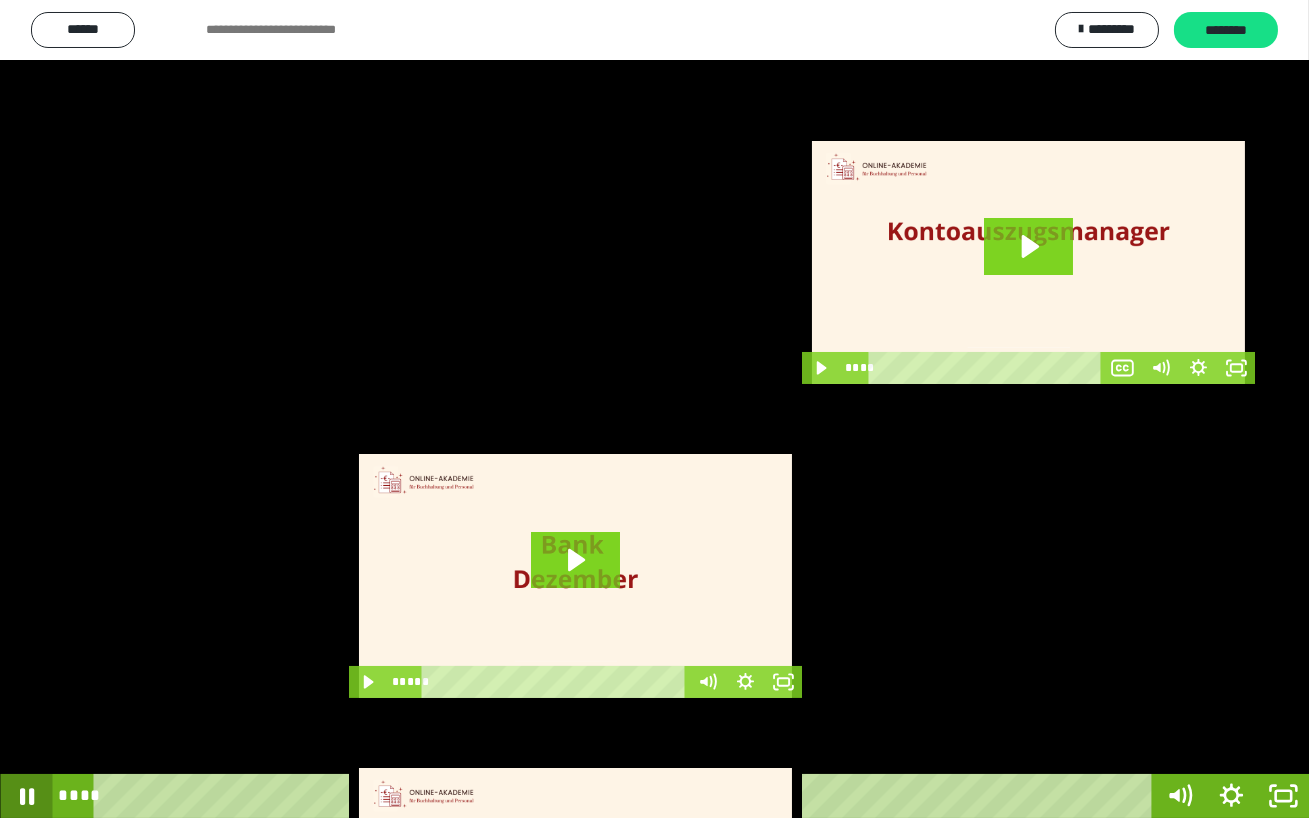 click 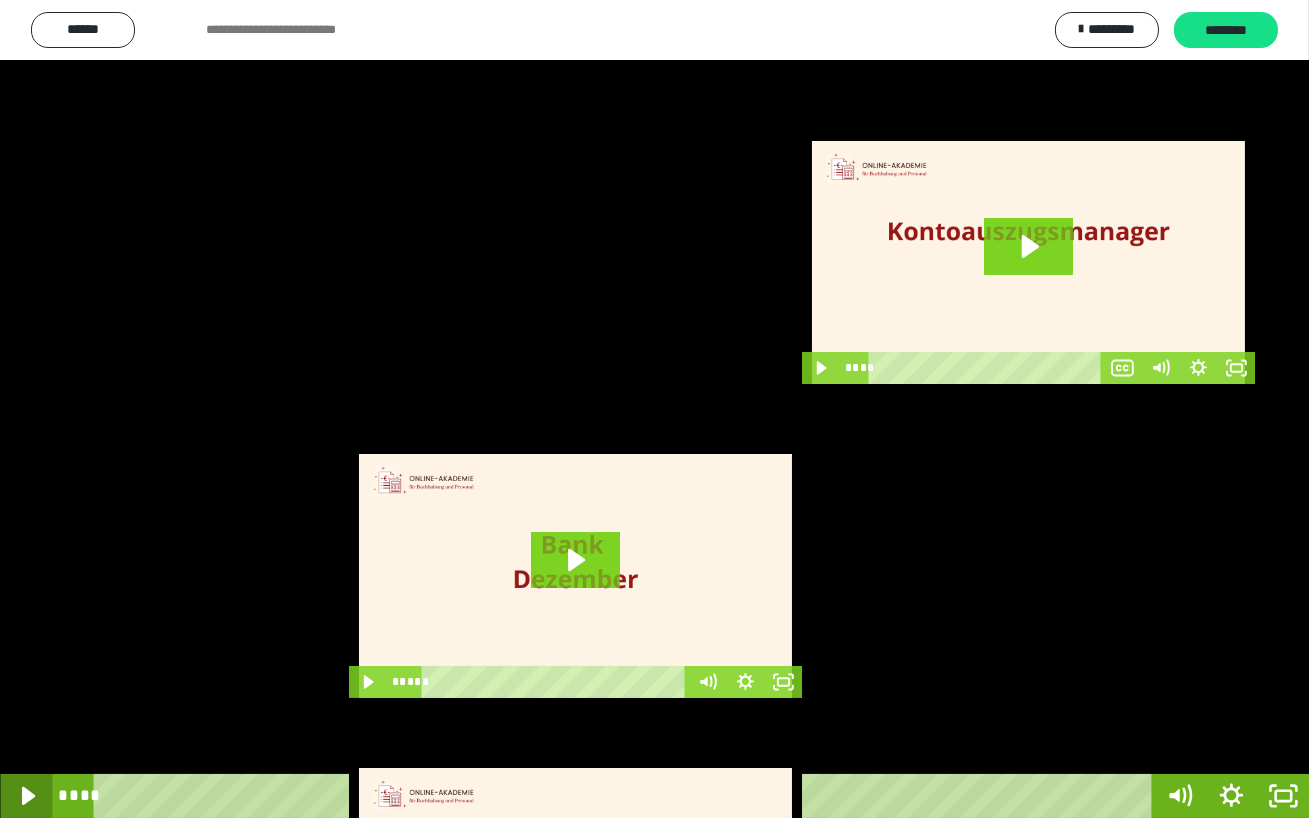 click 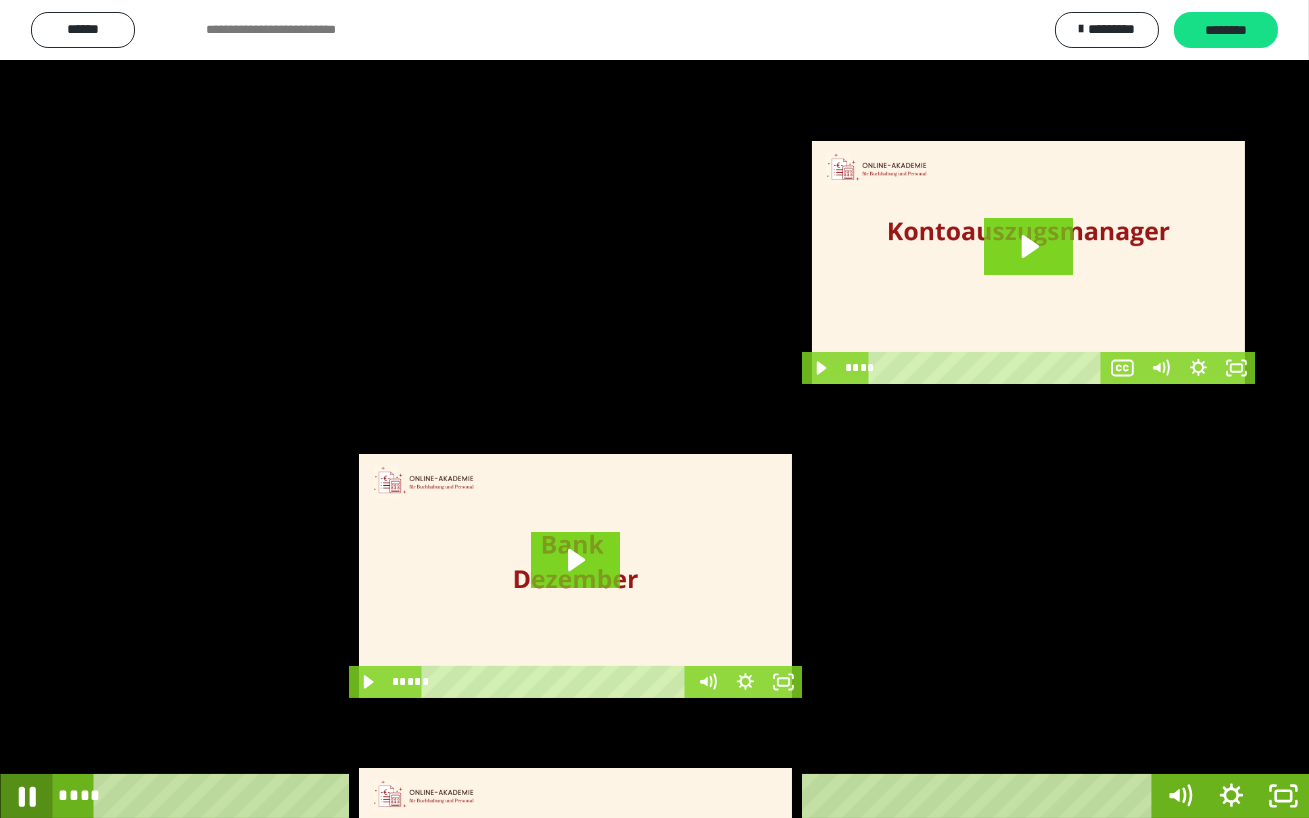click 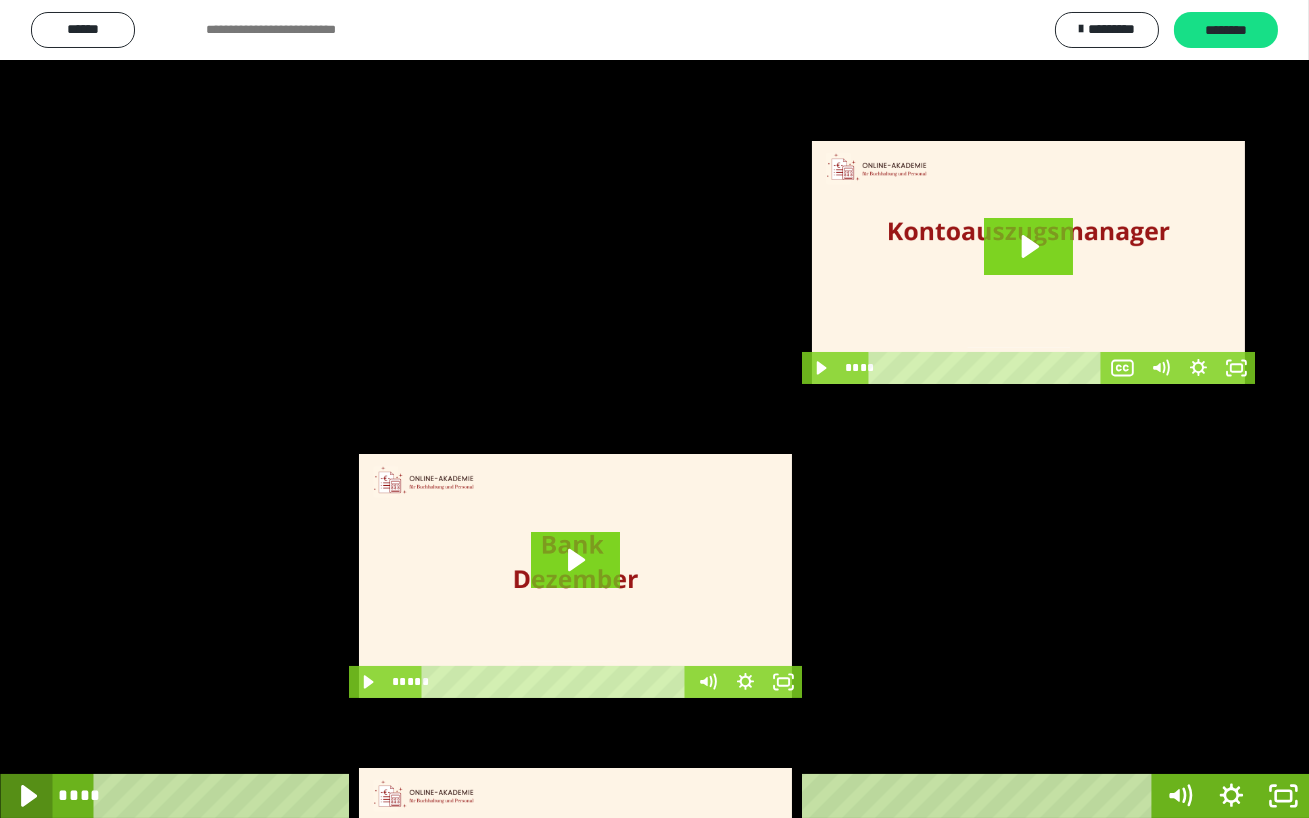 click 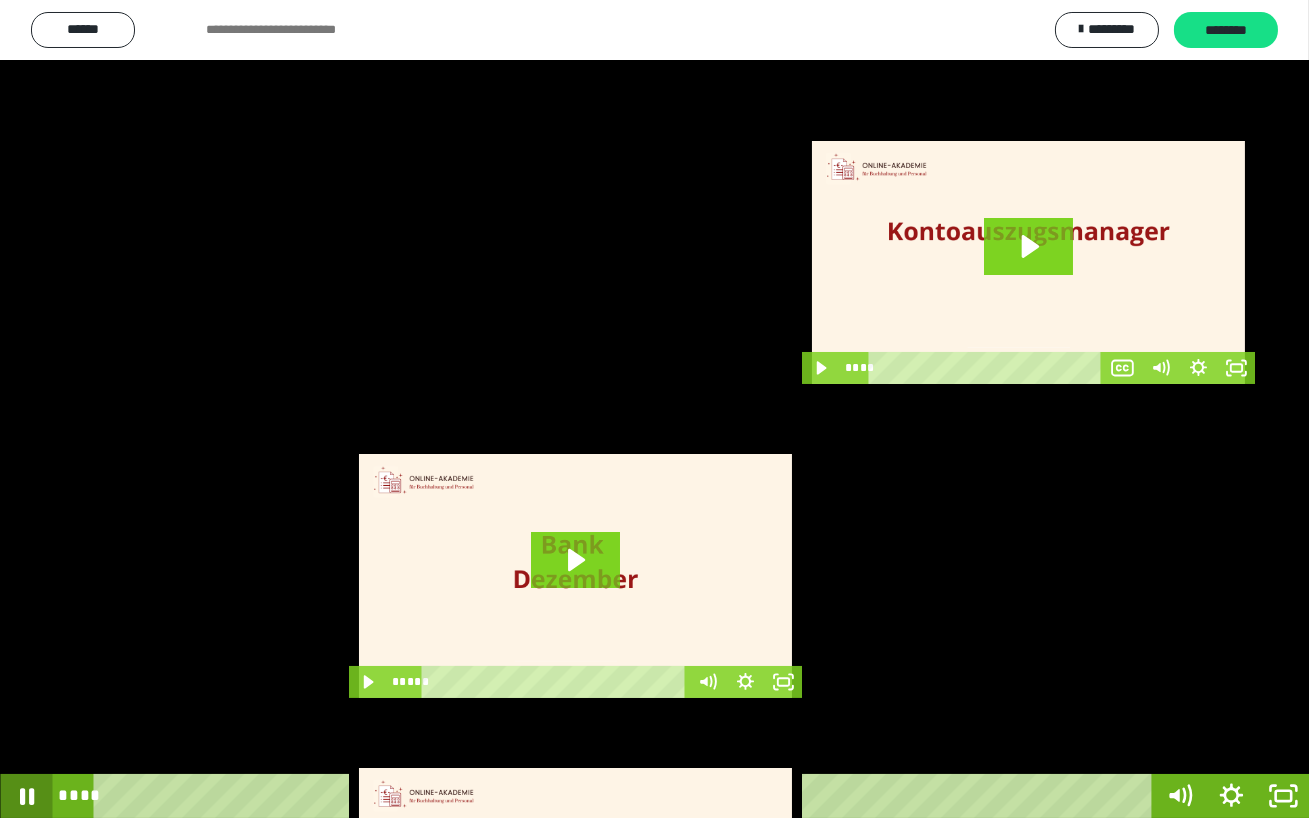 click 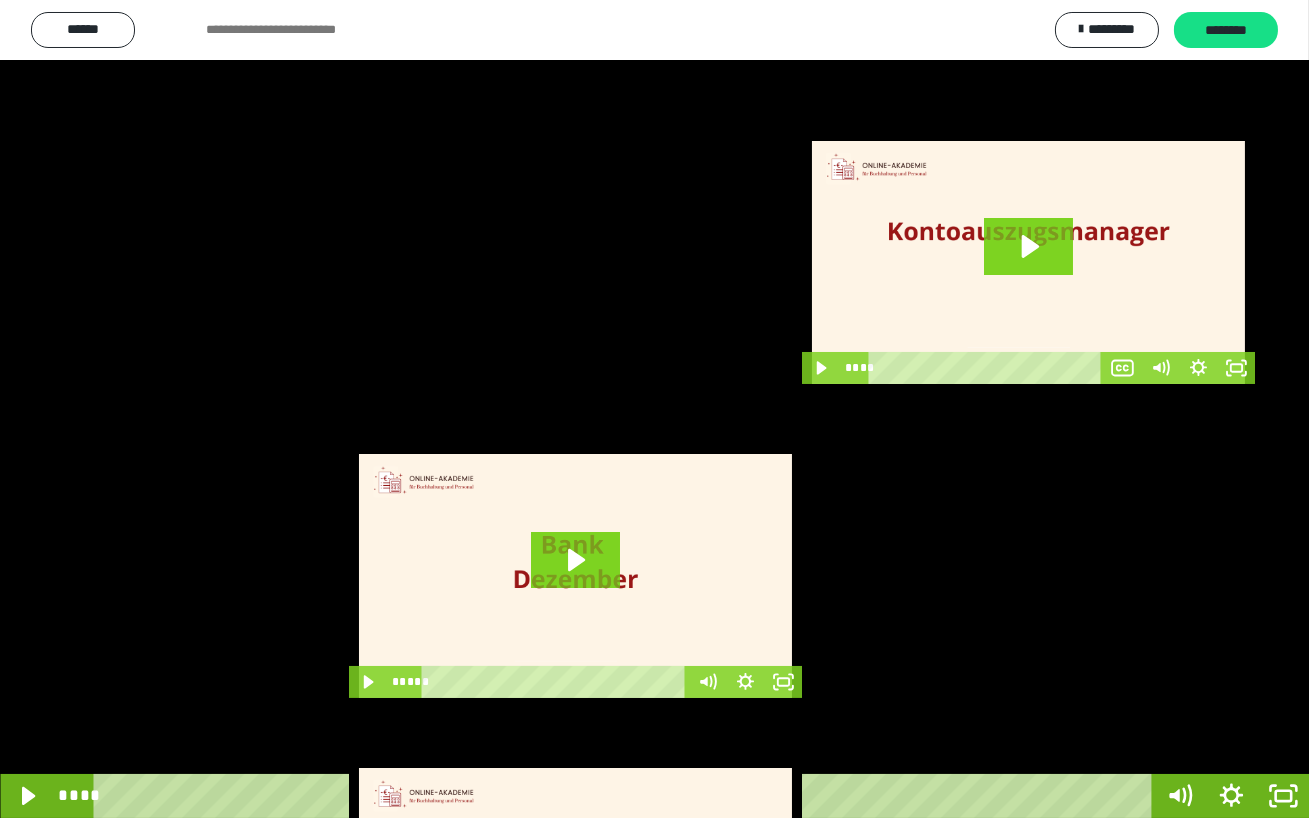 click on "**** ****" at bounding box center (602, 796) 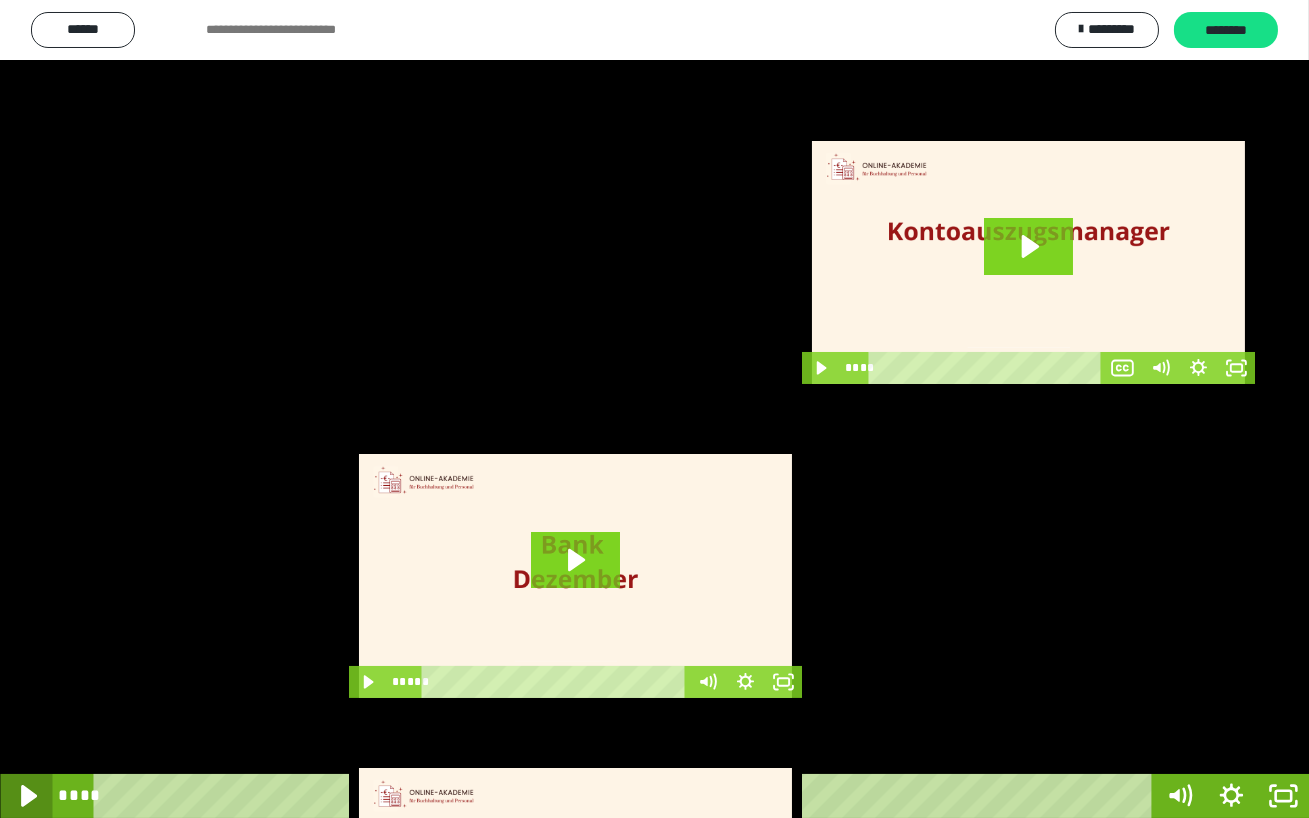 click 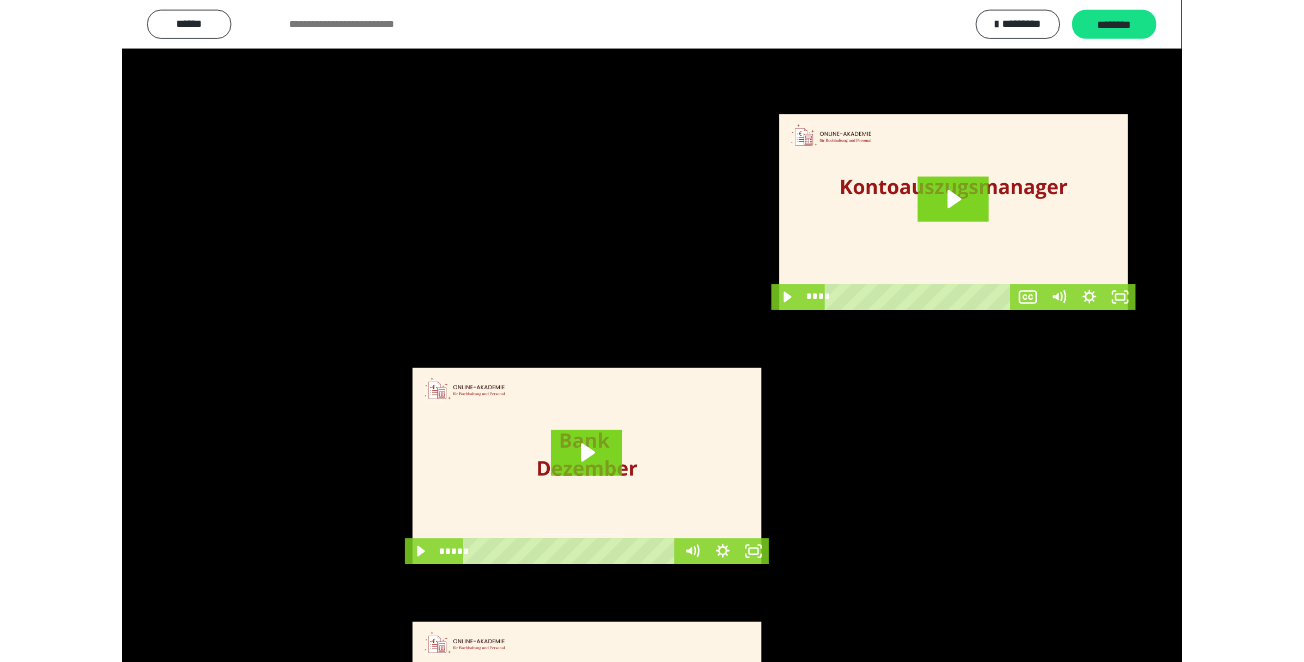 scroll, scrollTop: 3635, scrollLeft: 0, axis: vertical 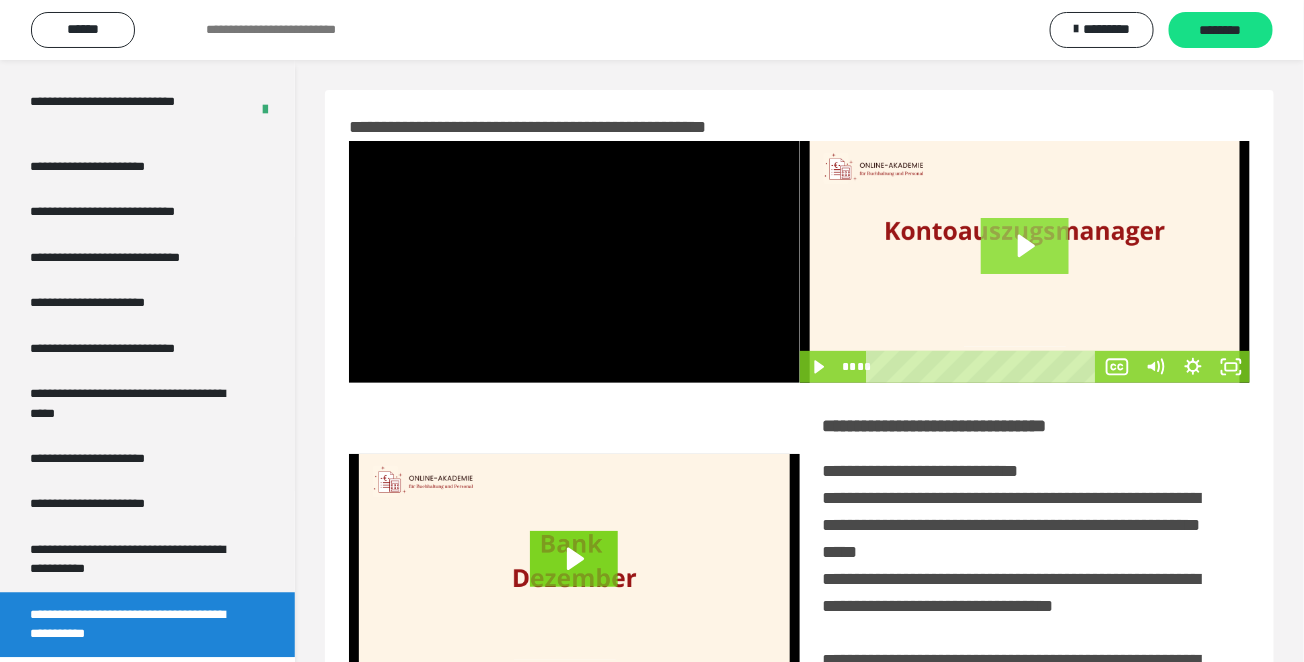click 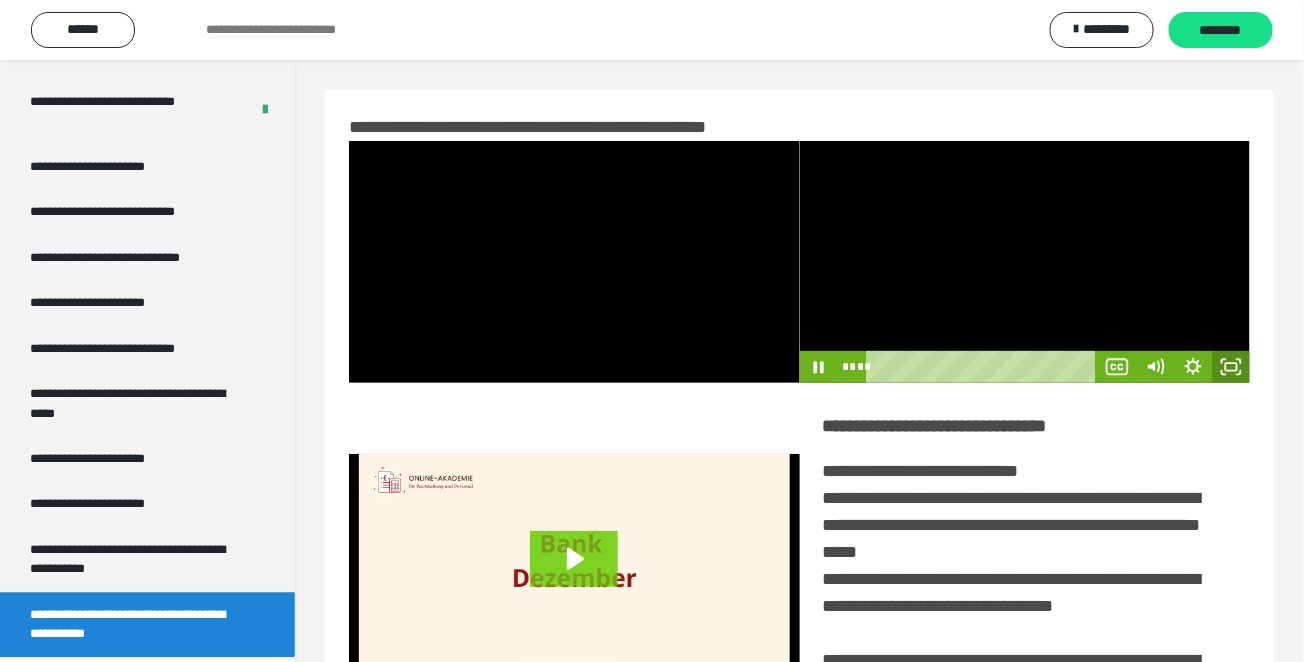 click 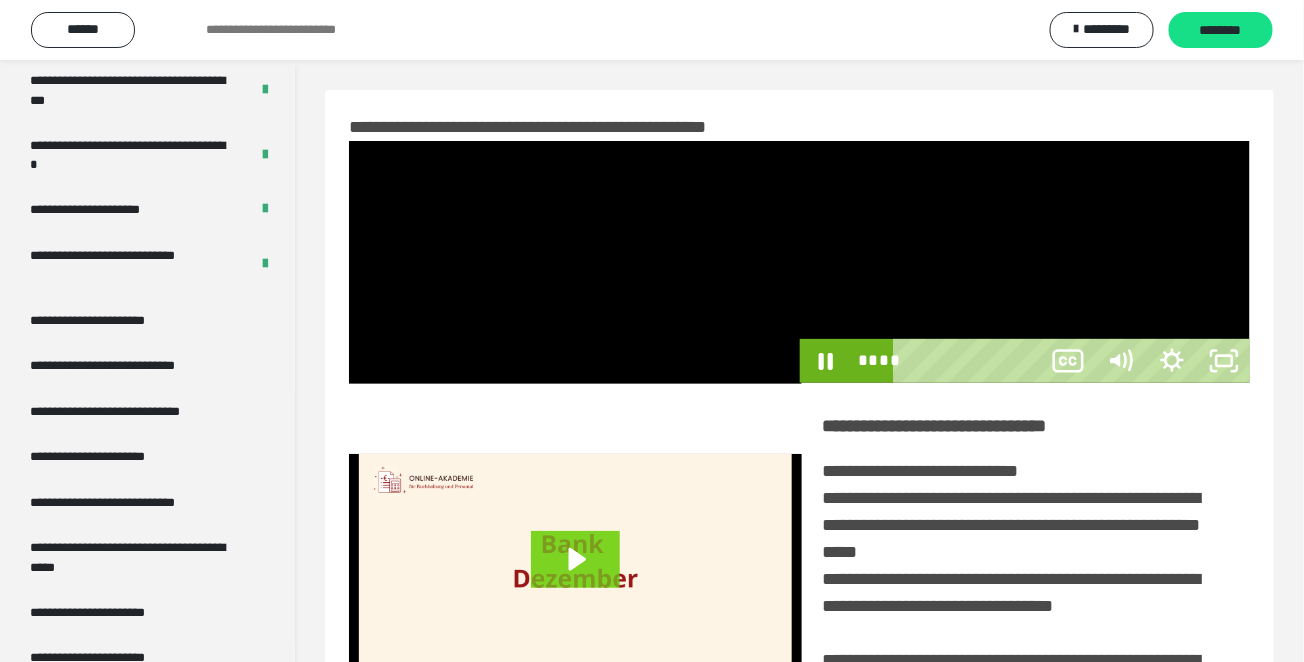 scroll, scrollTop: 3478, scrollLeft: 0, axis: vertical 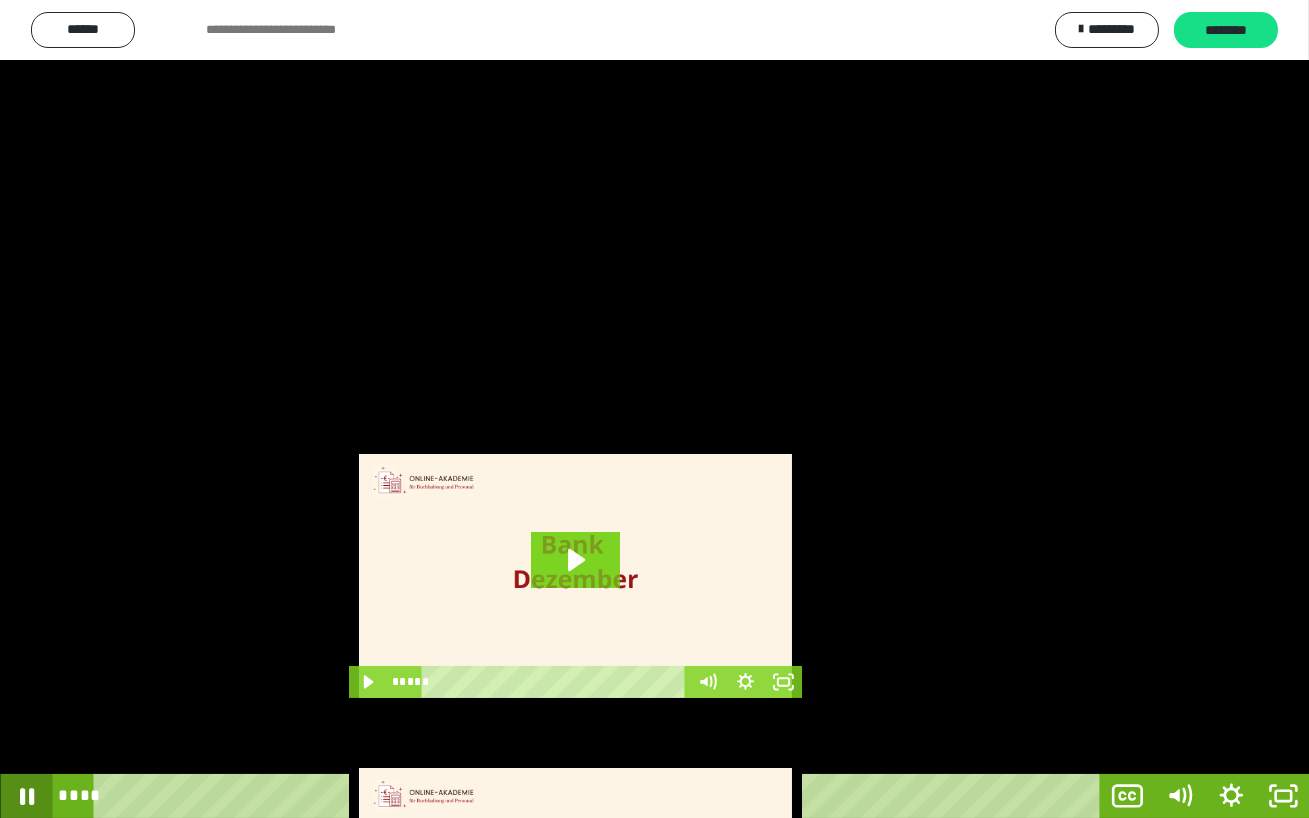 click 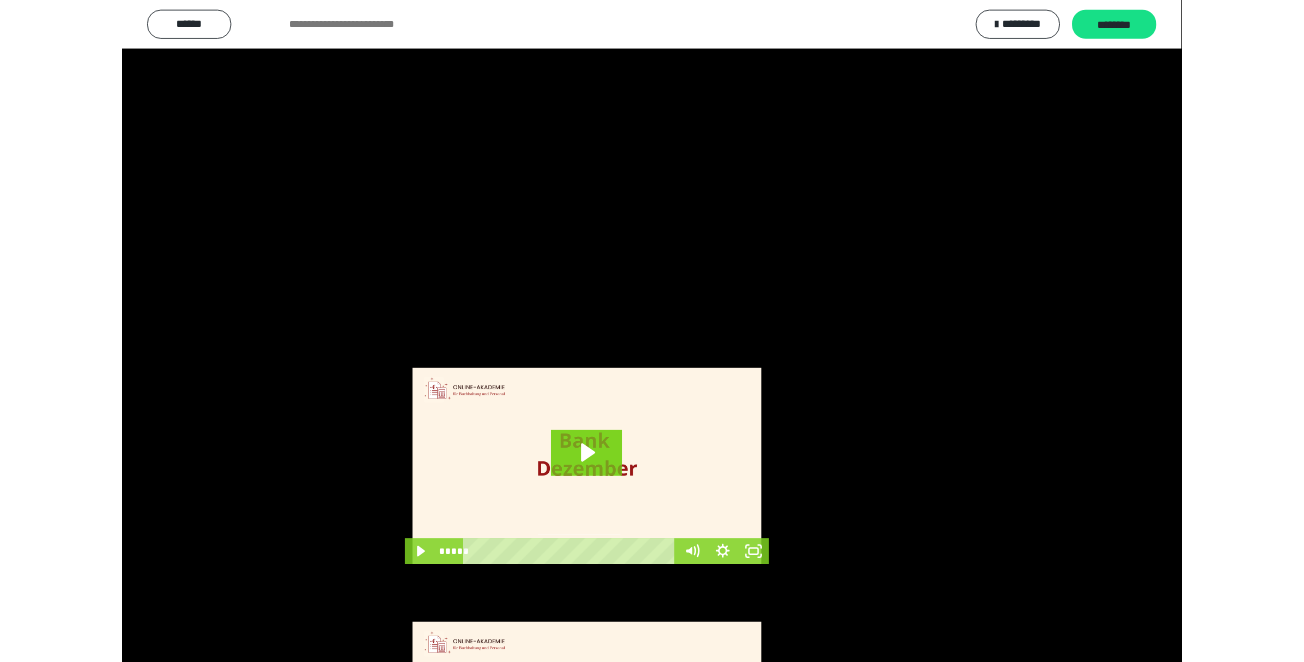scroll, scrollTop: 3635, scrollLeft: 0, axis: vertical 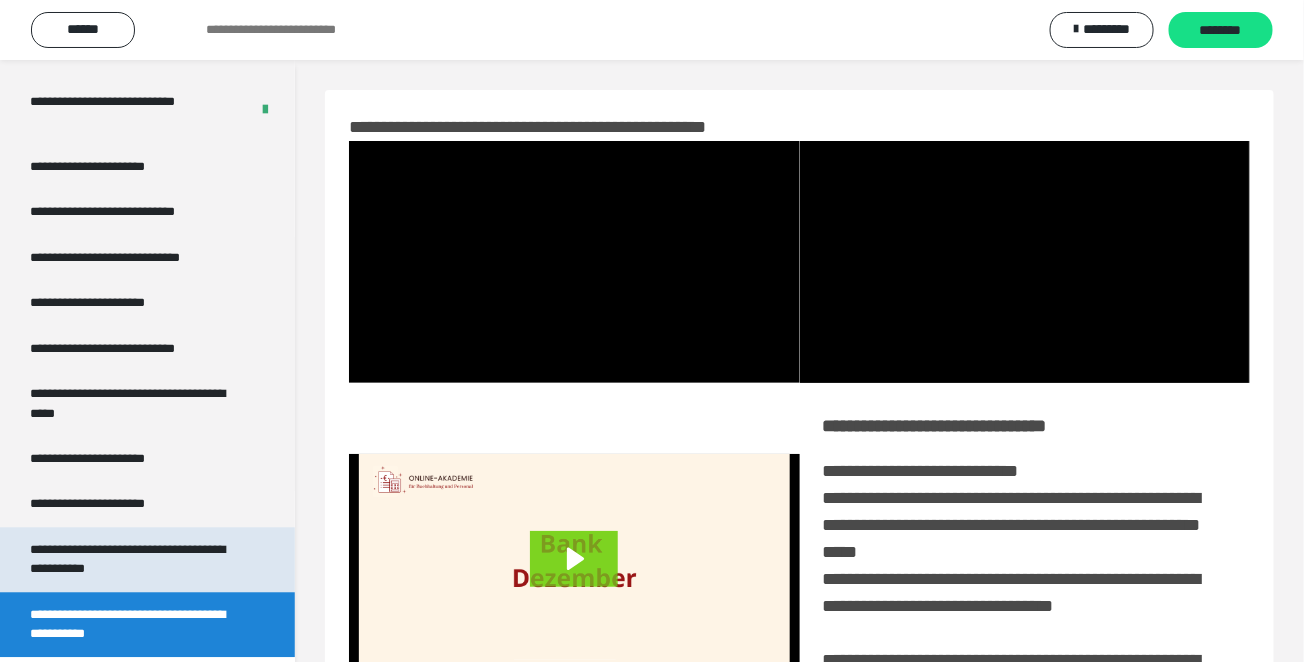 click on "**********" at bounding box center (139, 560) 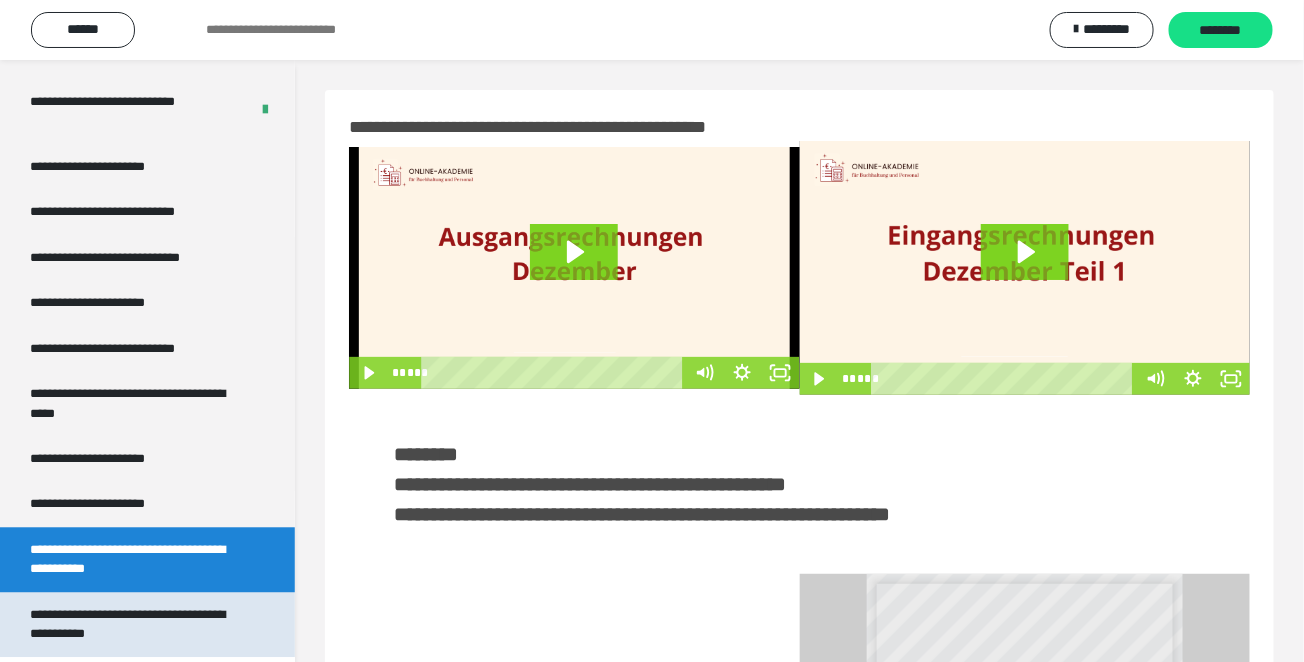 click on "**********" at bounding box center (139, 625) 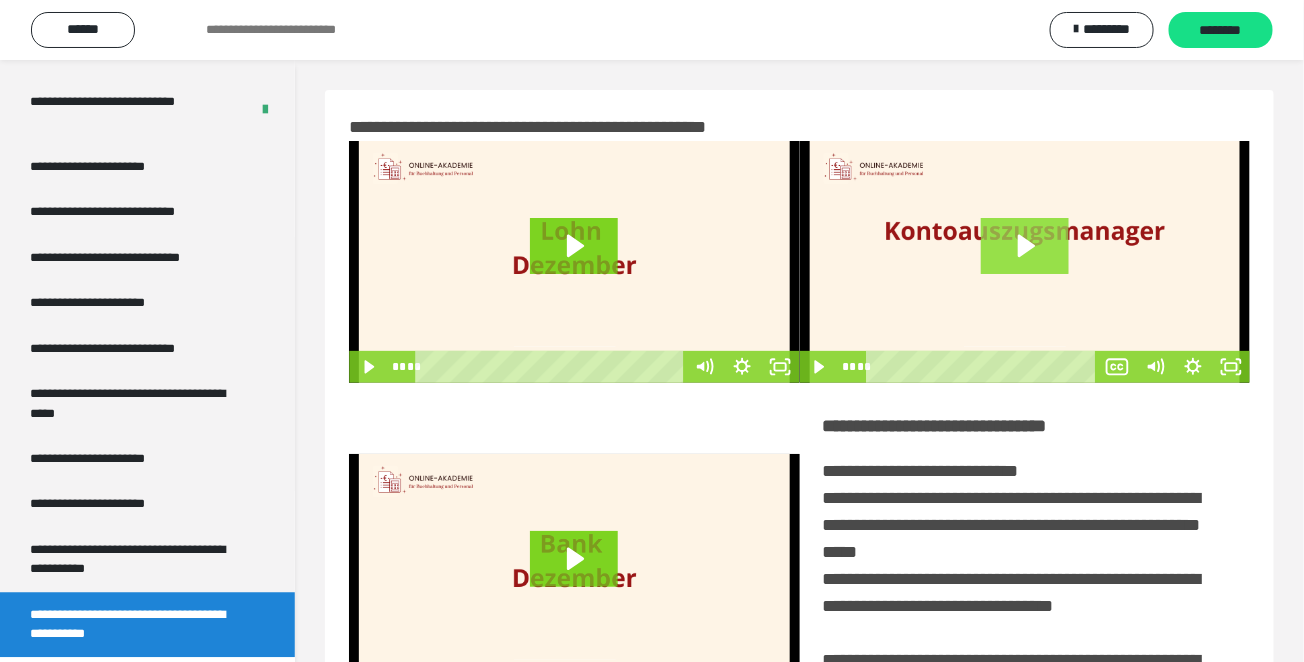 click 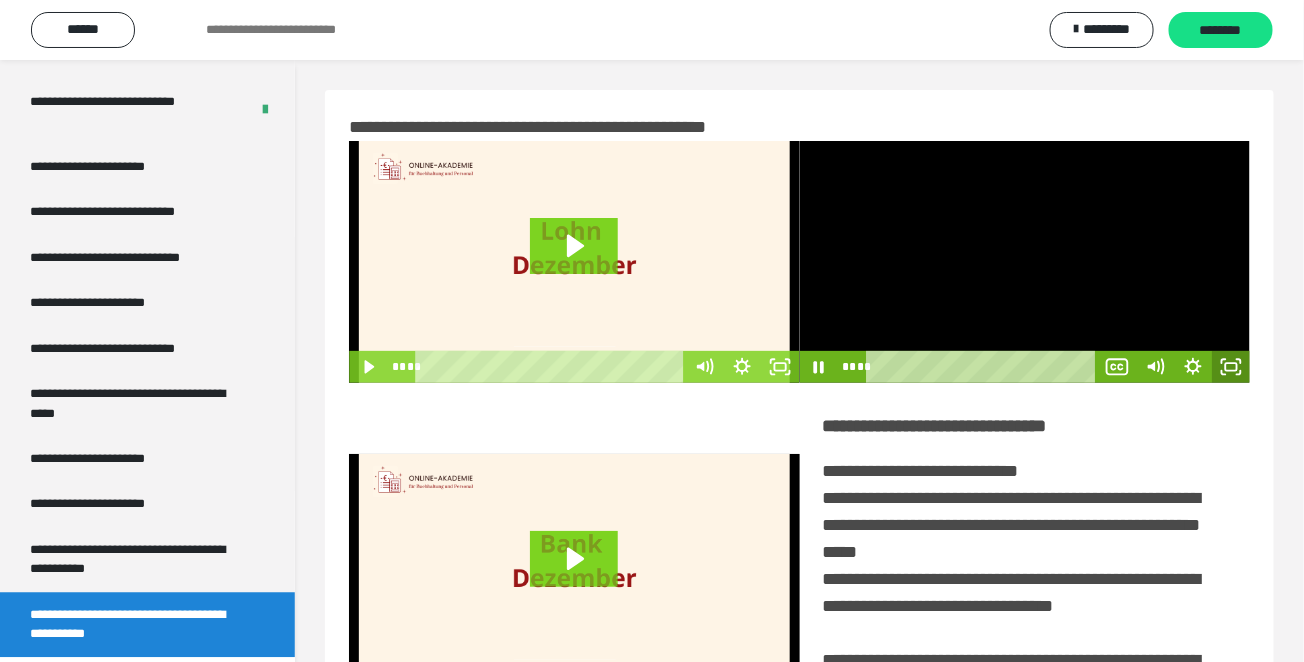 click 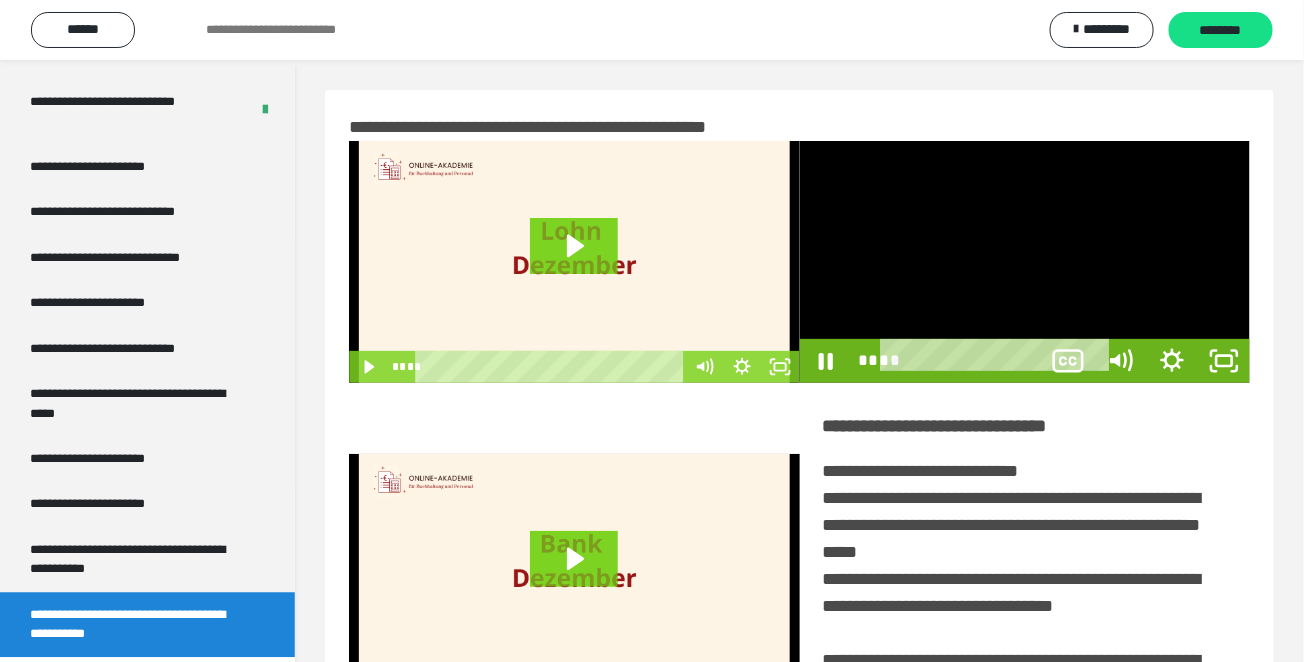 scroll, scrollTop: 3478, scrollLeft: 0, axis: vertical 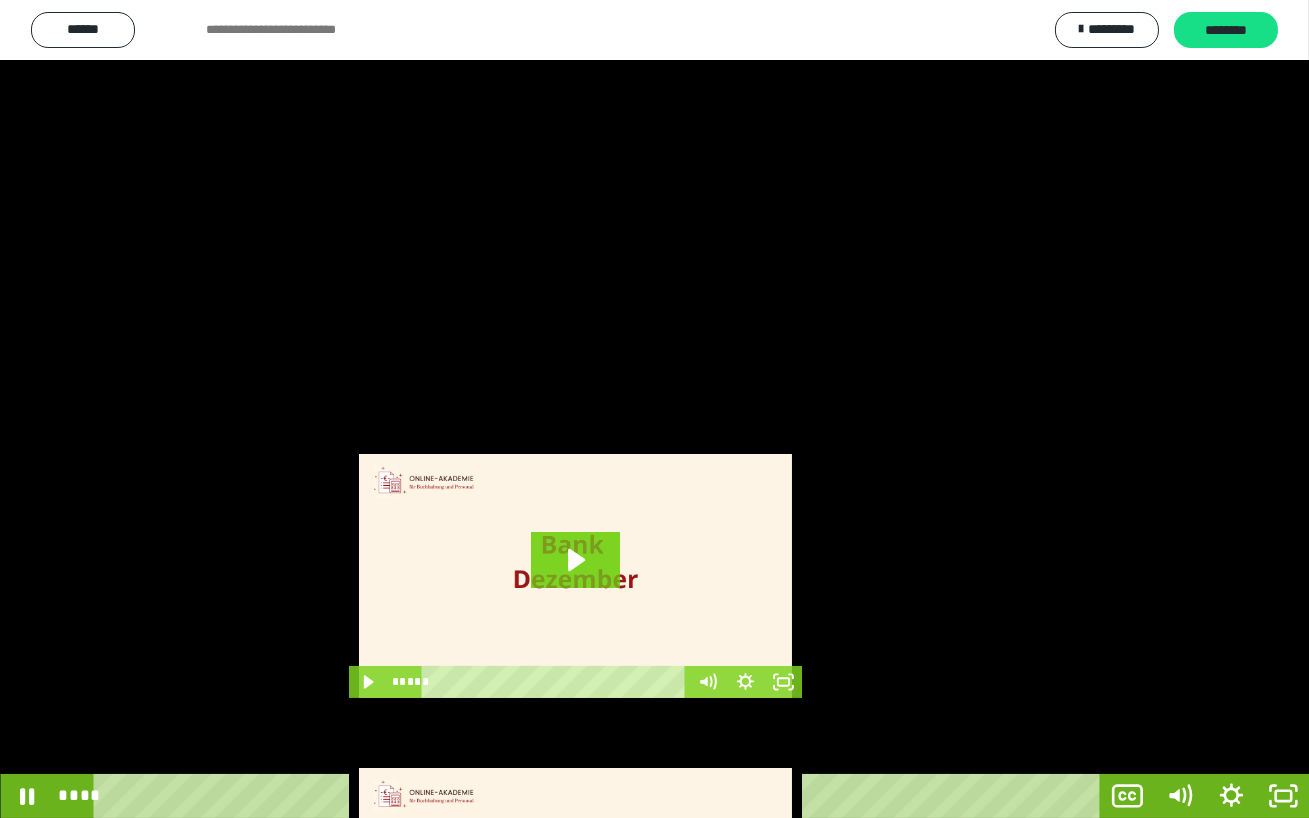 type 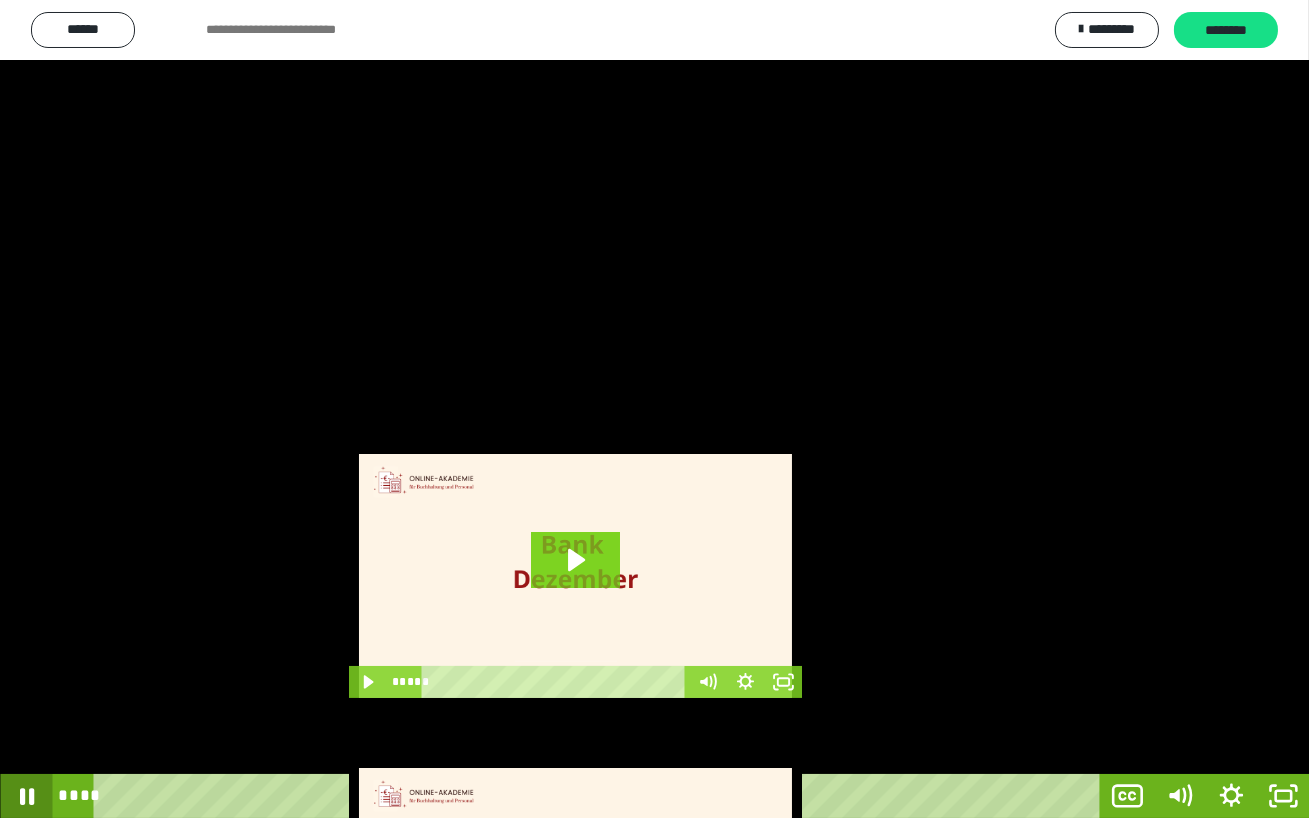 click 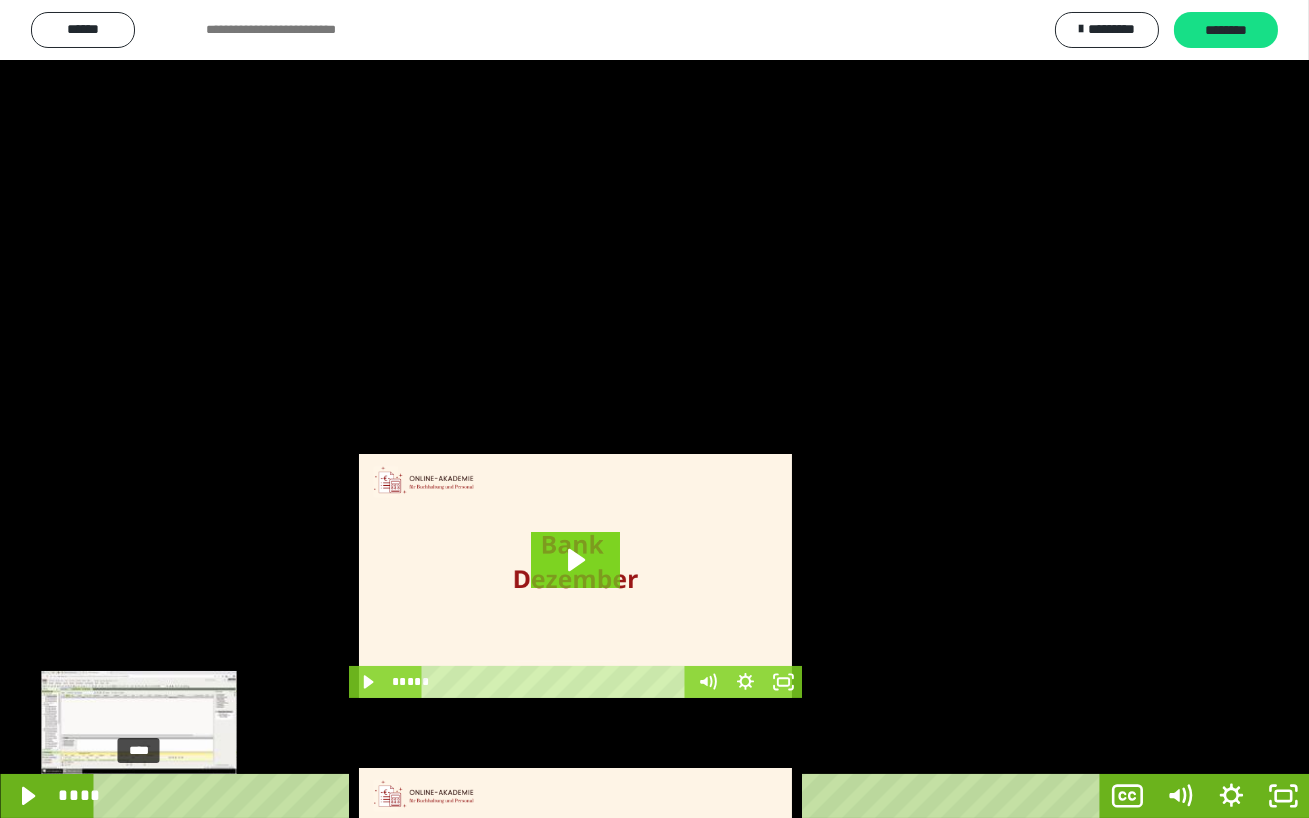 click on "****" at bounding box center (600, 796) 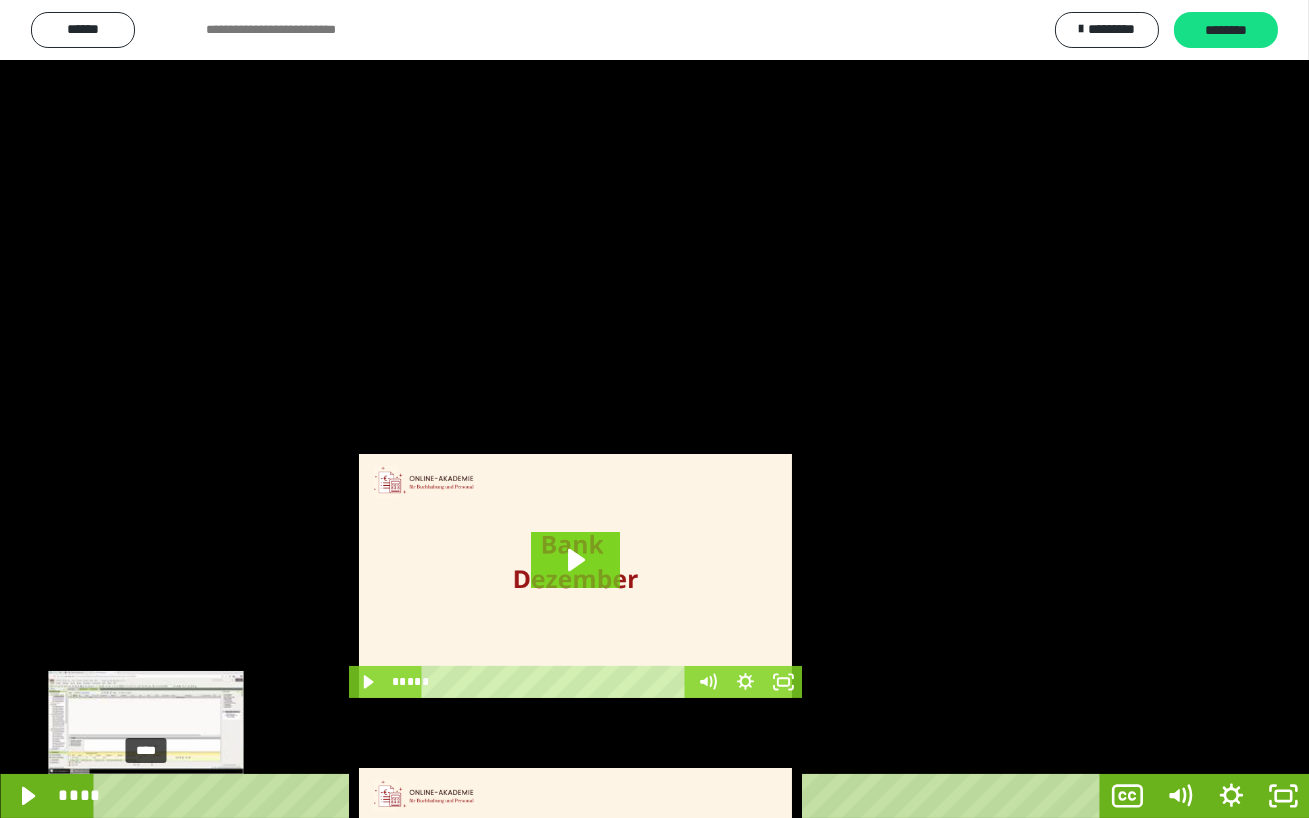 click on "****" at bounding box center (600, 796) 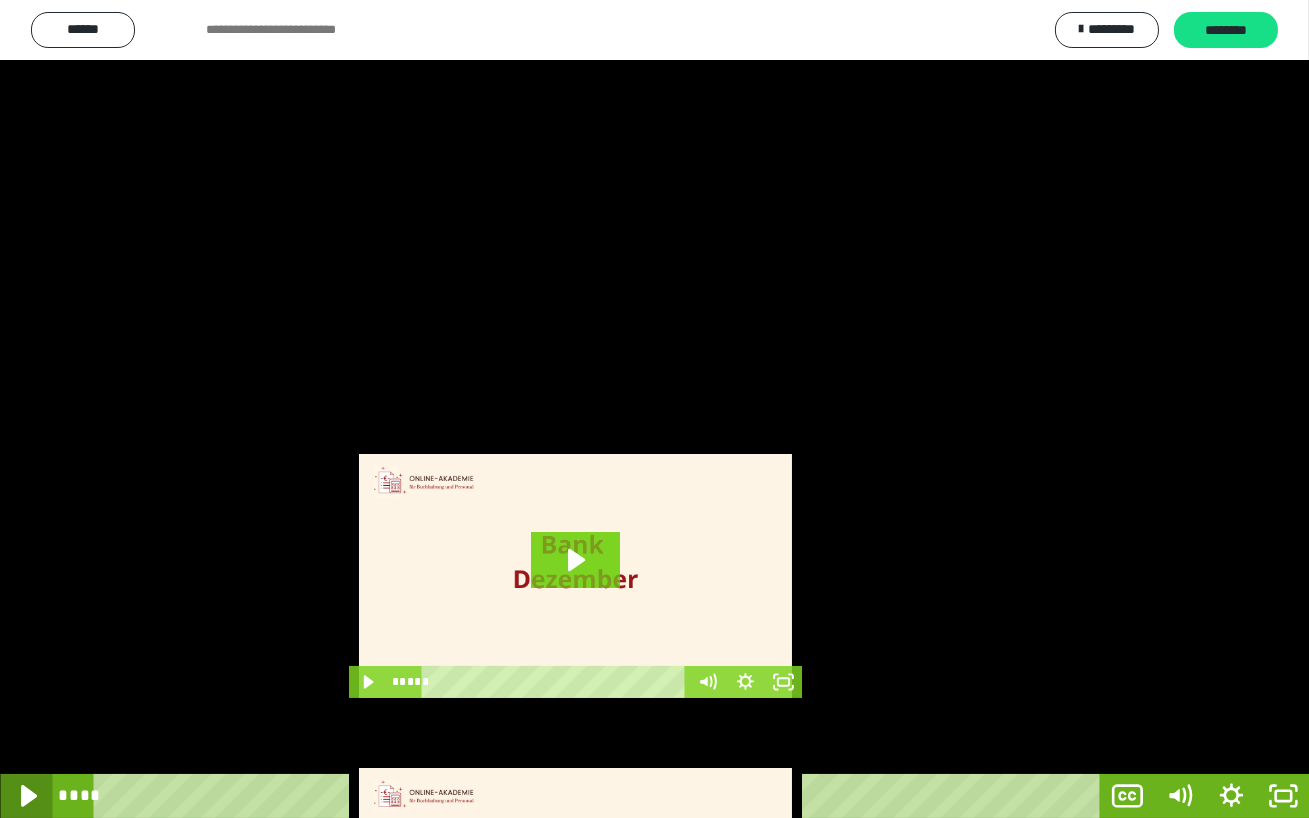 click 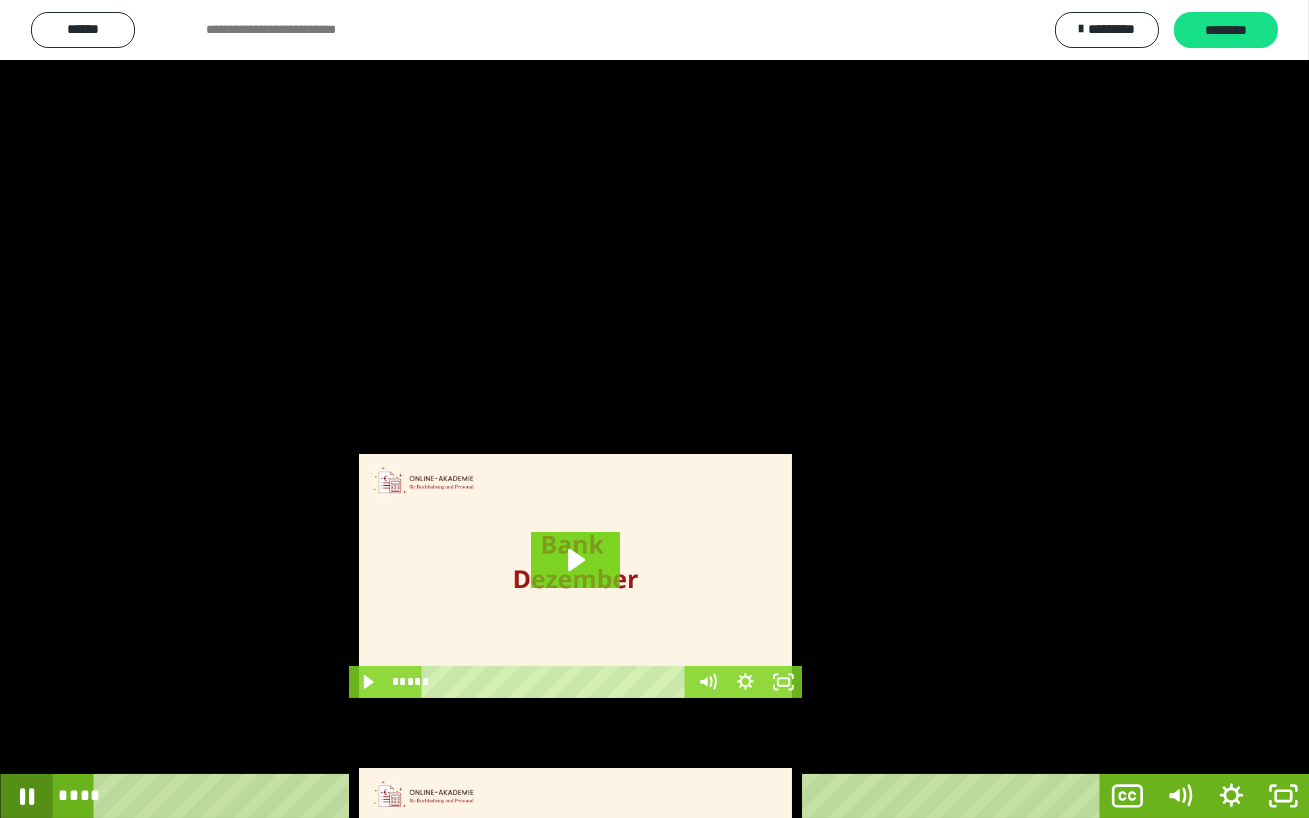 click 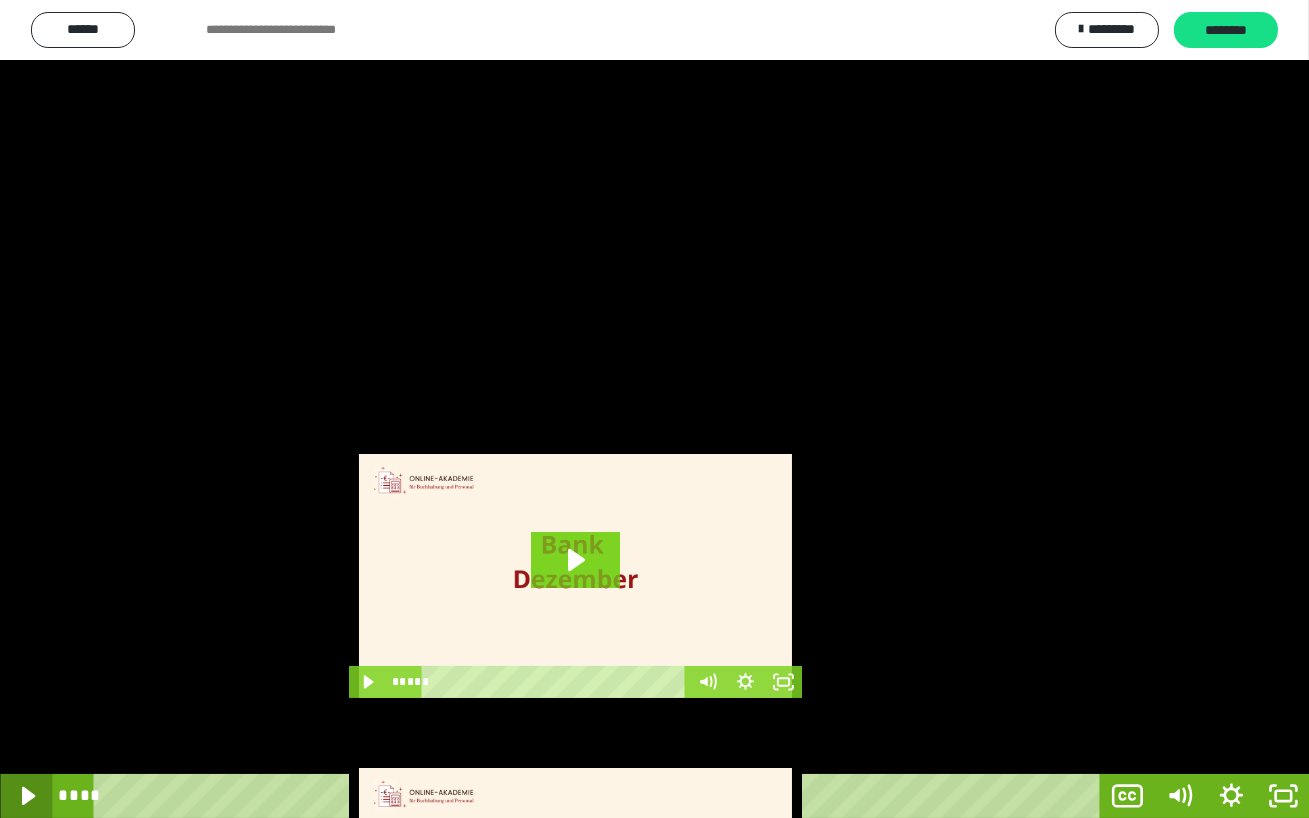 click 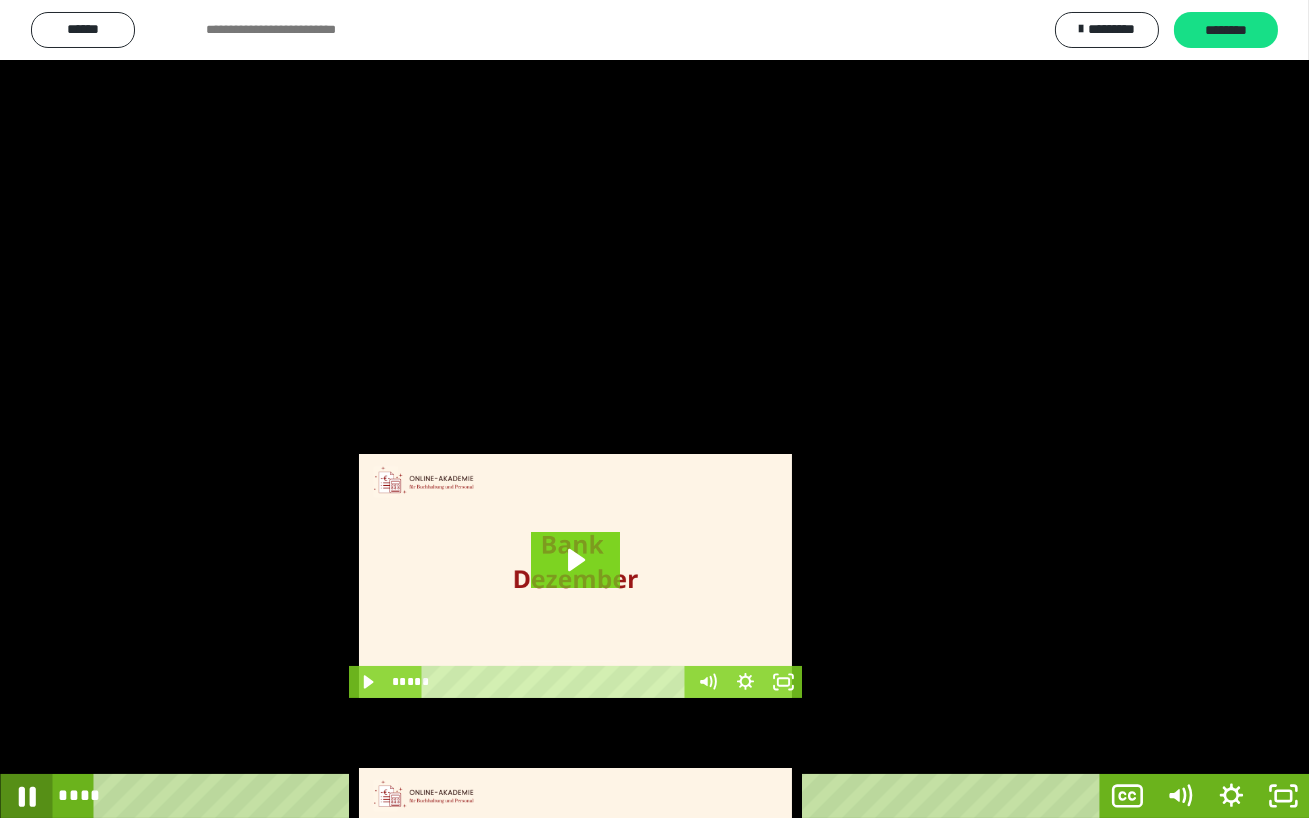 click 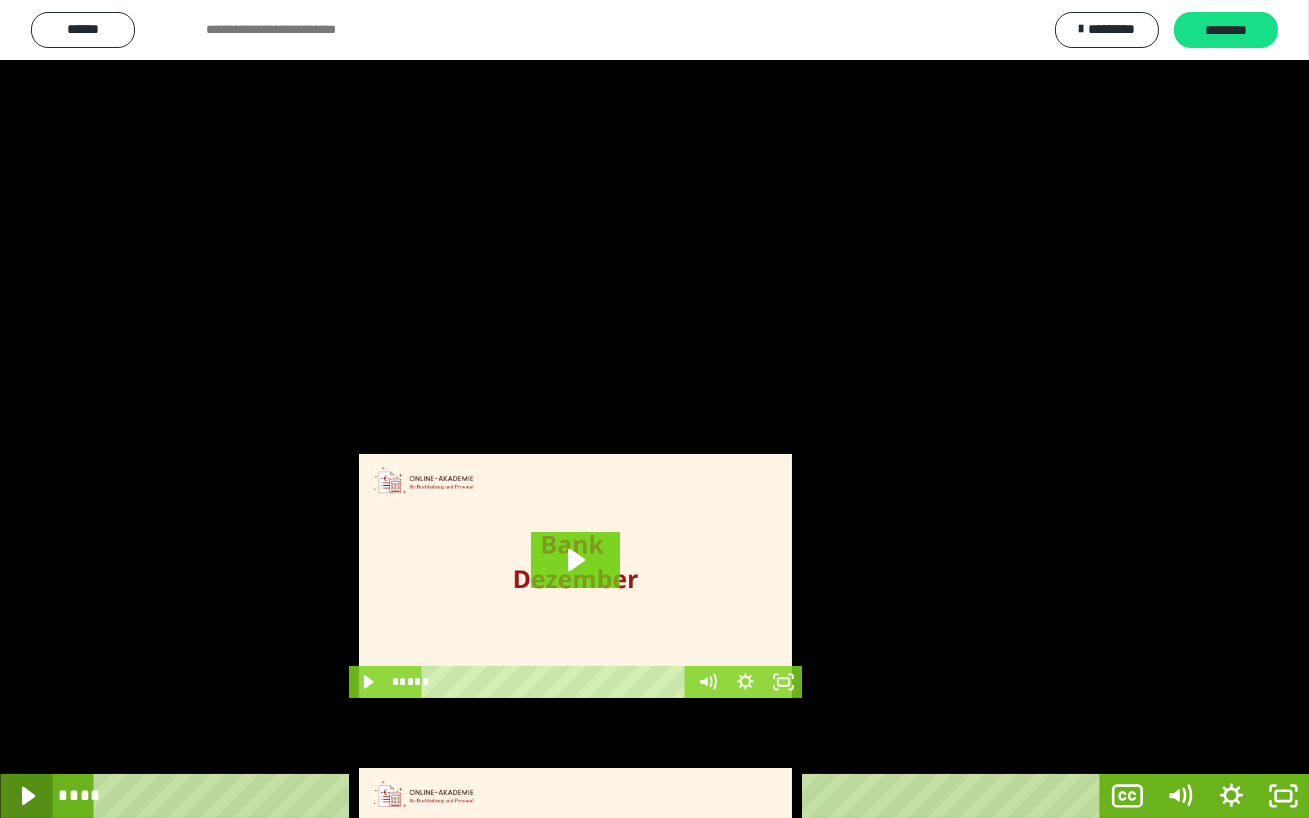 click 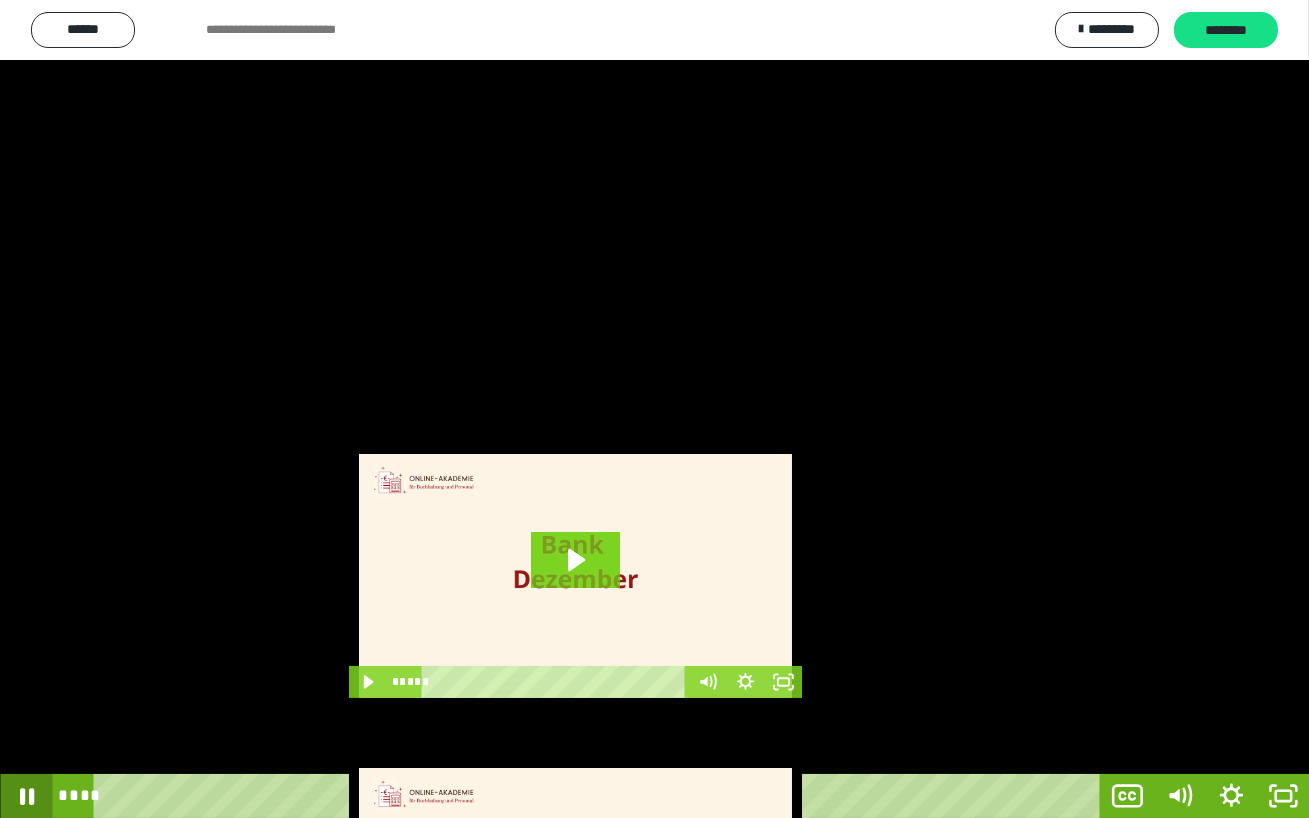 click 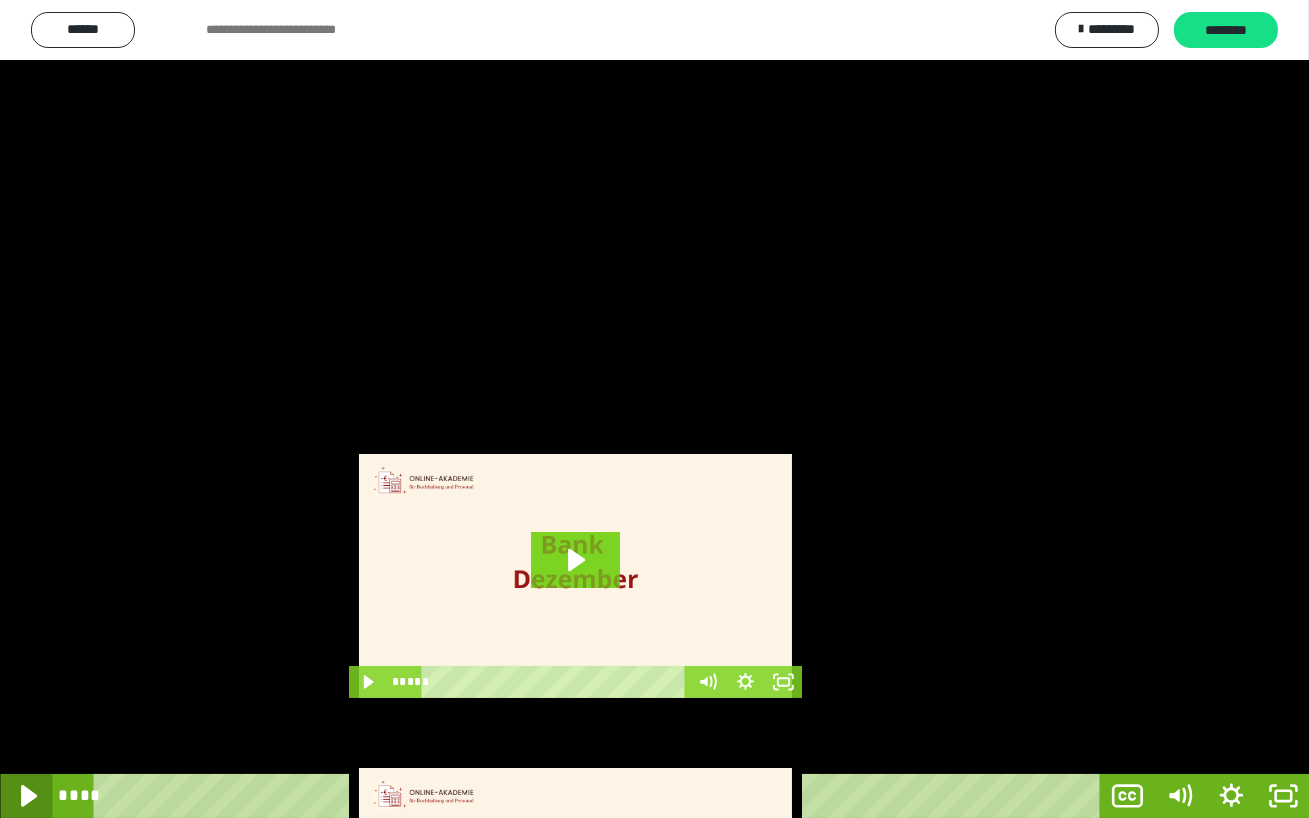 click 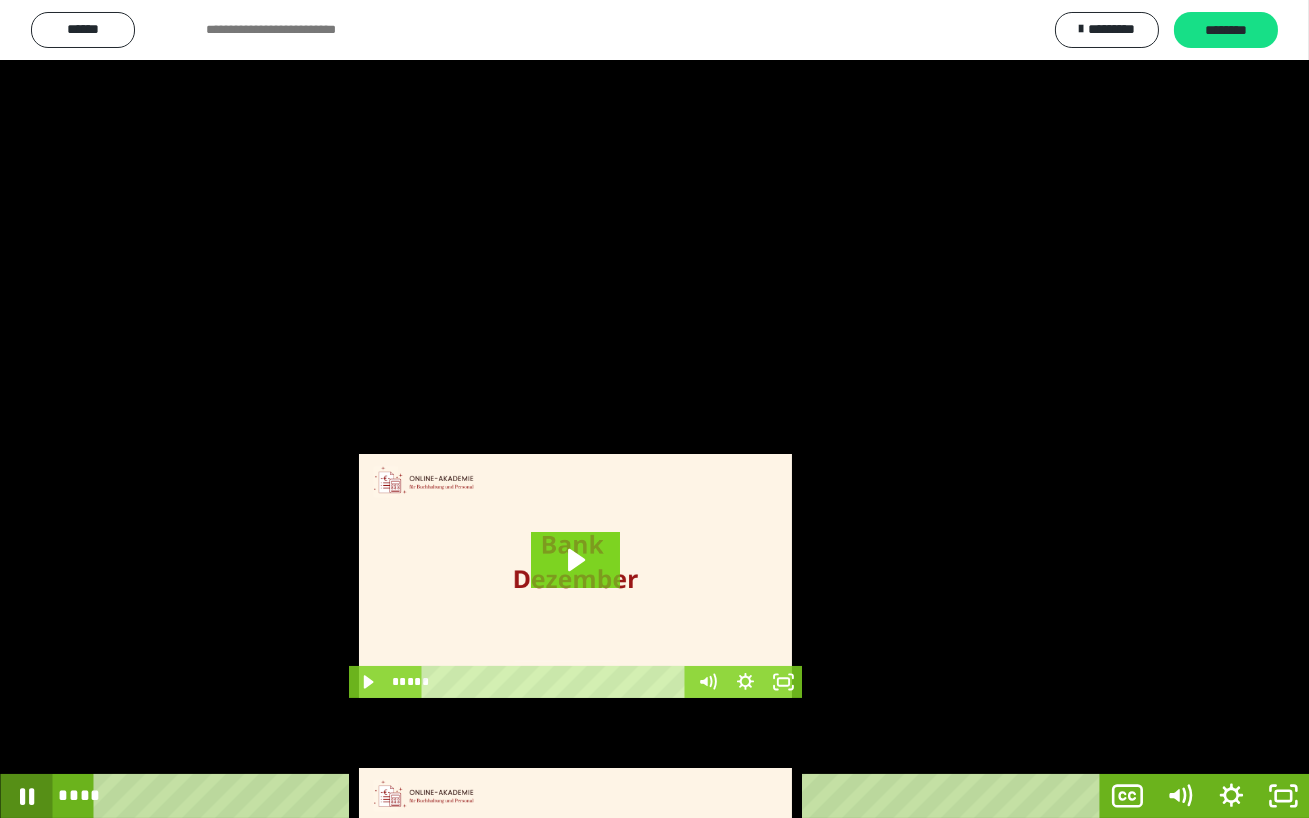 click 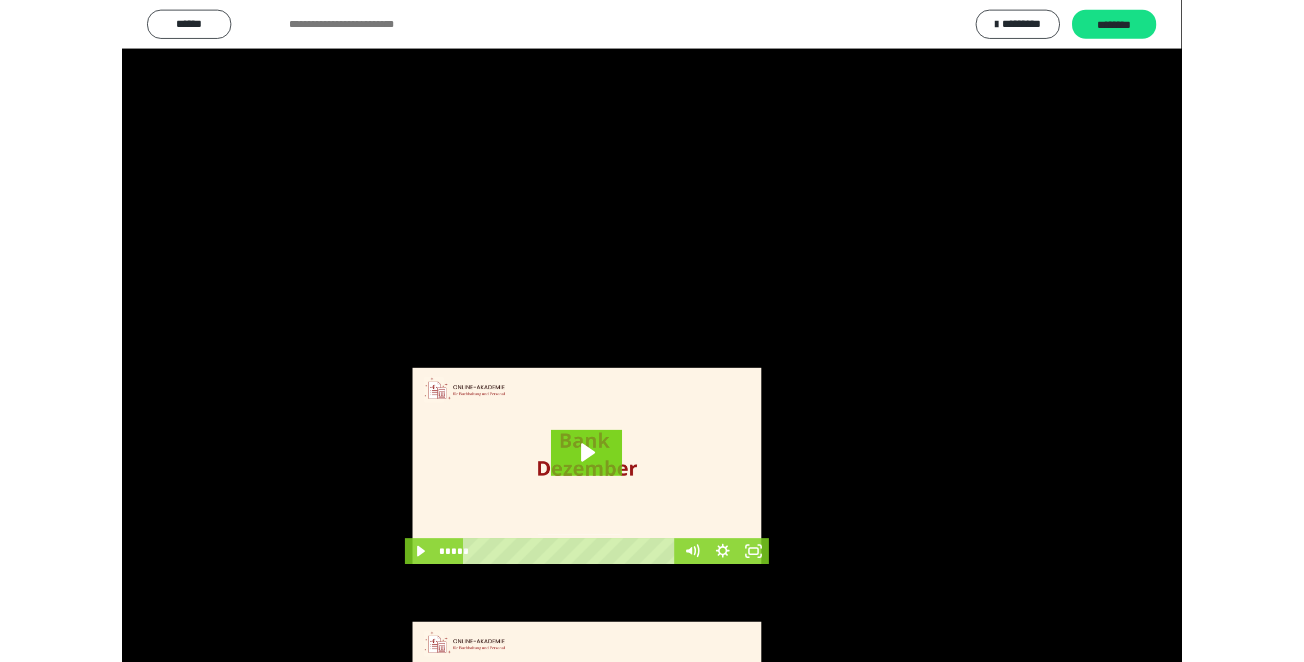 scroll, scrollTop: 3635, scrollLeft: 0, axis: vertical 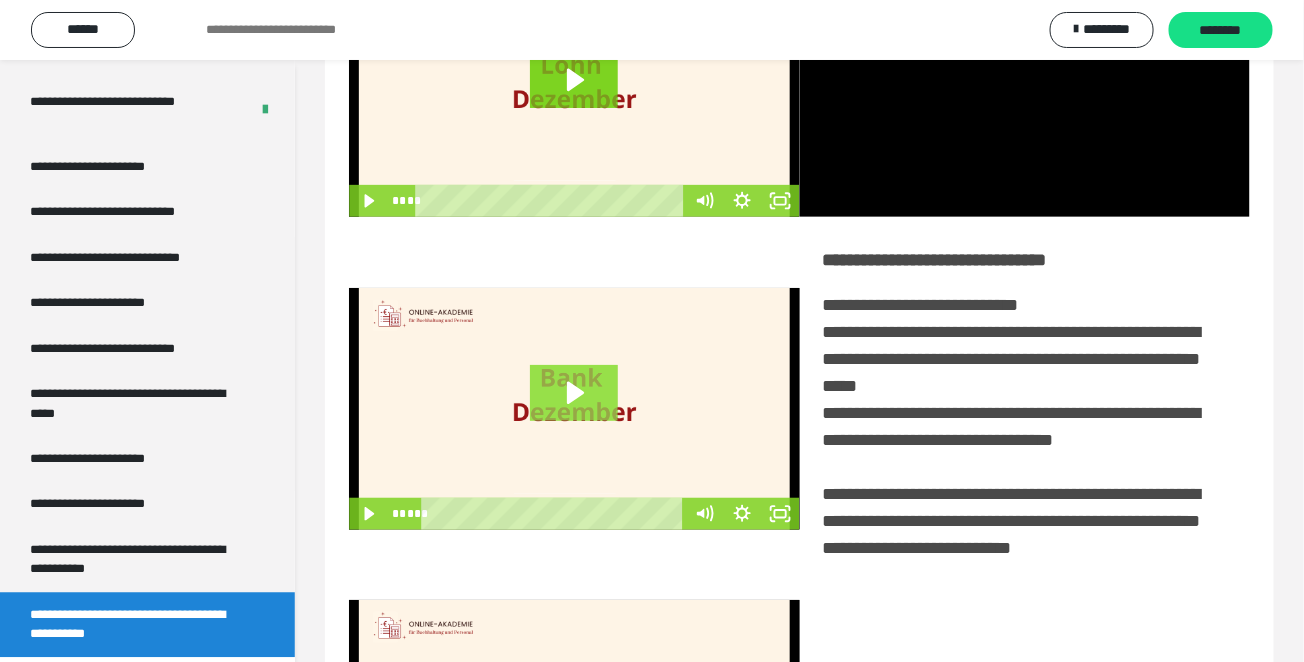 click 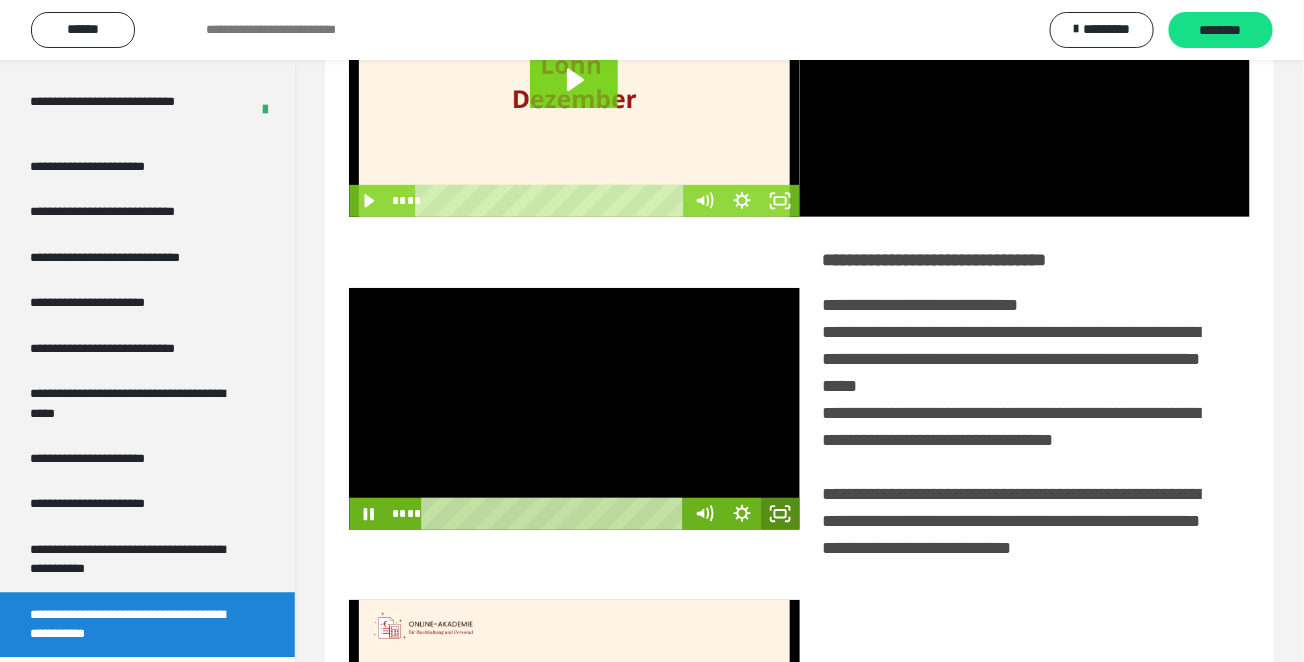 click 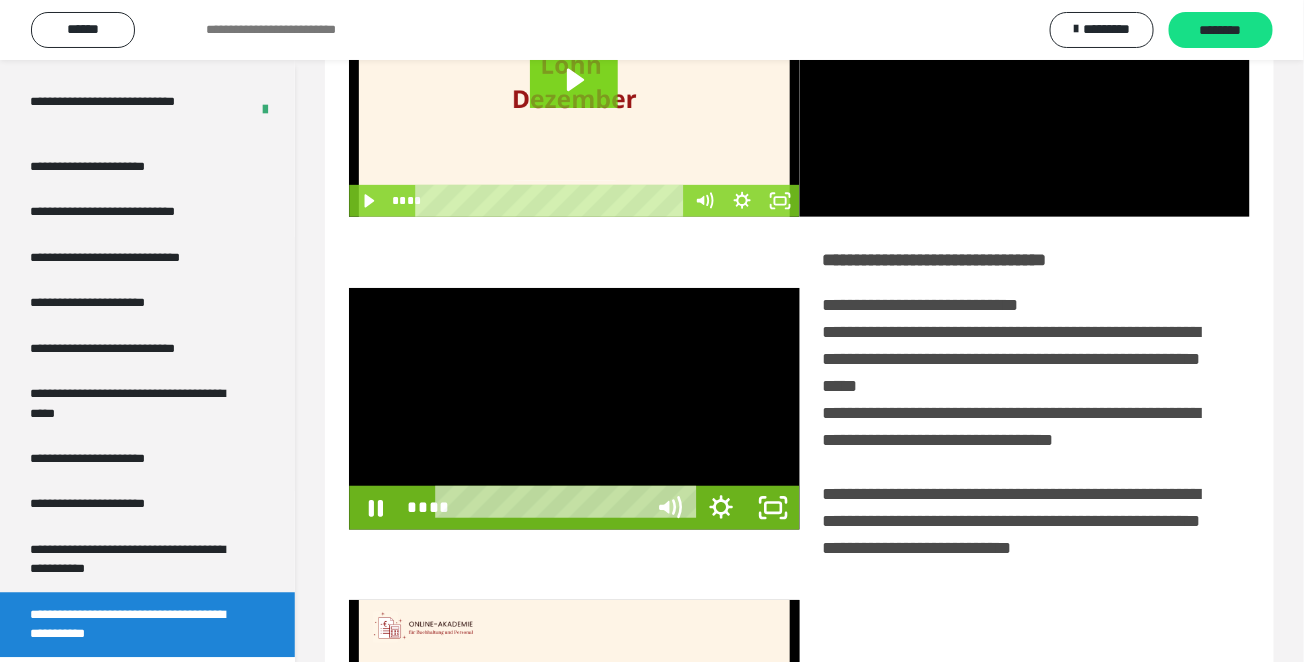 scroll, scrollTop: 3478, scrollLeft: 0, axis: vertical 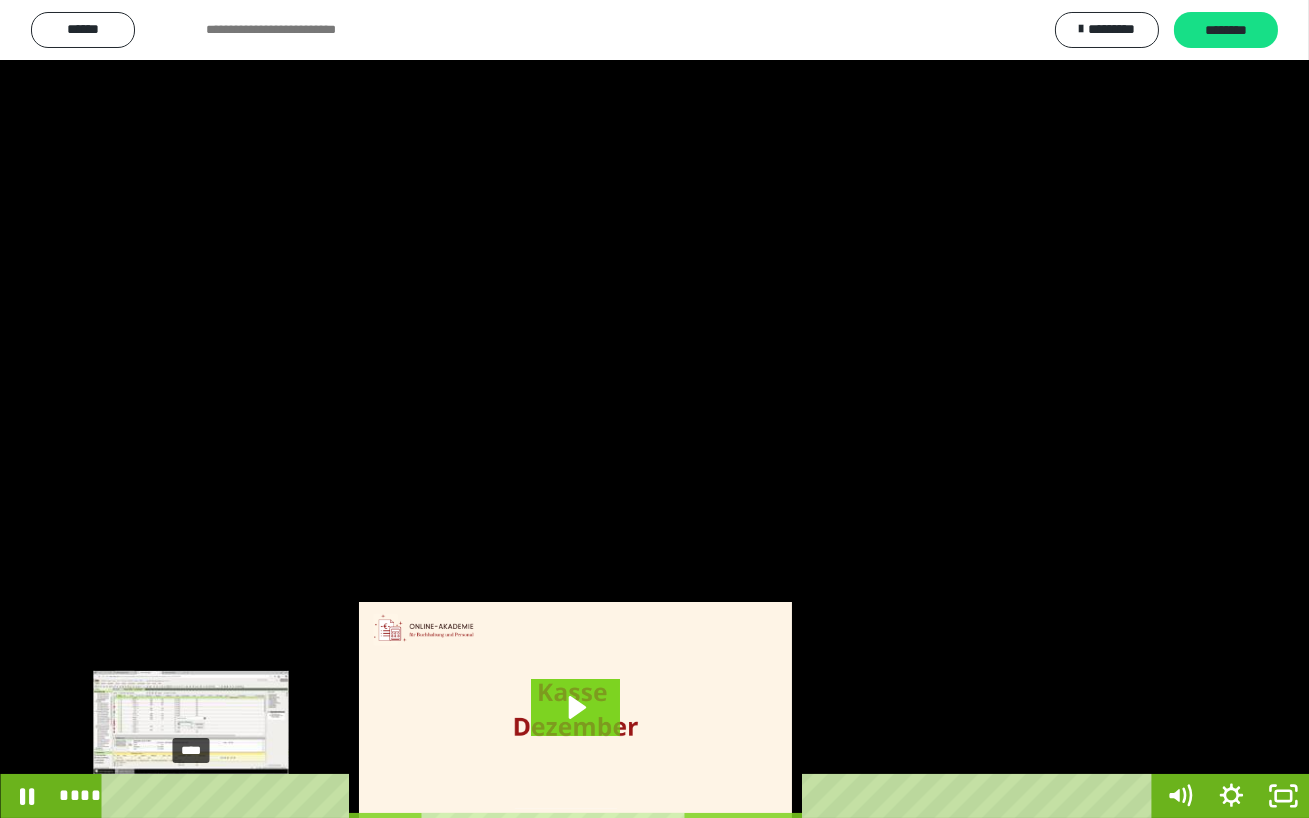 click on "****" at bounding box center (630, 796) 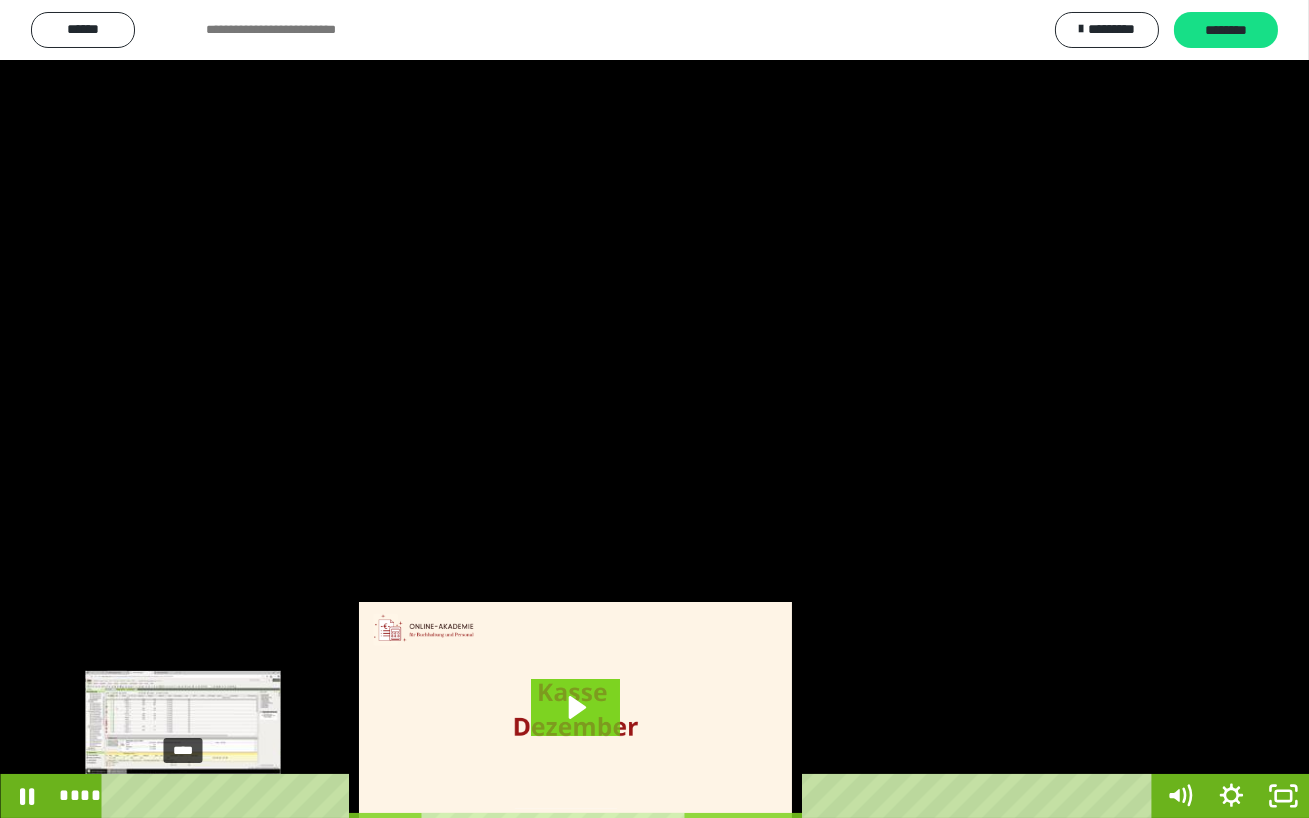 click on "****" at bounding box center [630, 796] 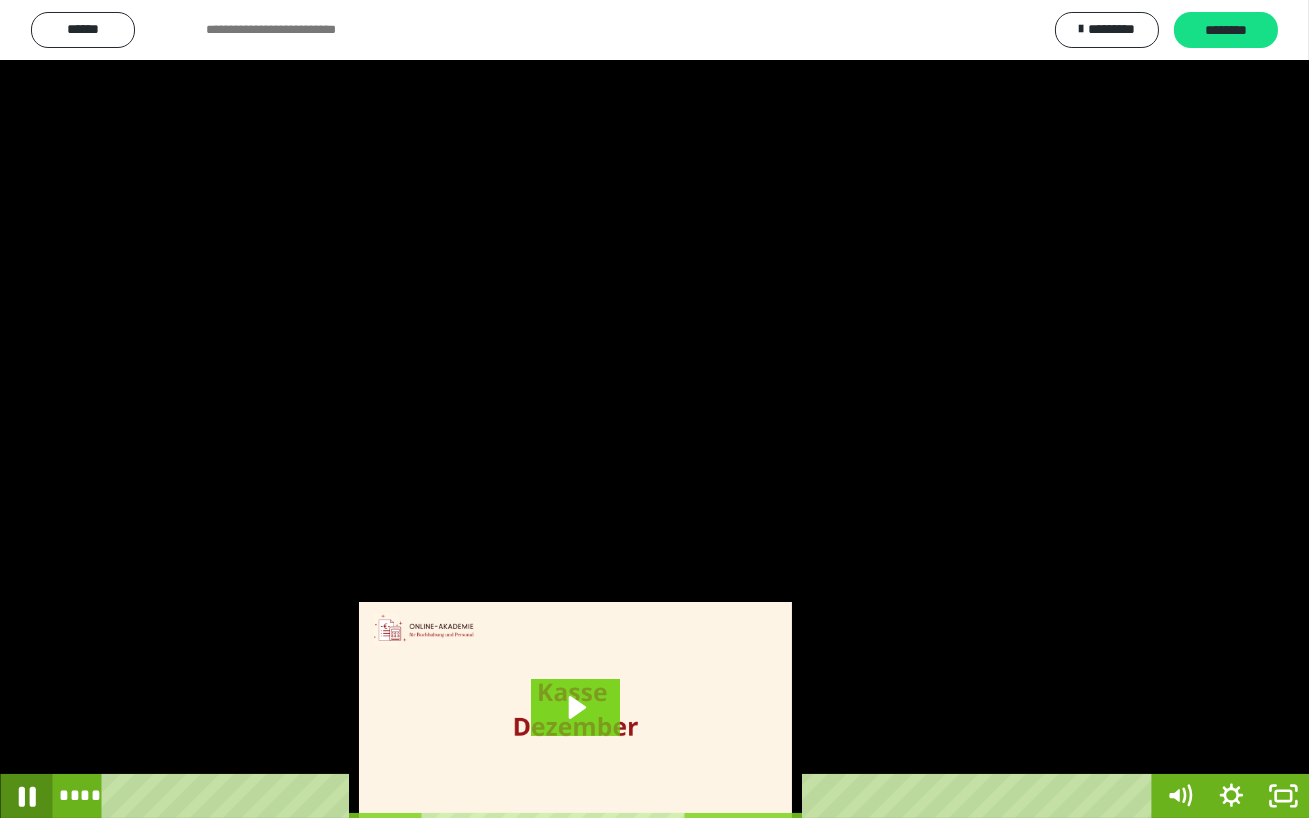 click 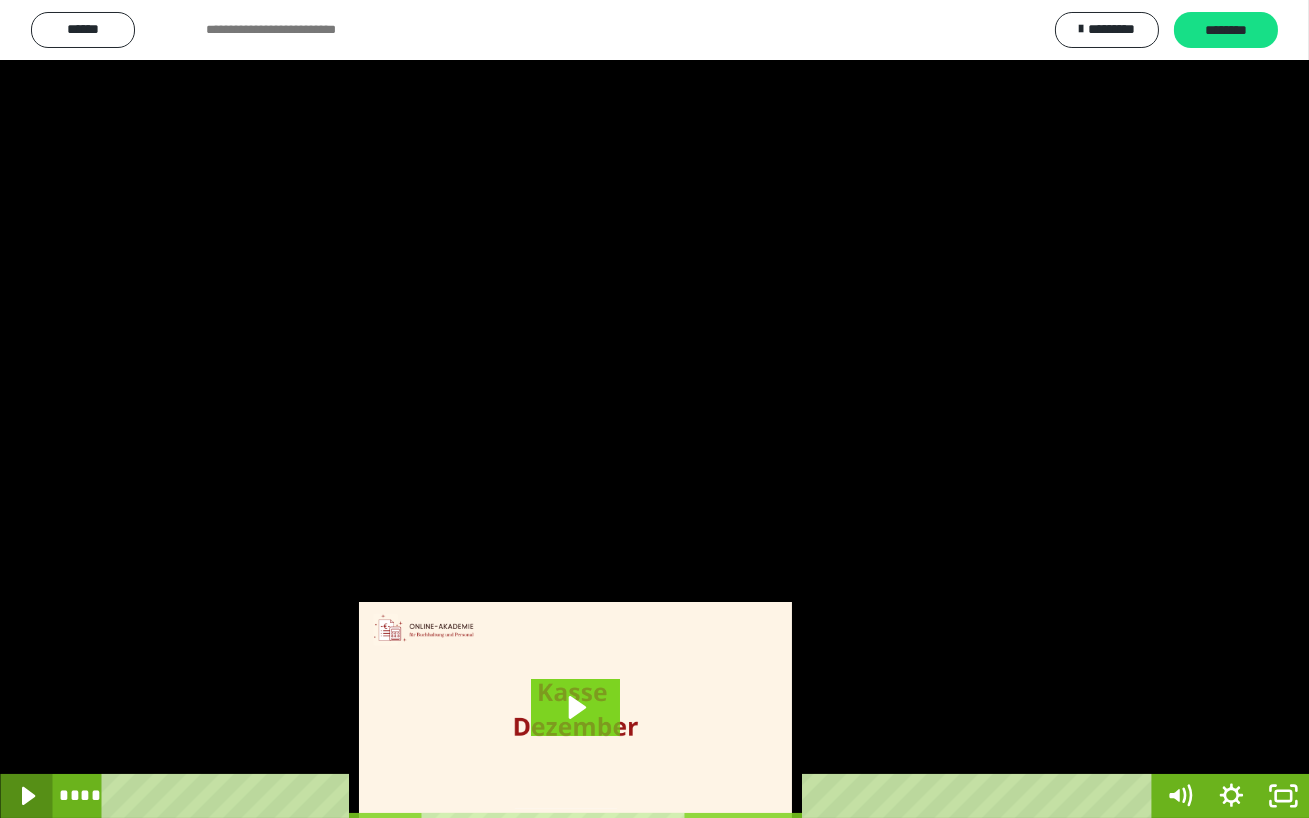 click 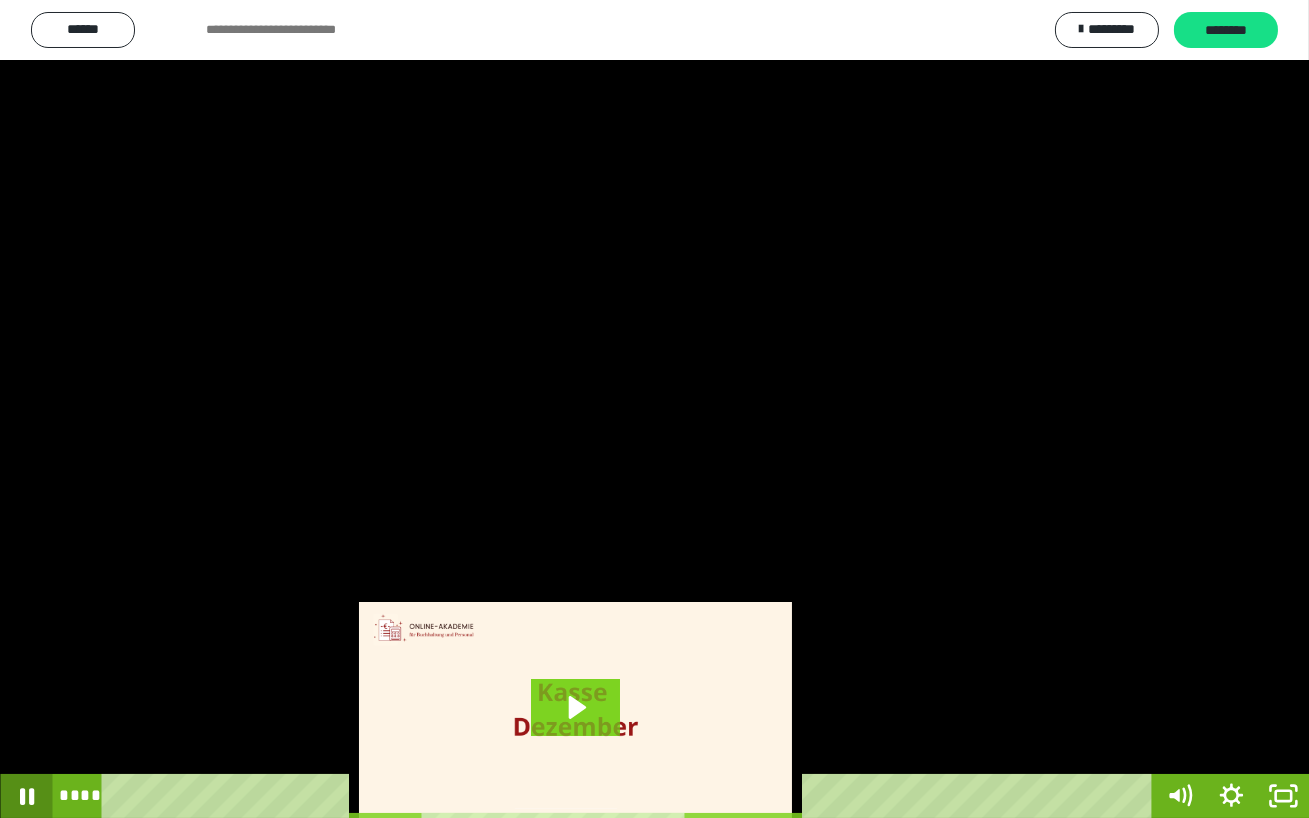 click 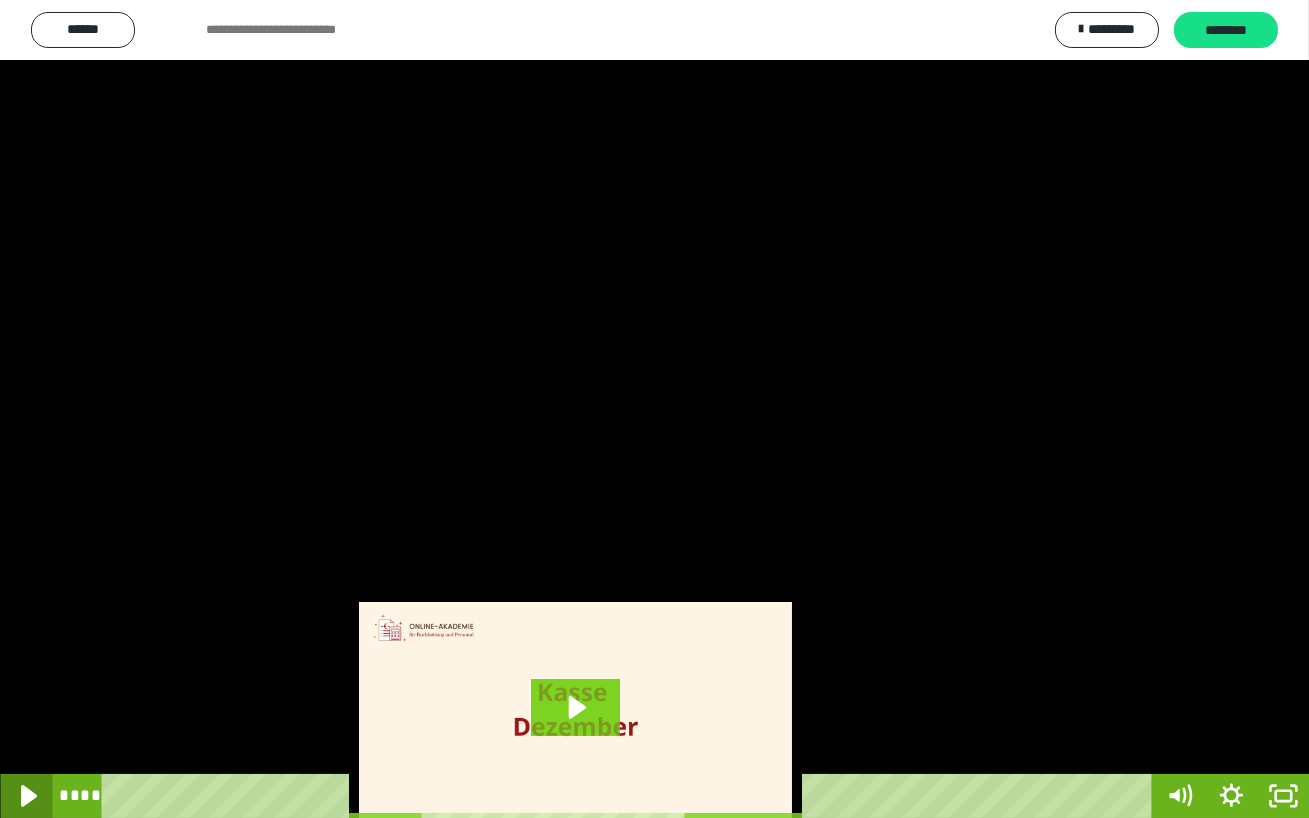 click 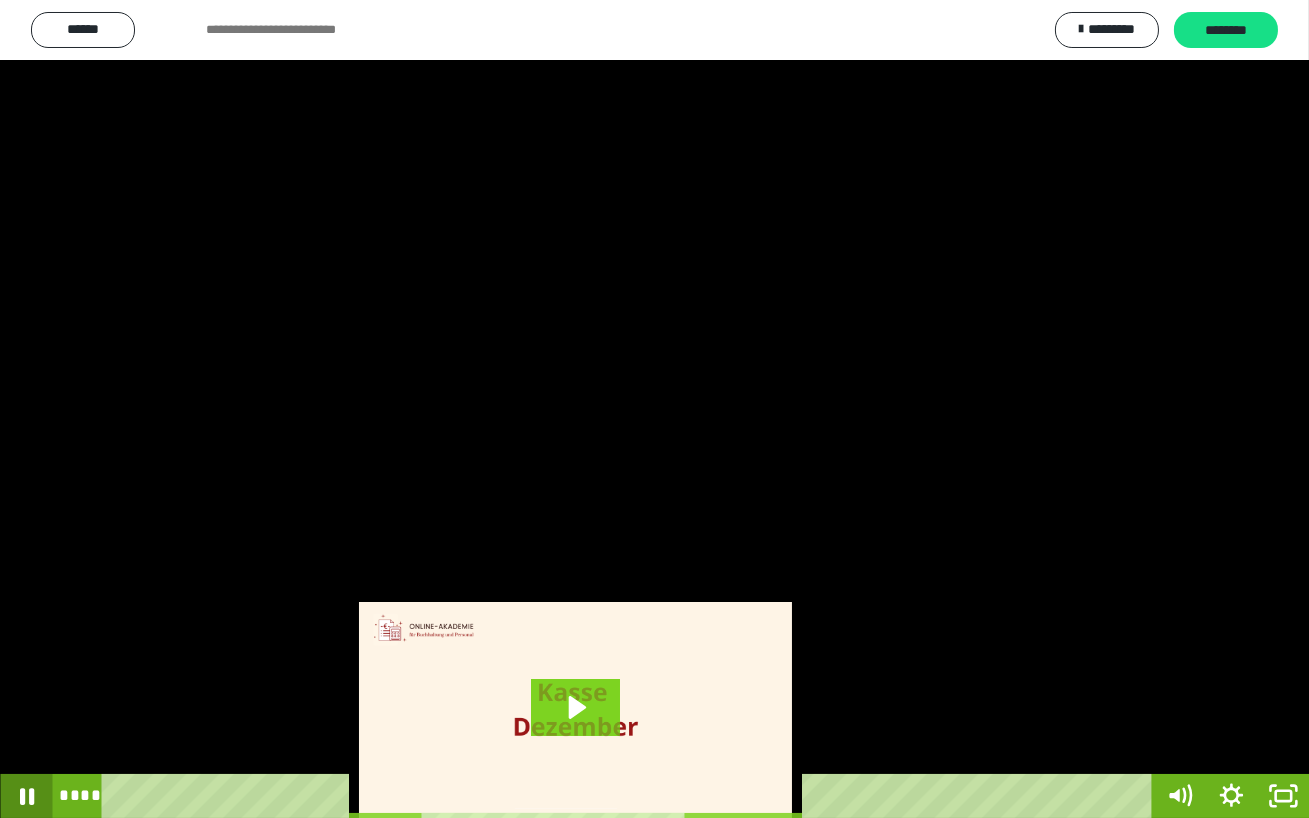 click 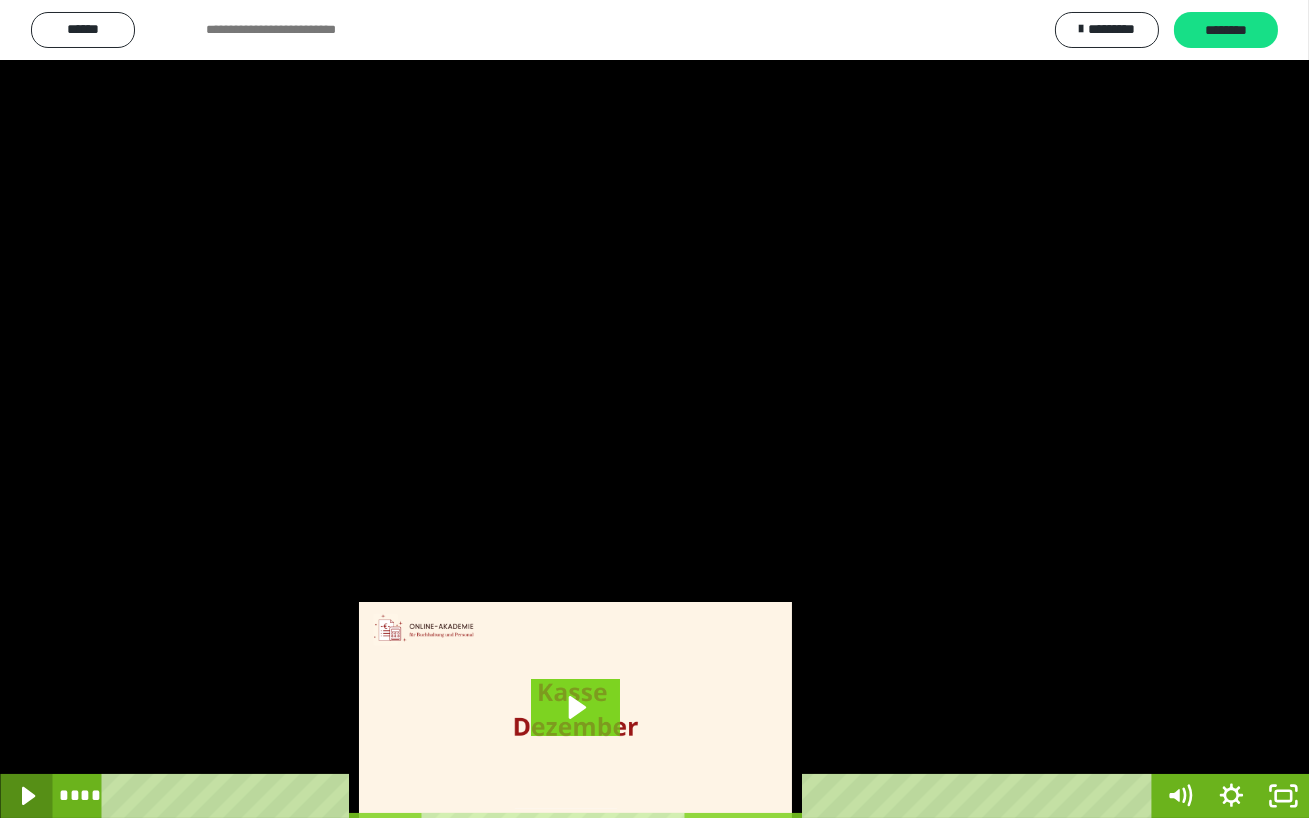 click 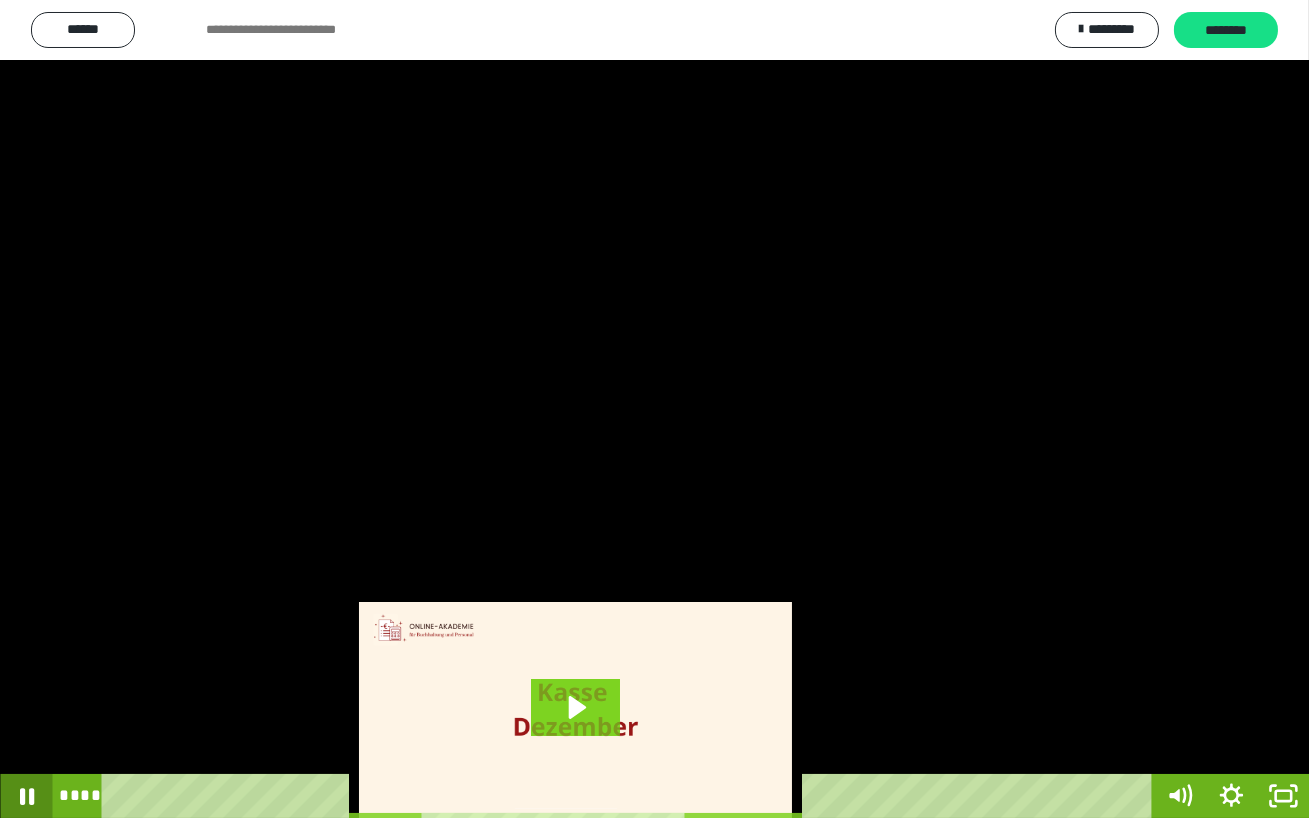 click 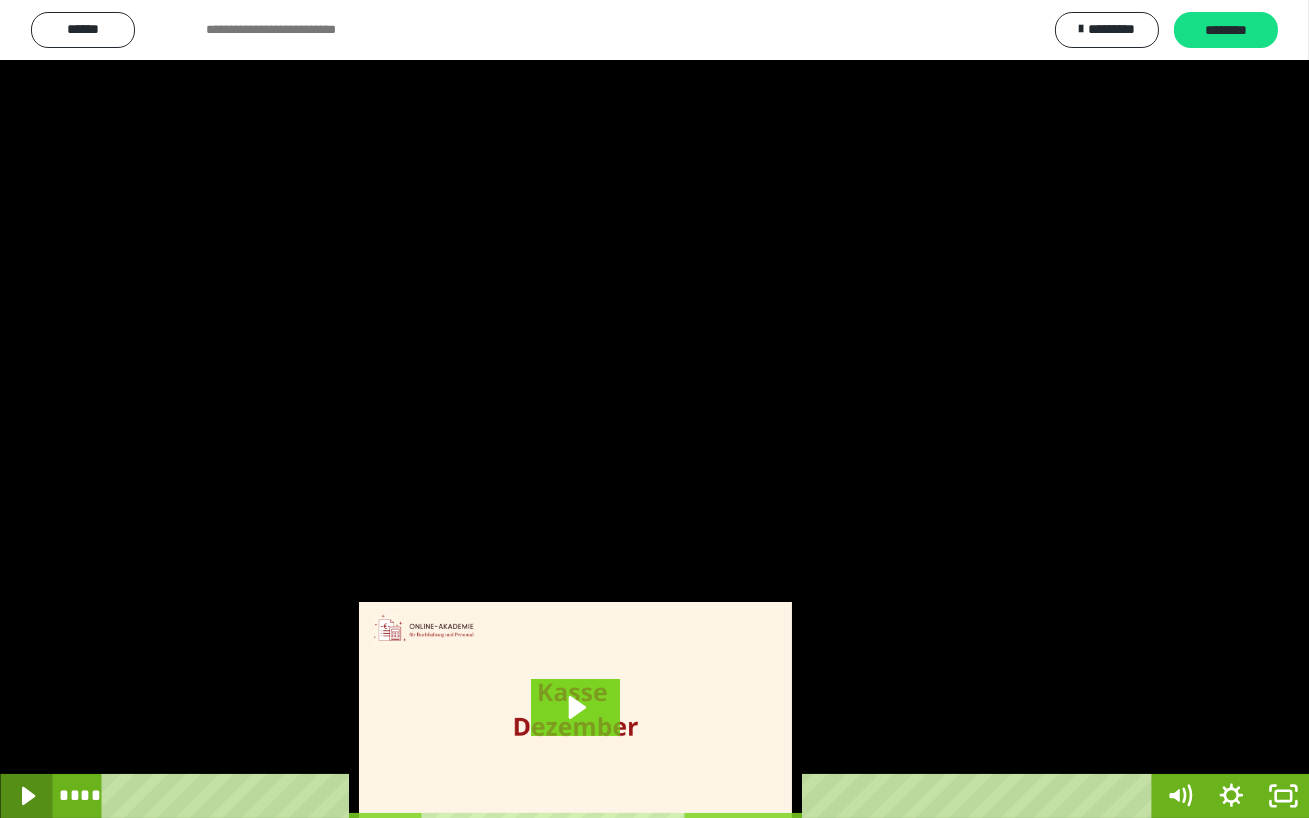 click 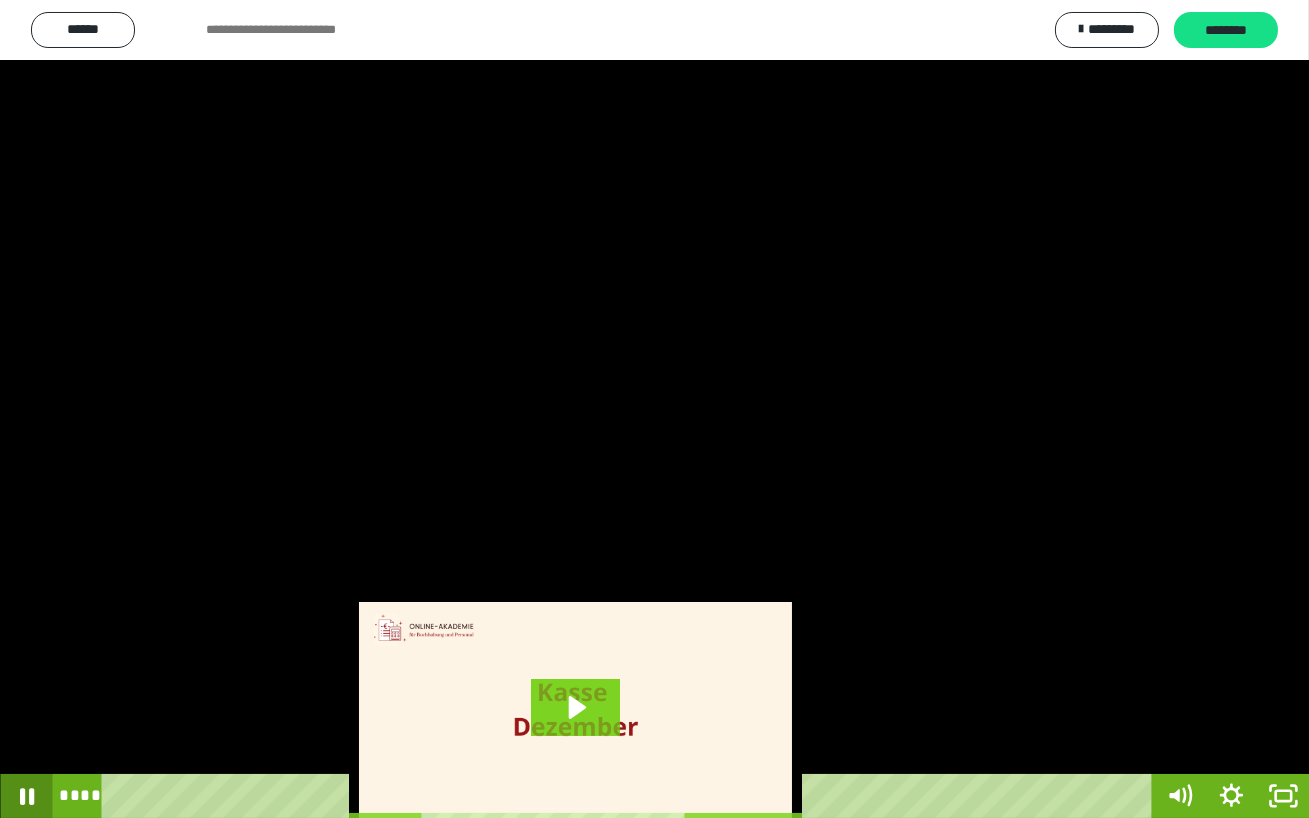 click 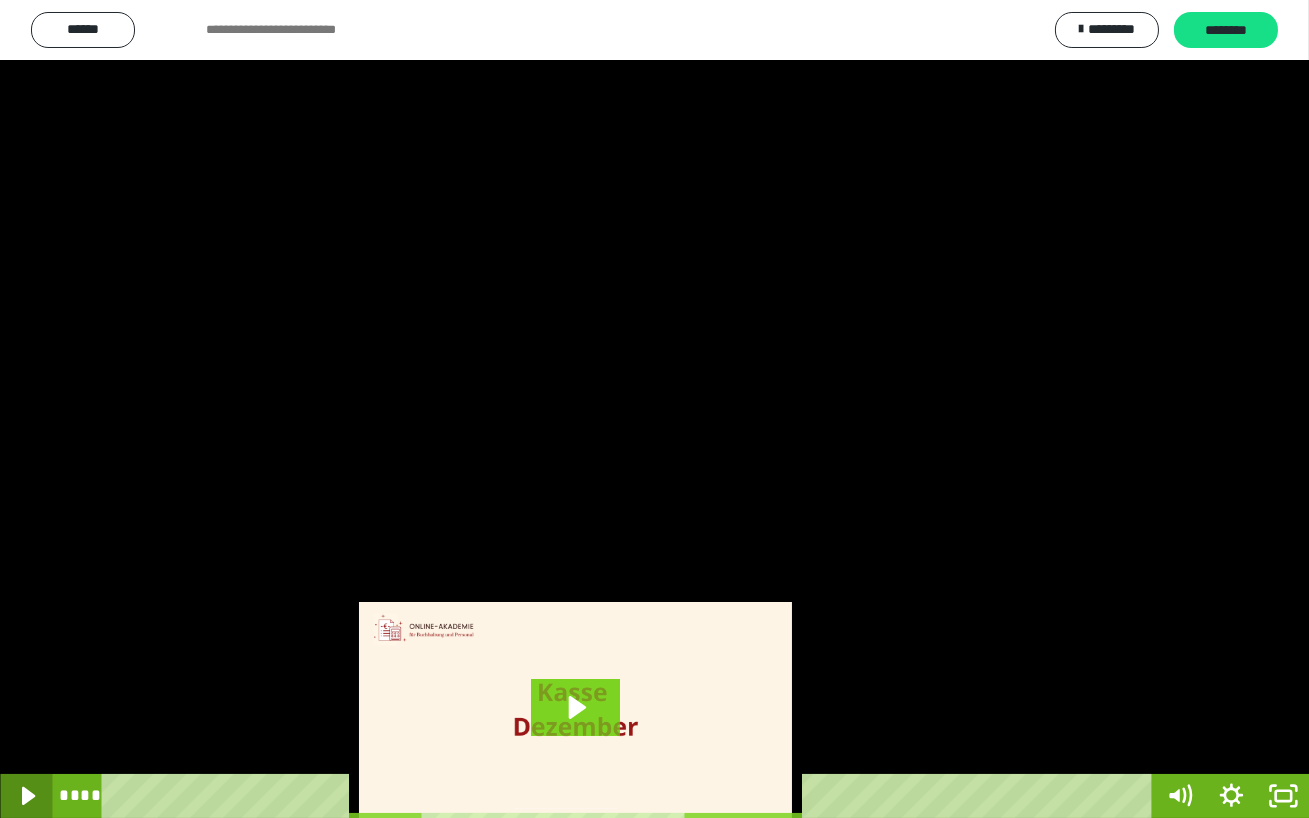 click 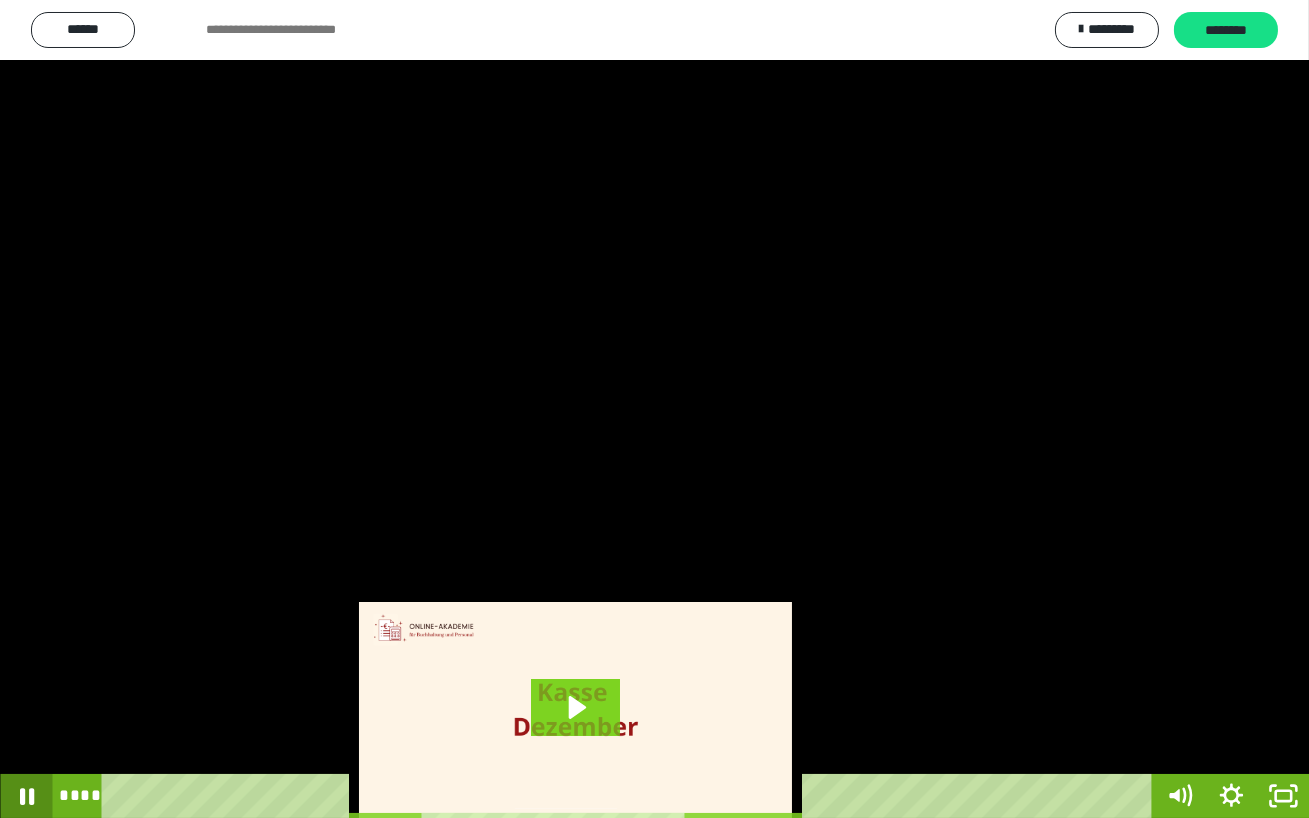 click 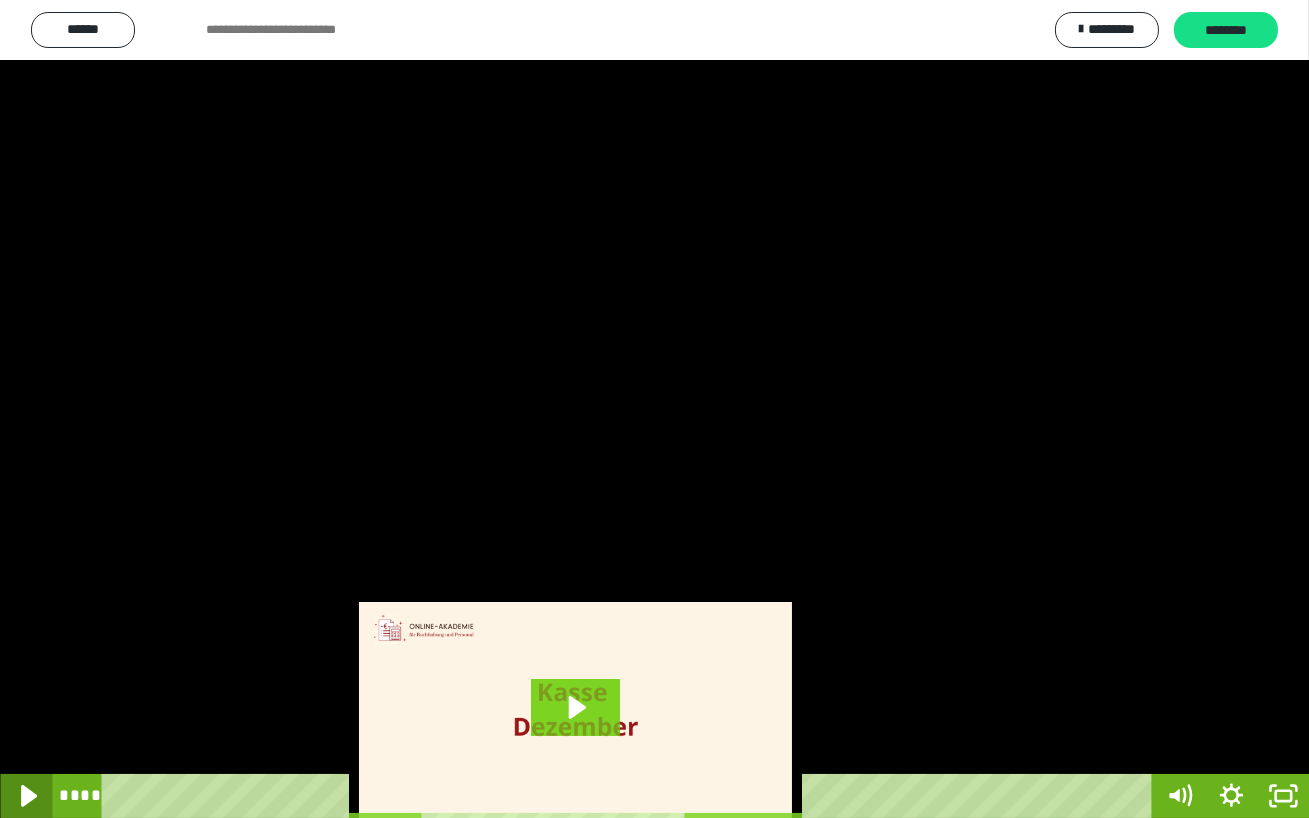 click 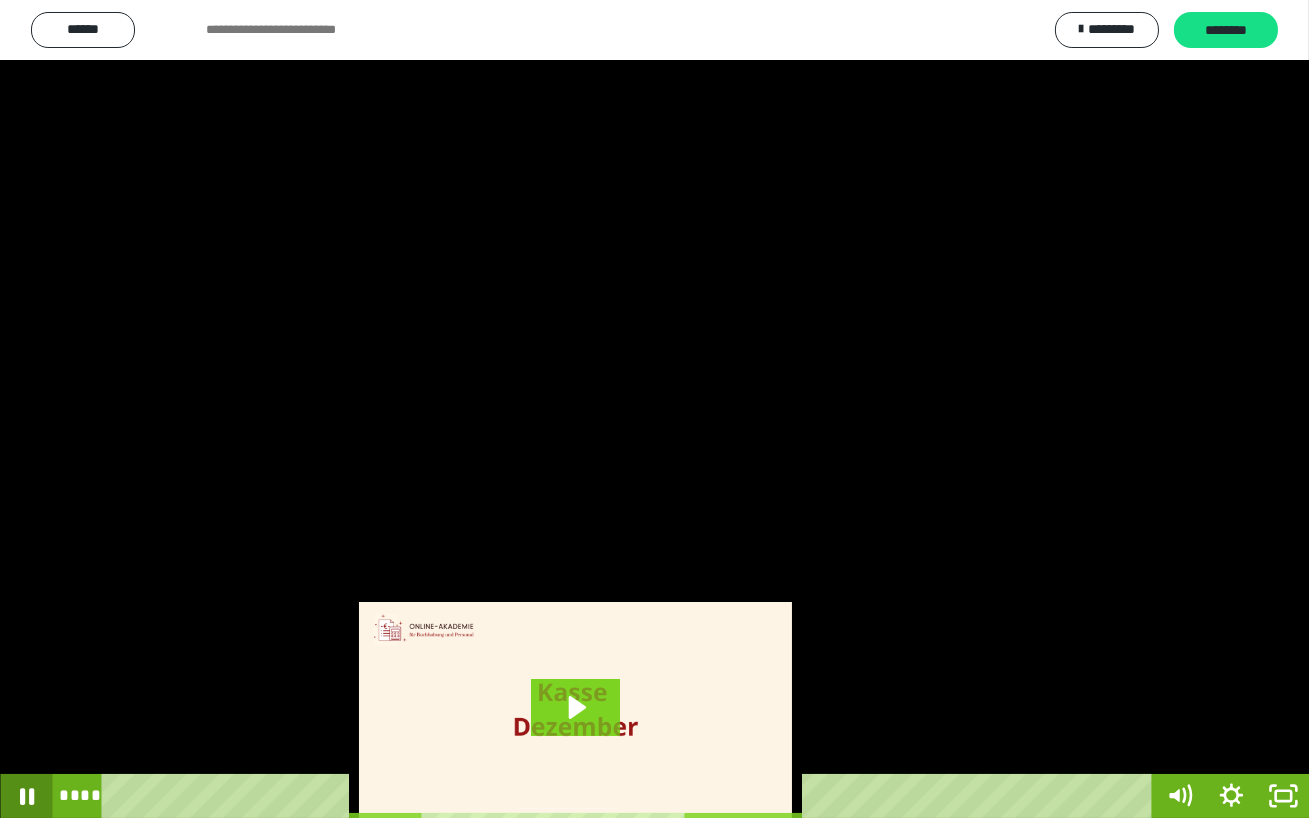 click 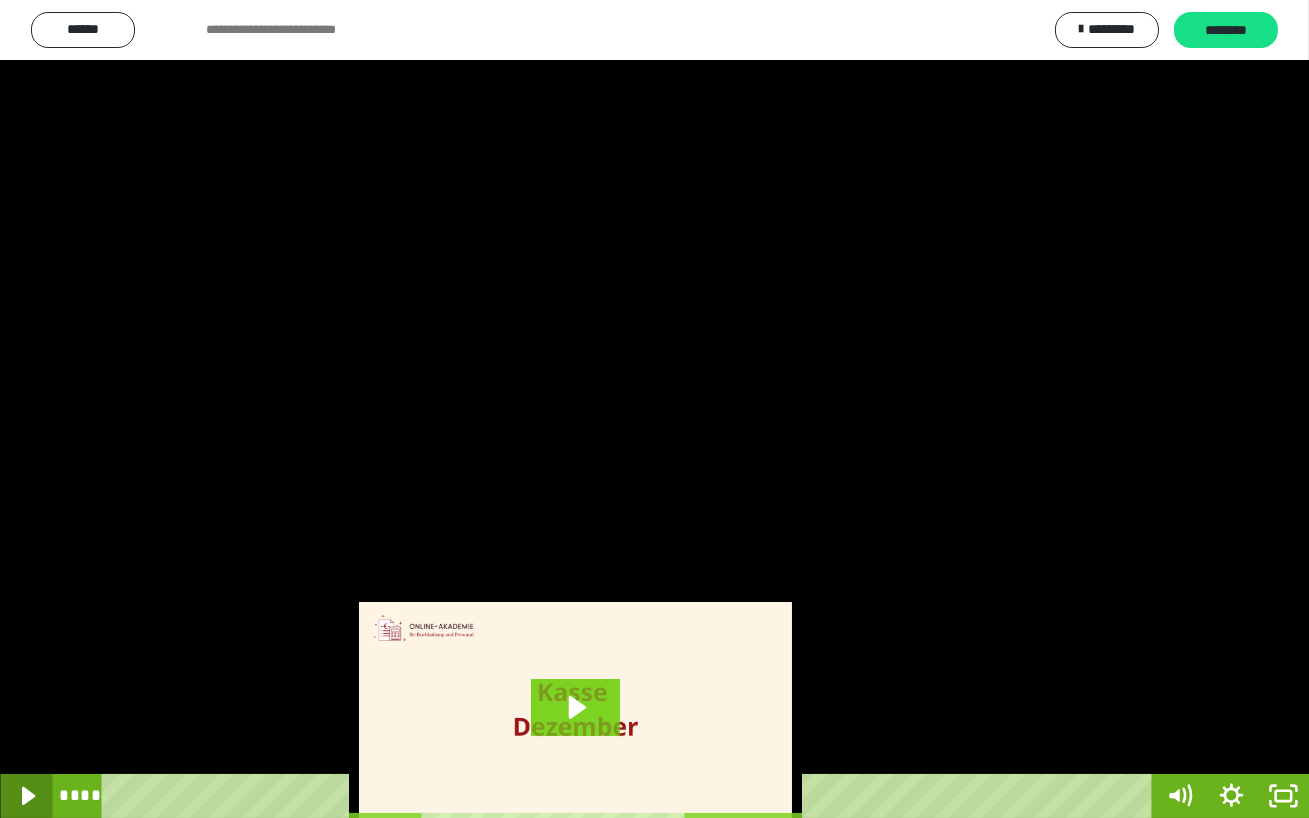 click 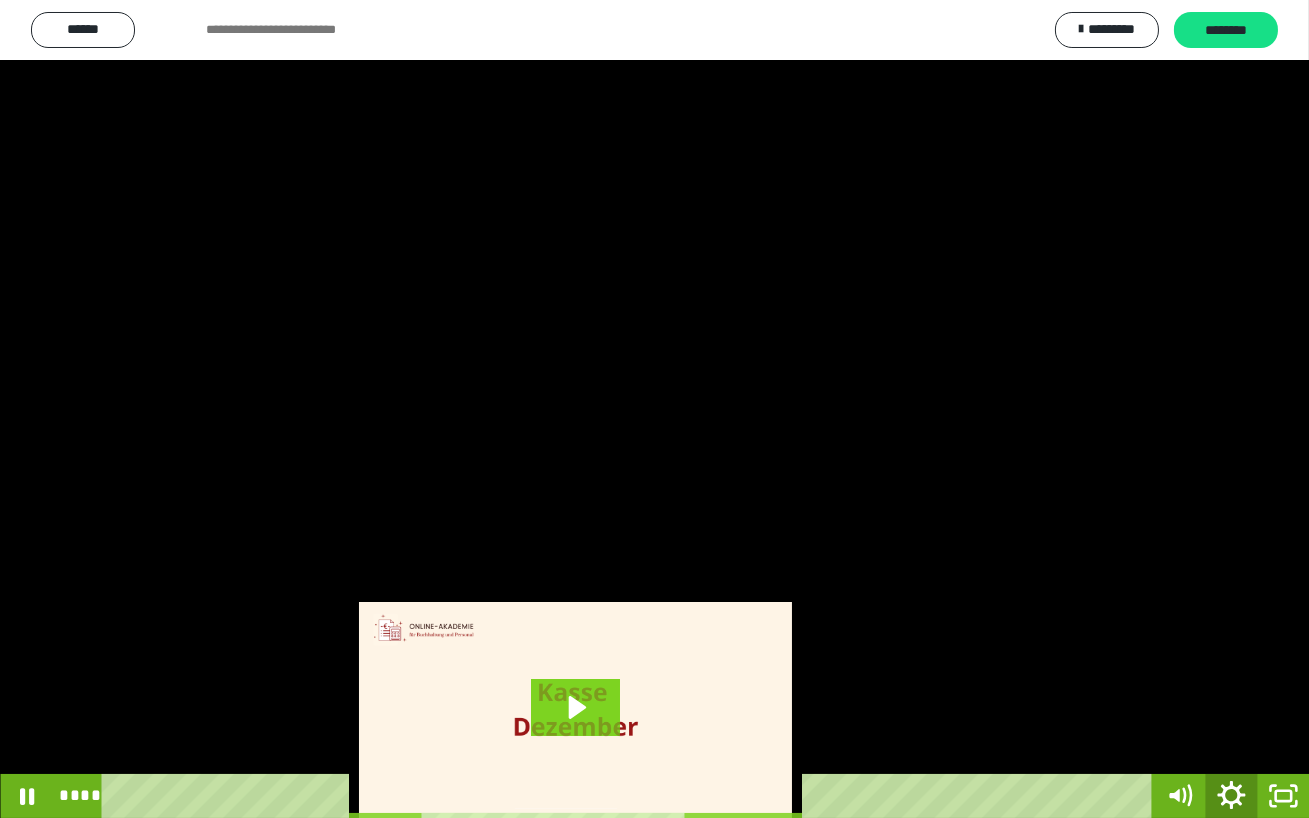 click 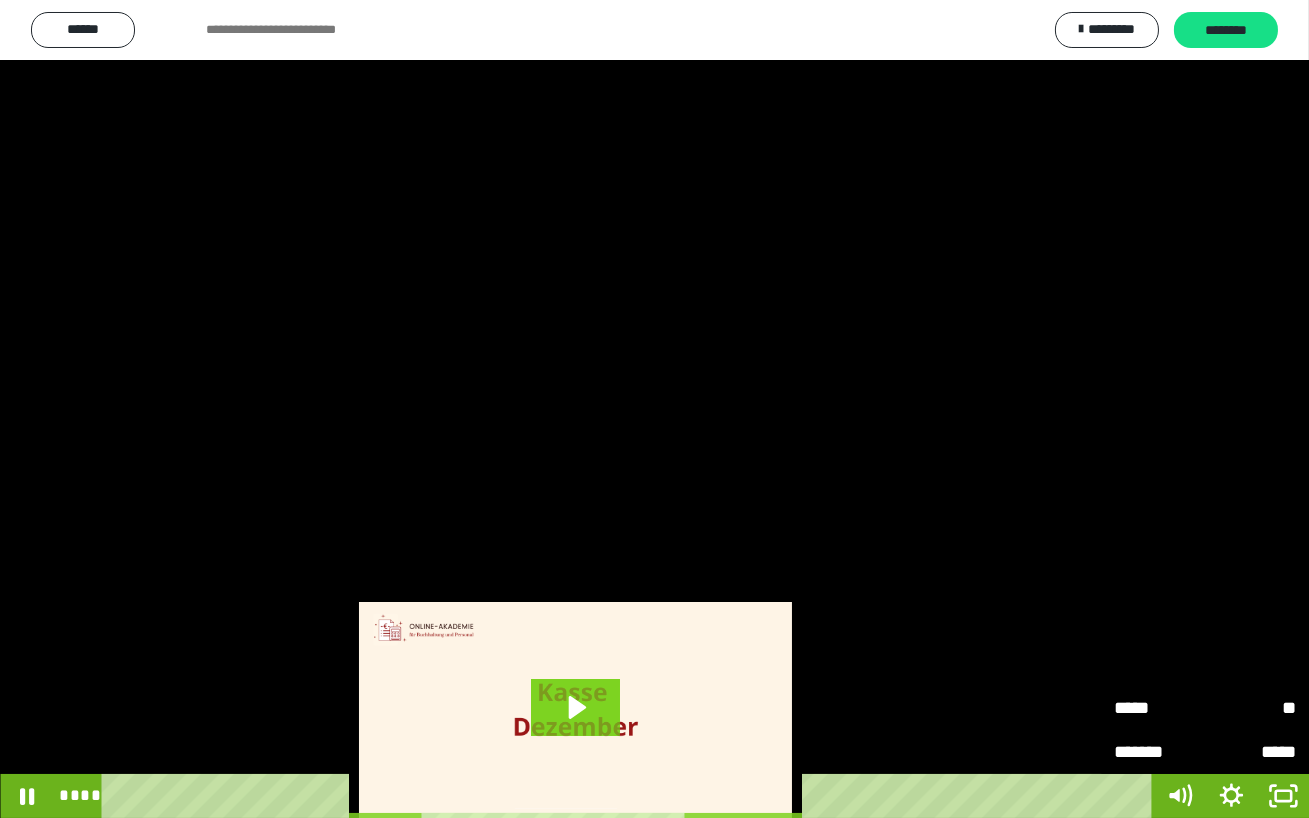 click on "**" at bounding box center (1250, 708) 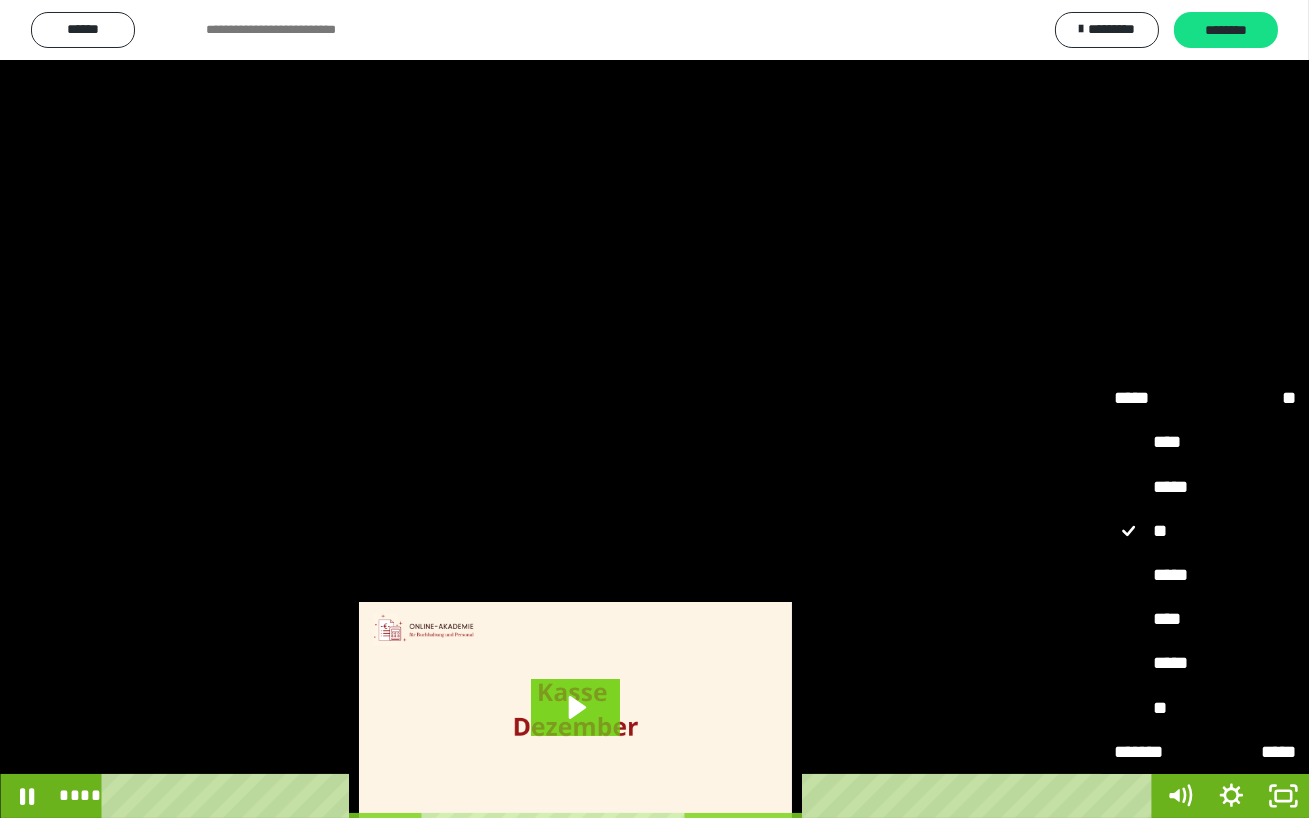 click on "****" at bounding box center [1205, 443] 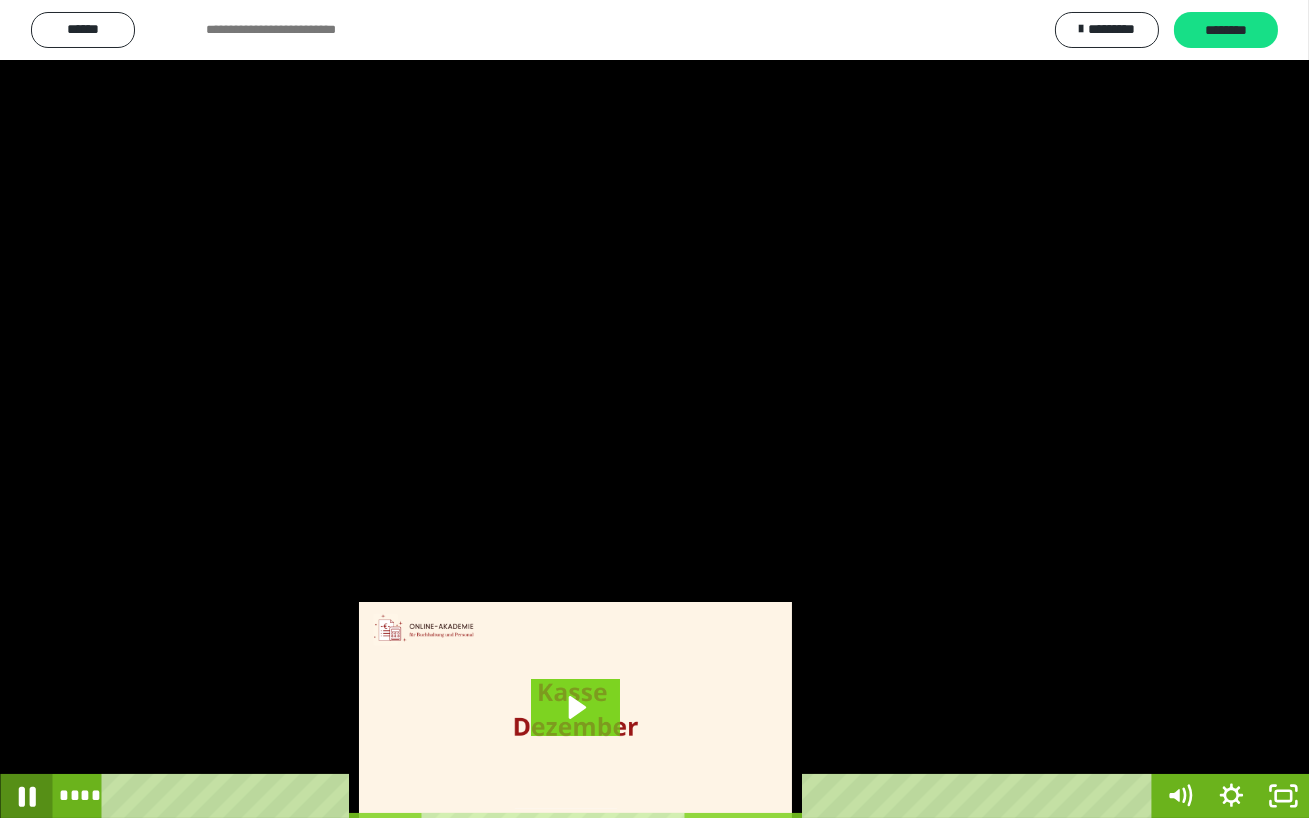 click 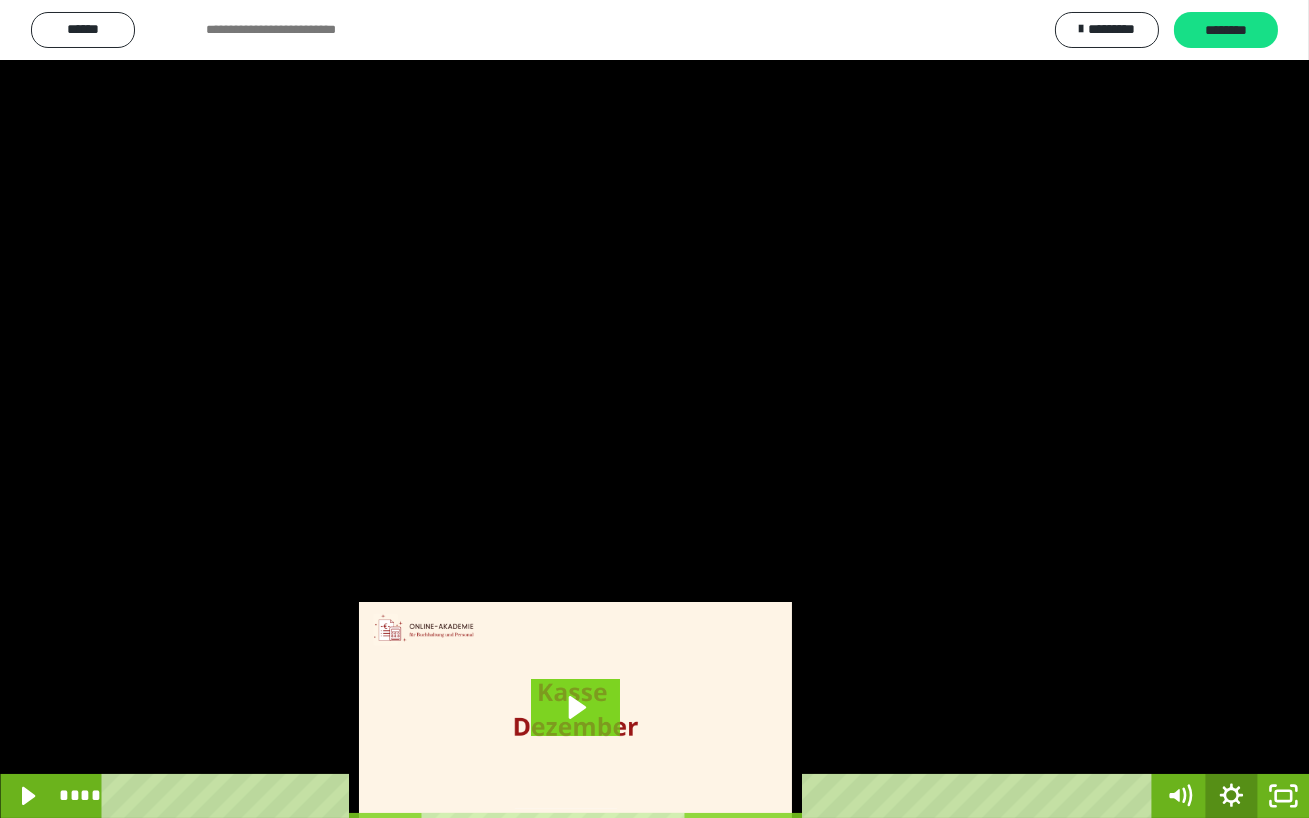 click 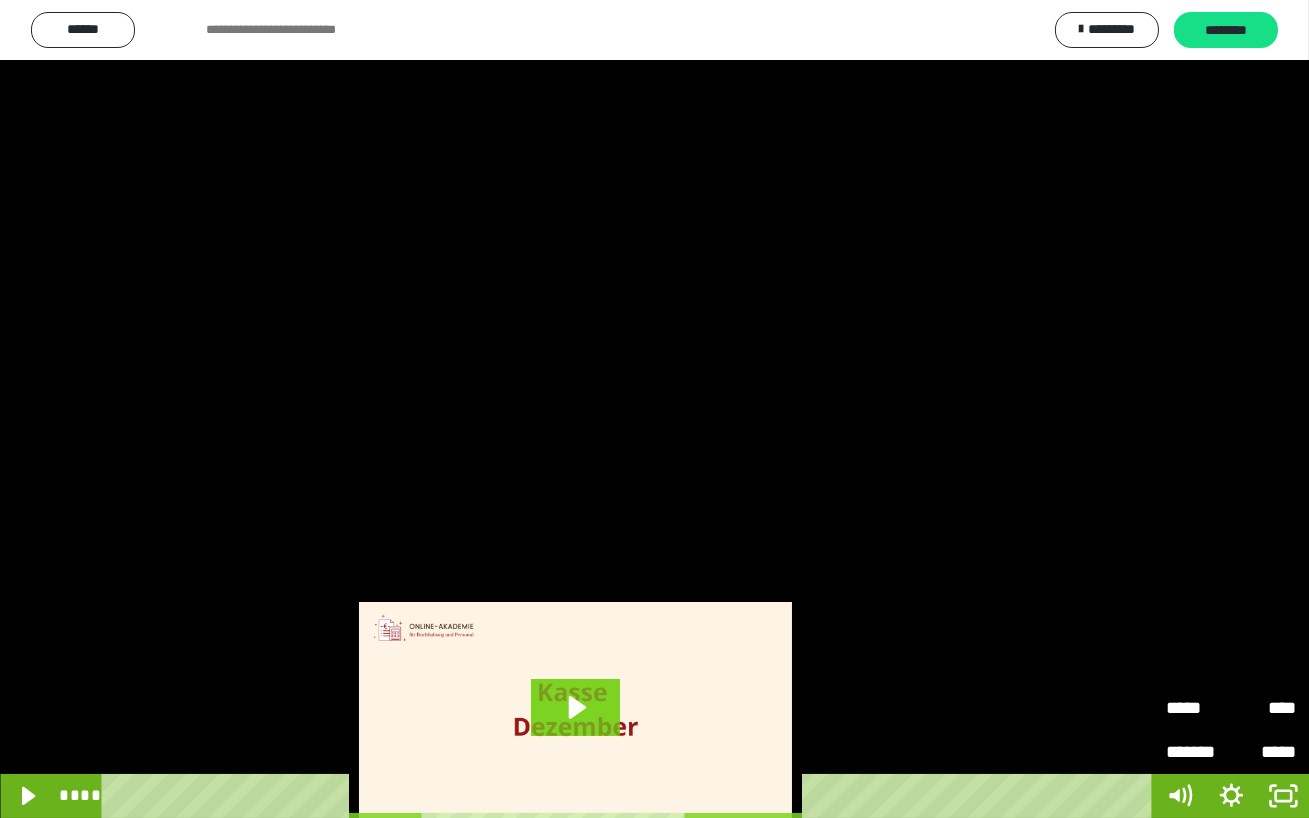 click on "*****" at bounding box center (1198, 699) 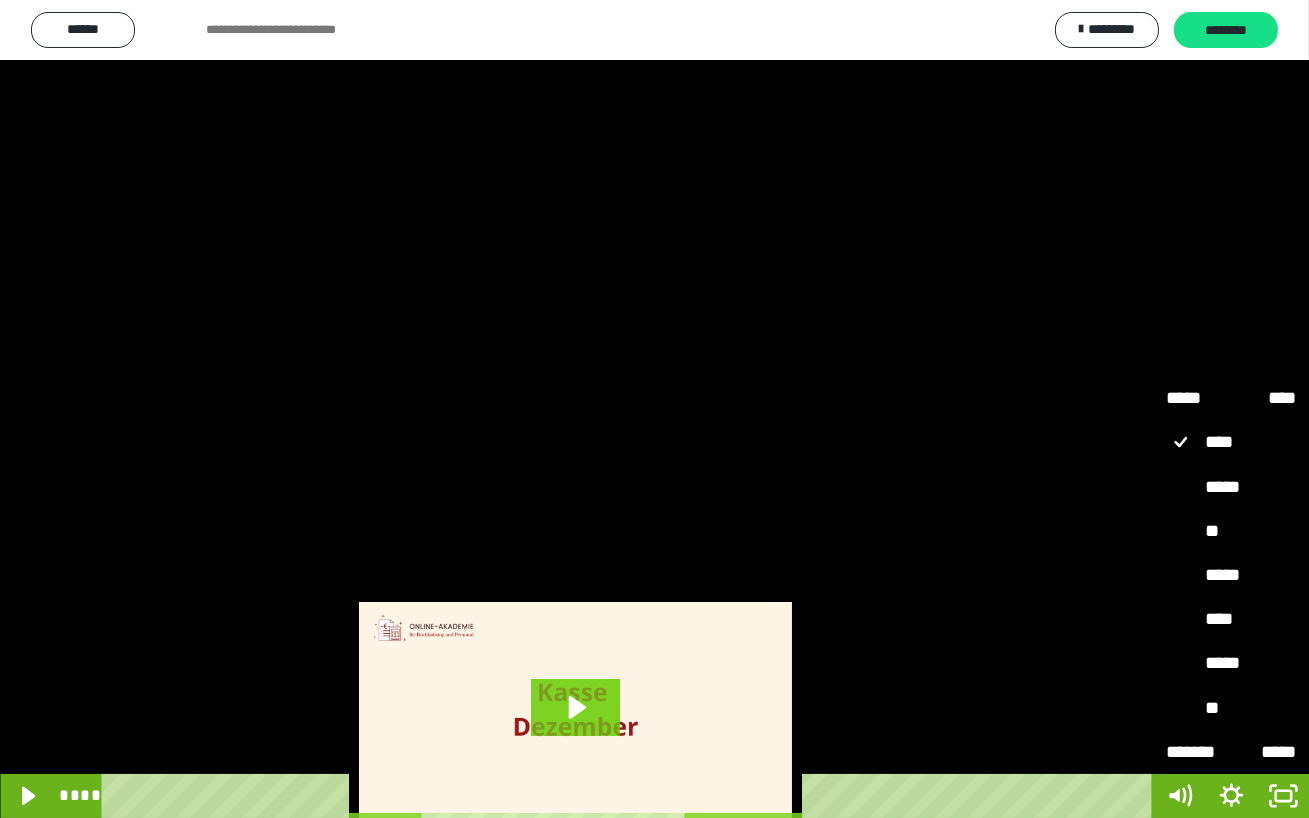 click on "**" at bounding box center (1231, 532) 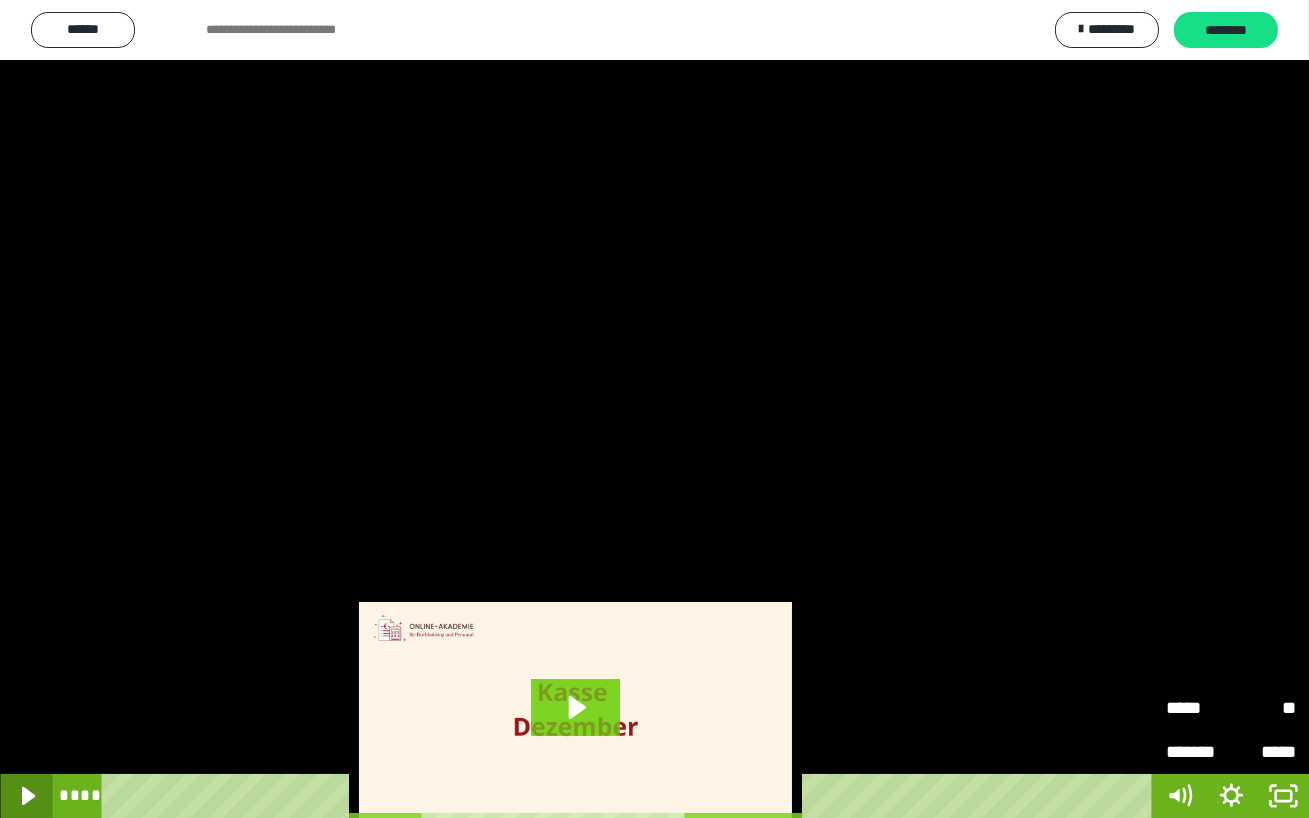 click 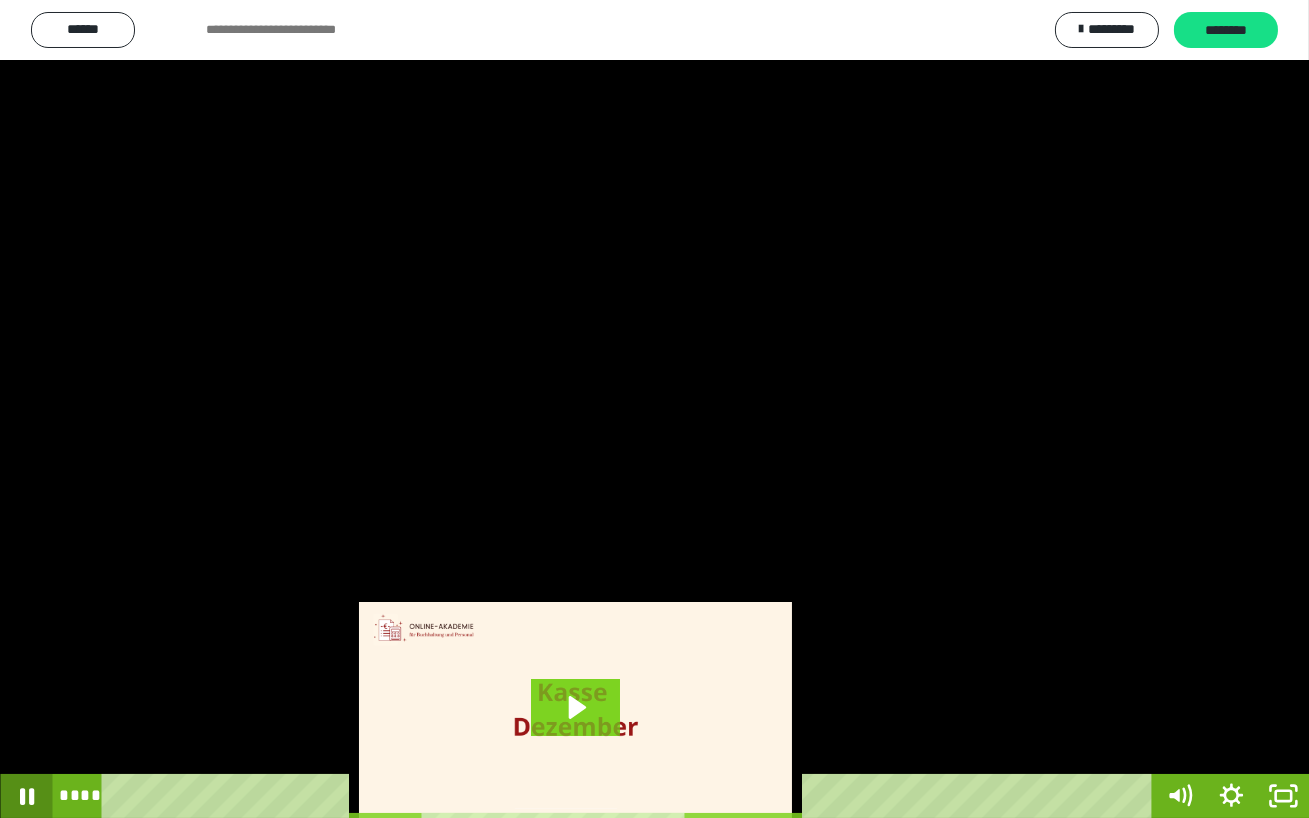 click 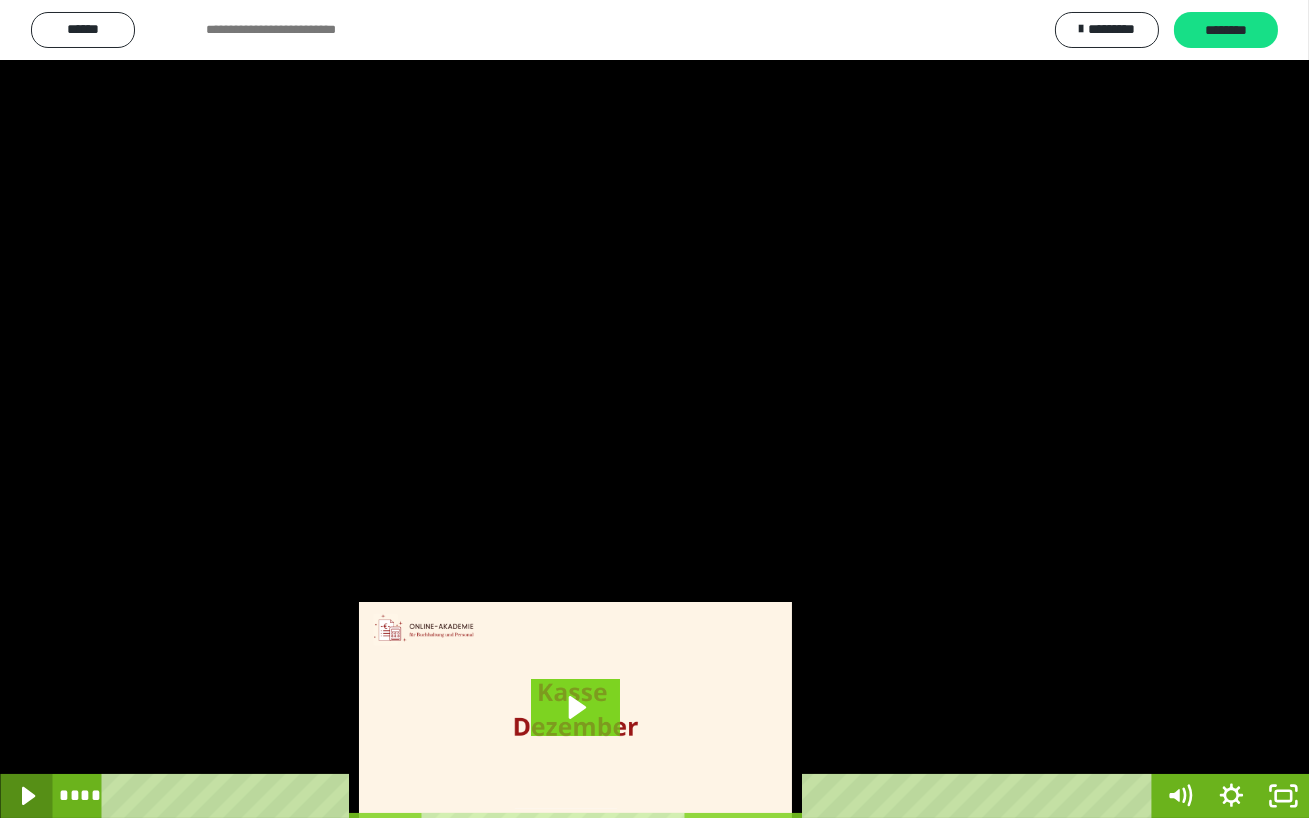 click 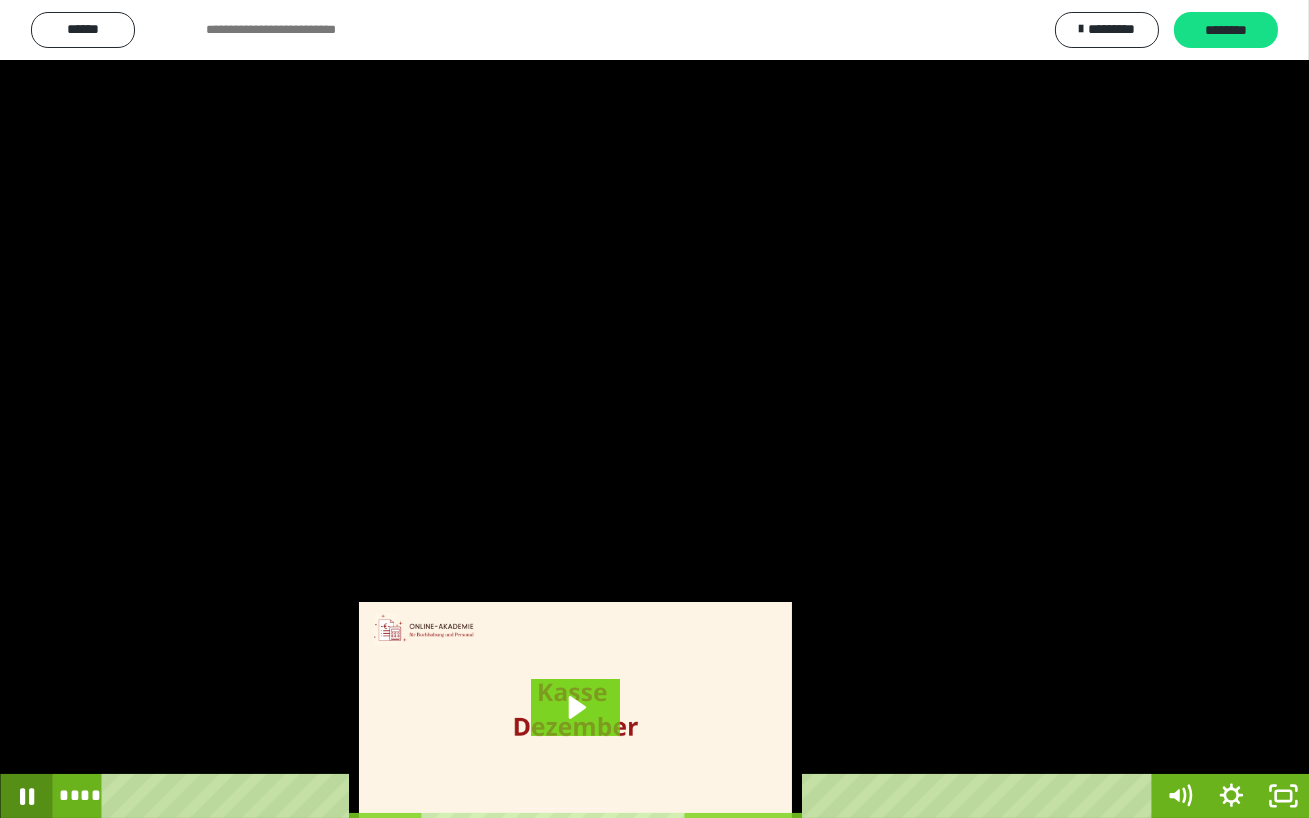 click 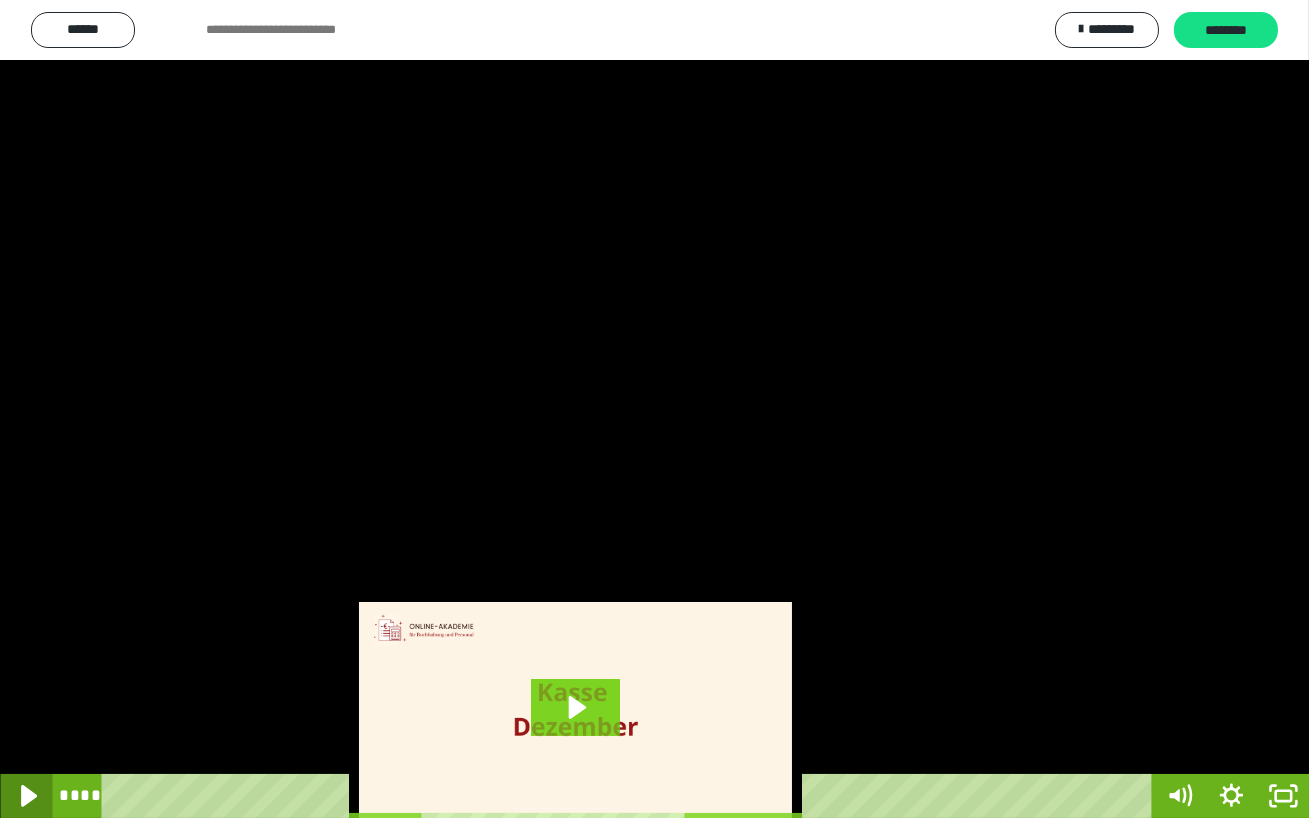 click 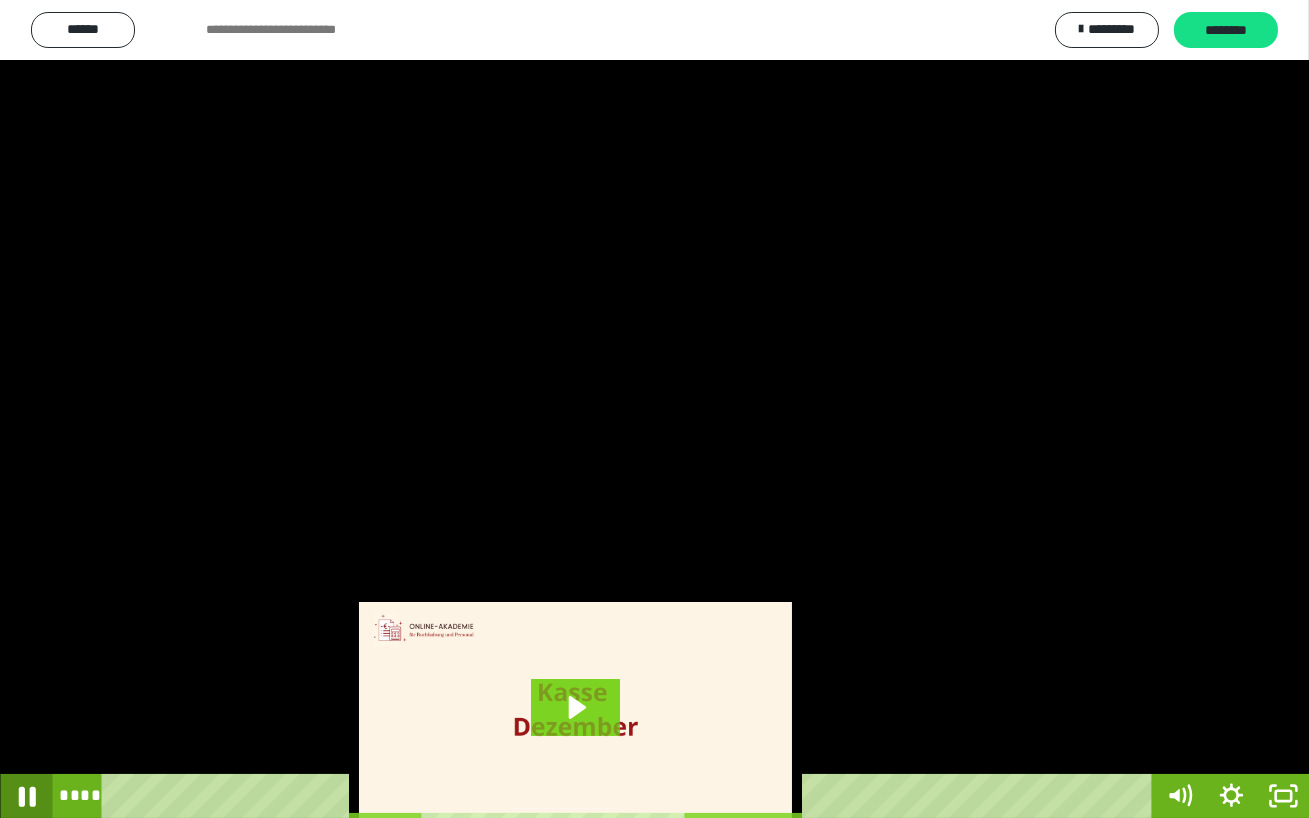 click 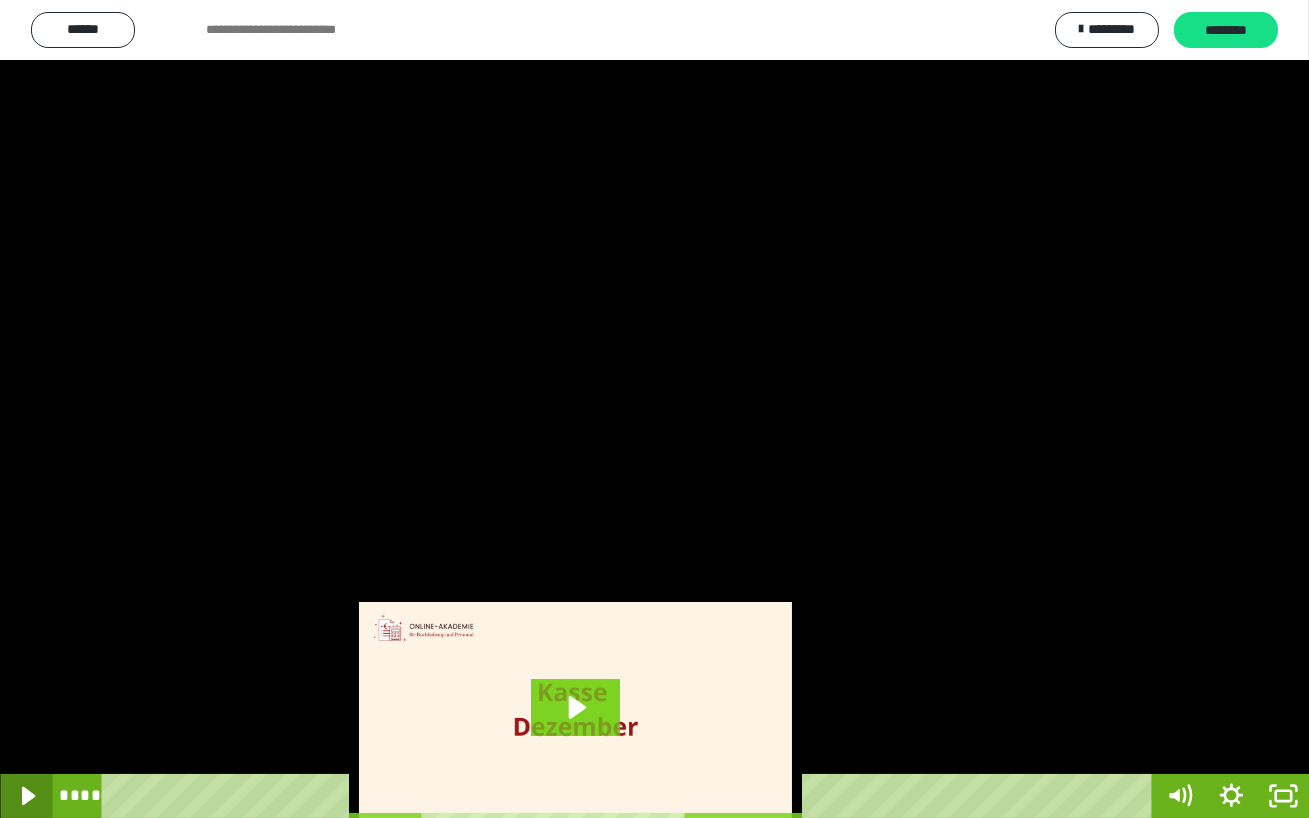 click 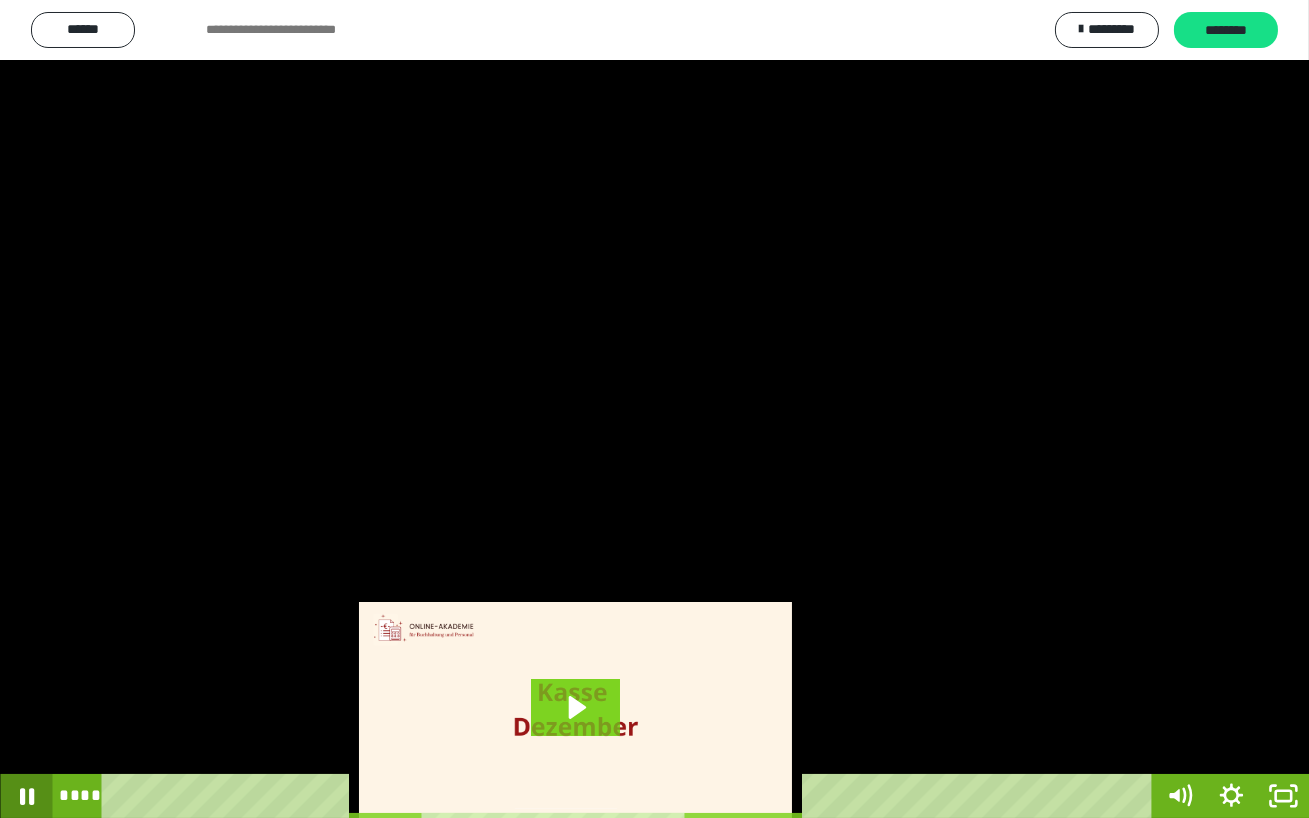 click 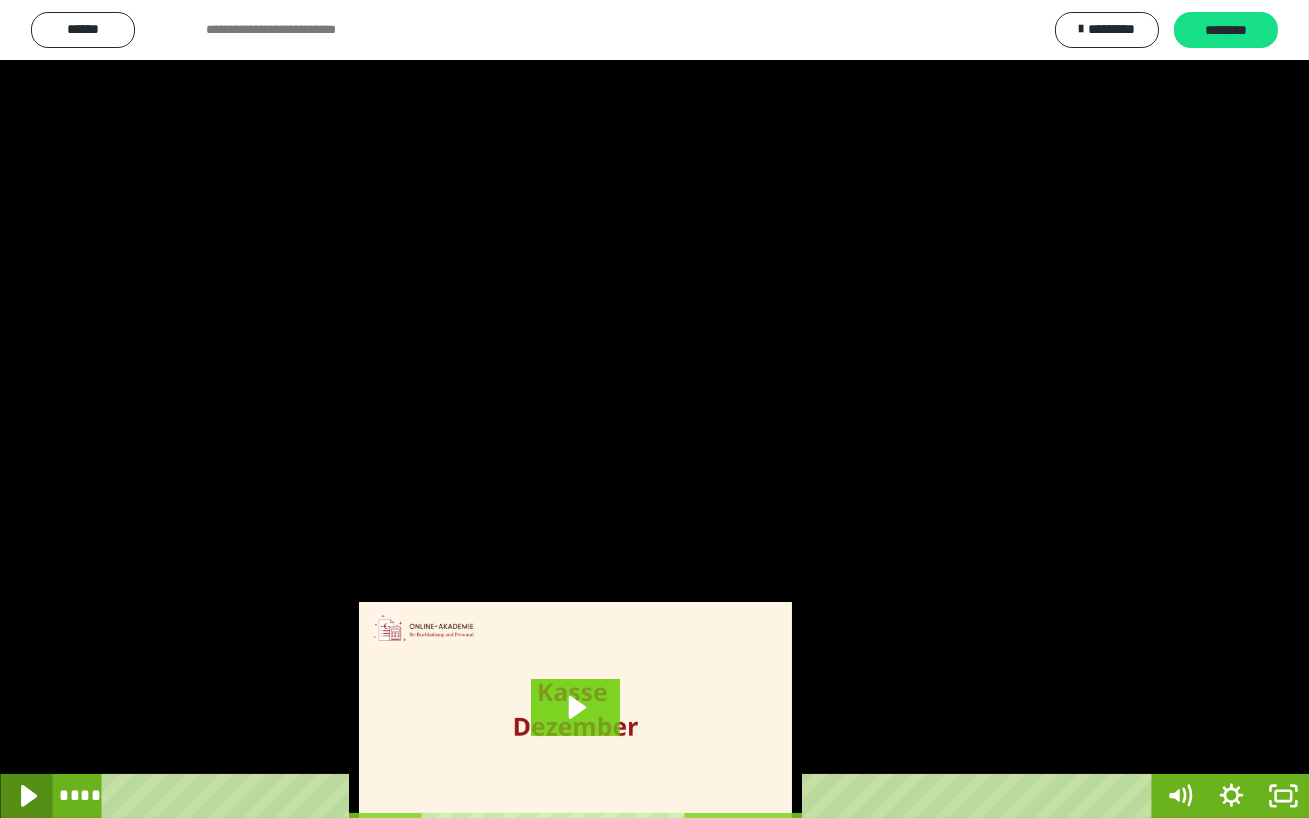 click 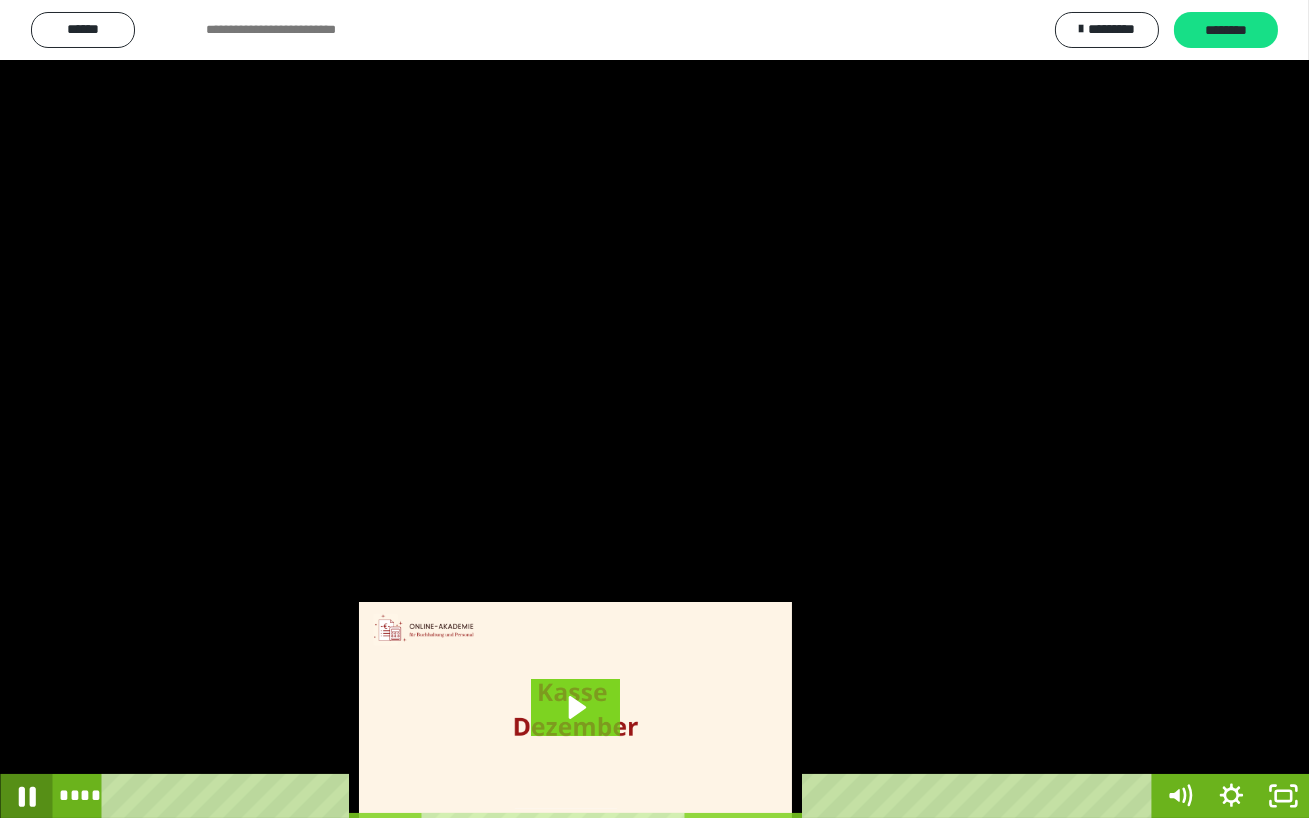 click 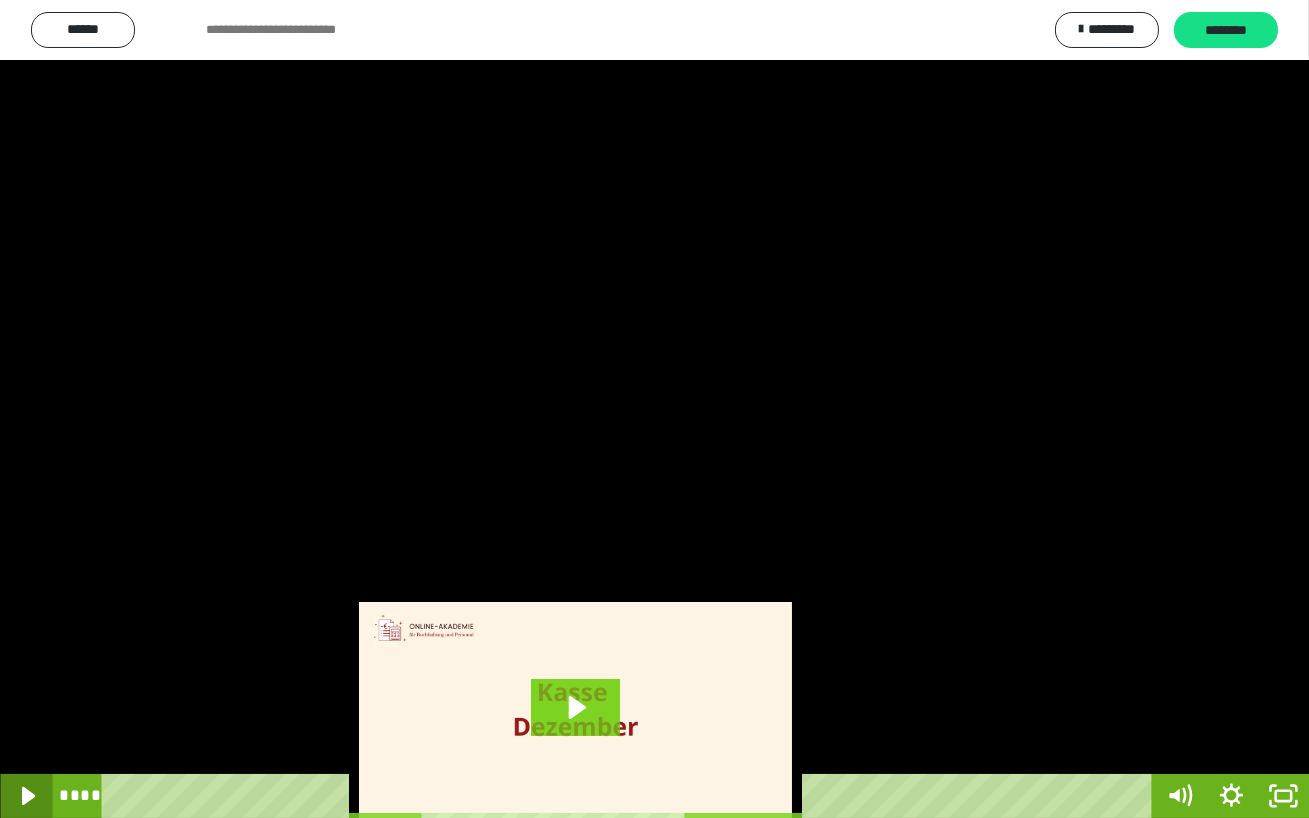 click 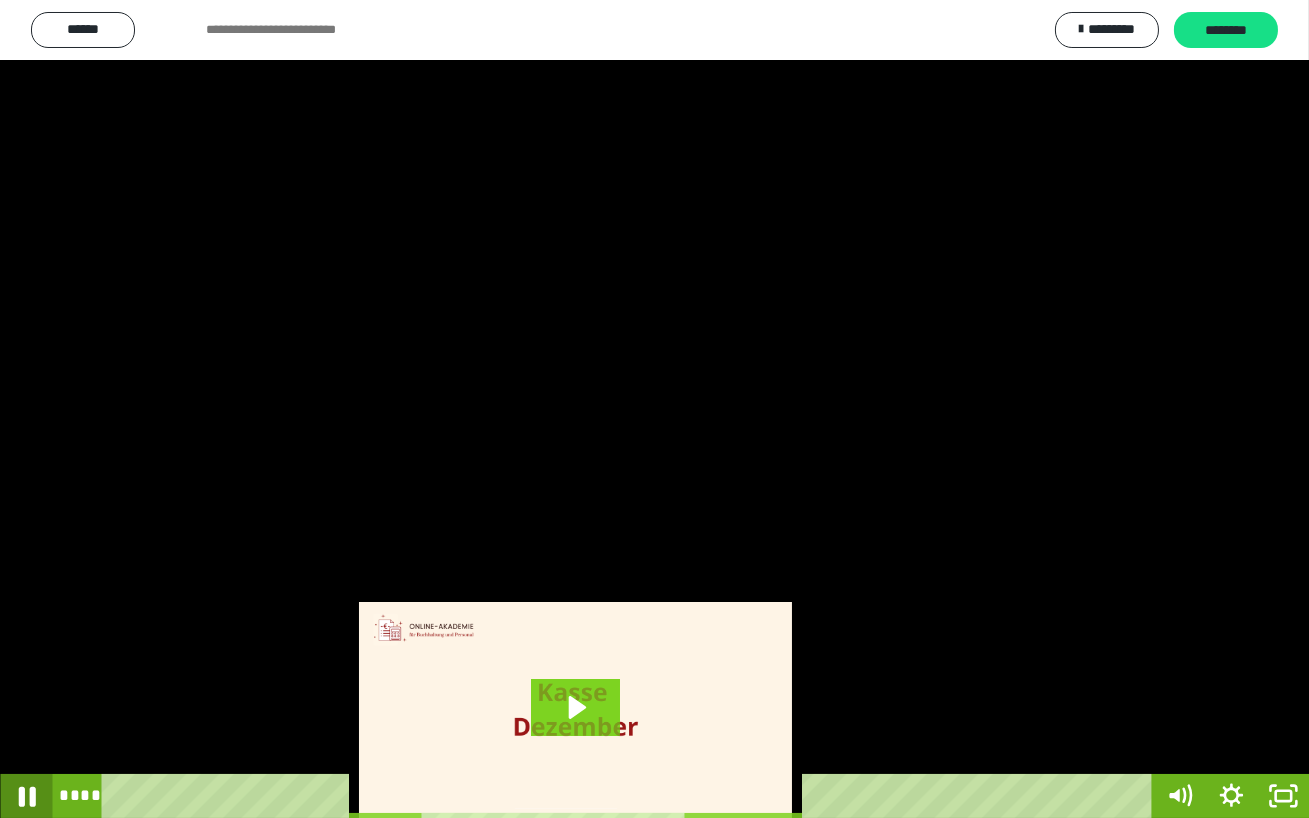 click 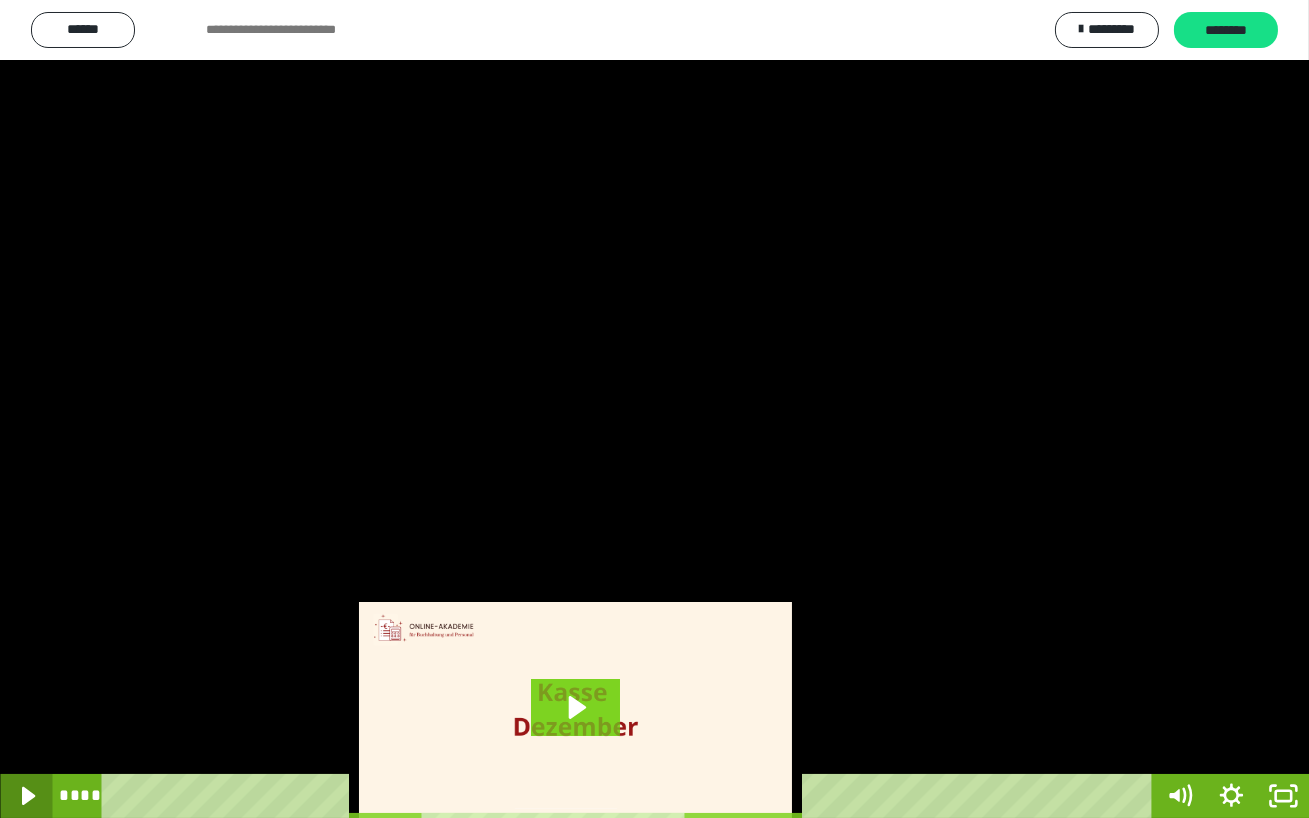 click 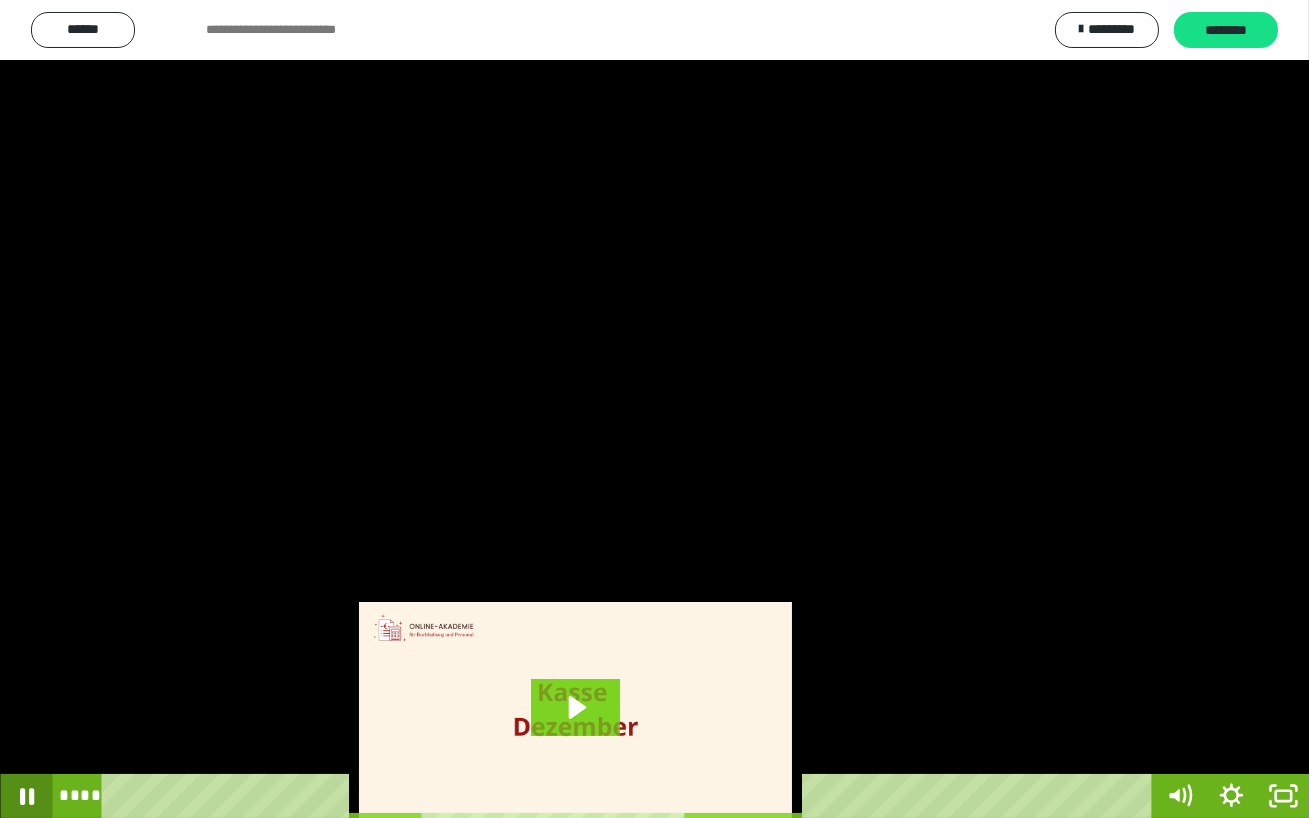 click 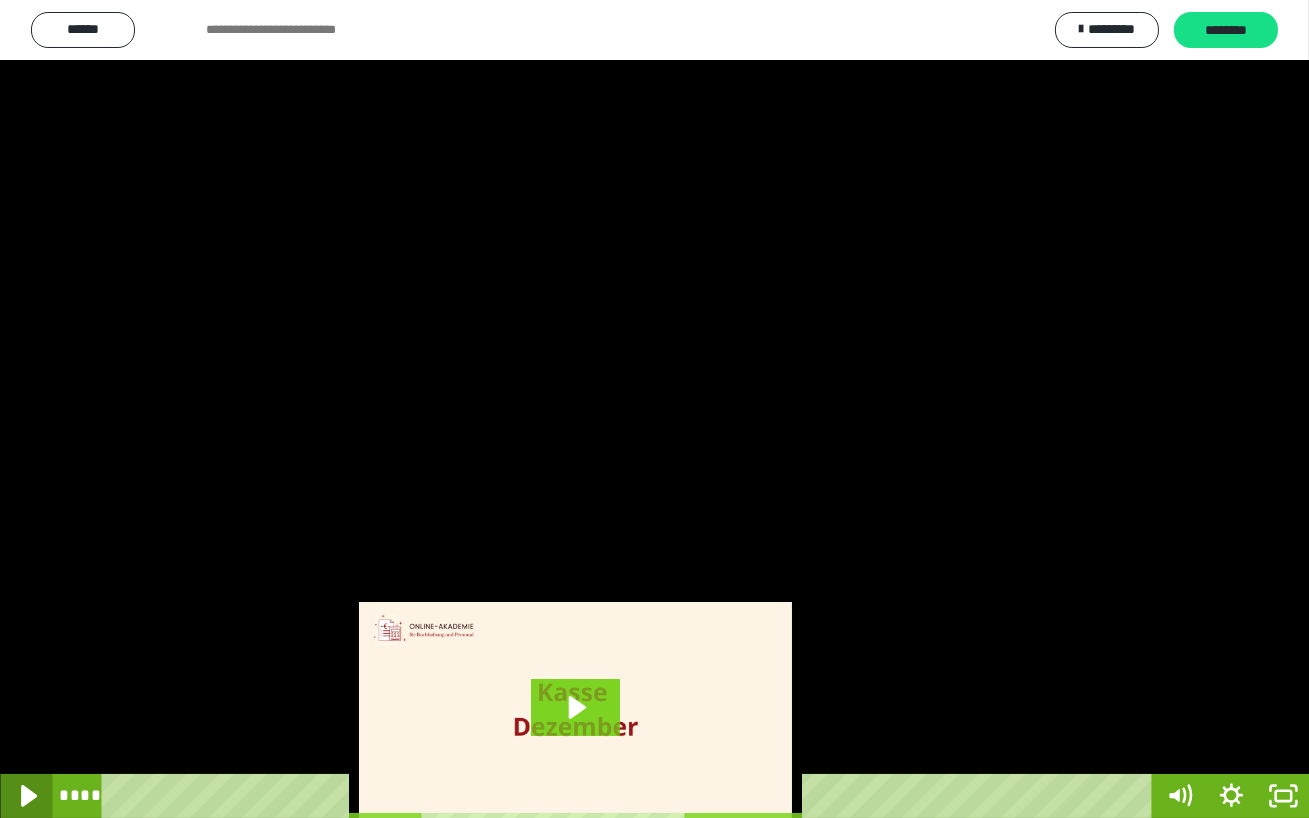 click 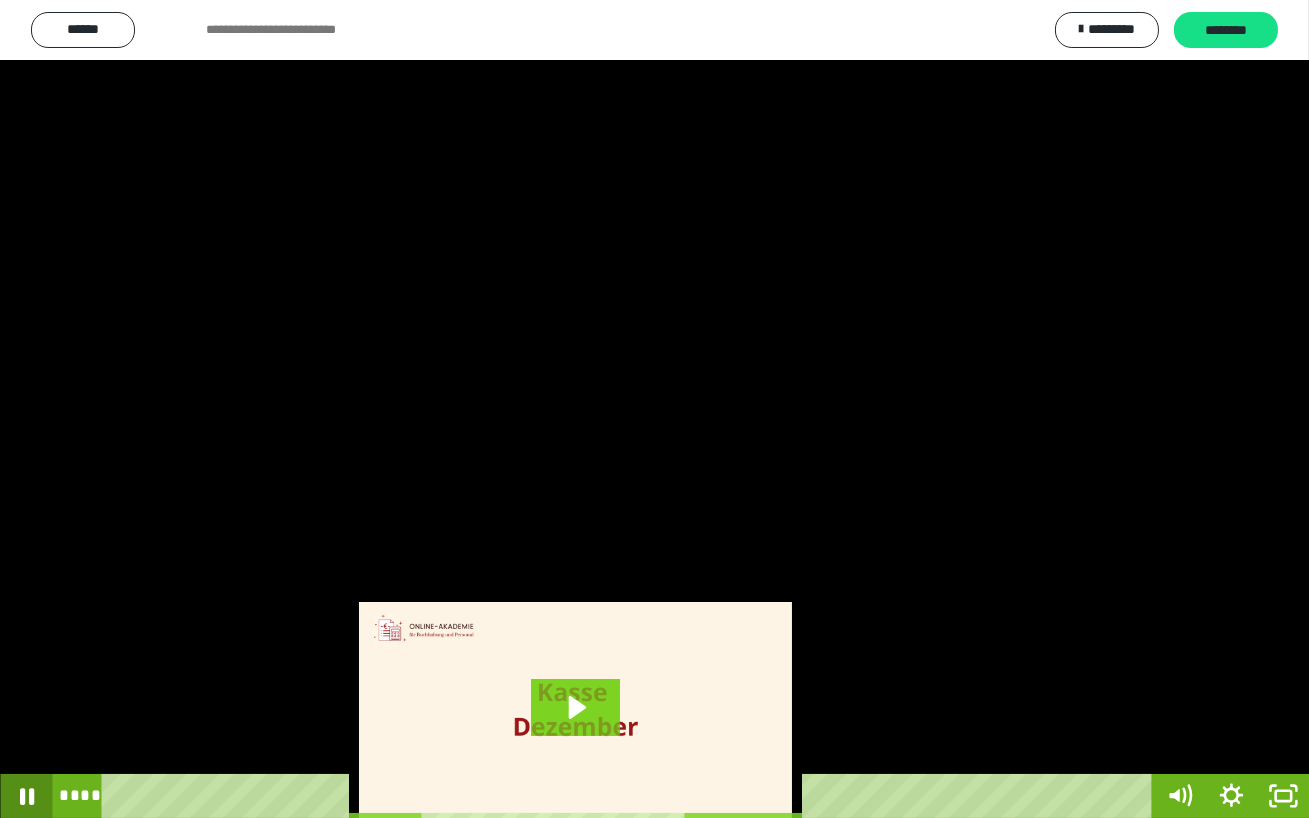 click 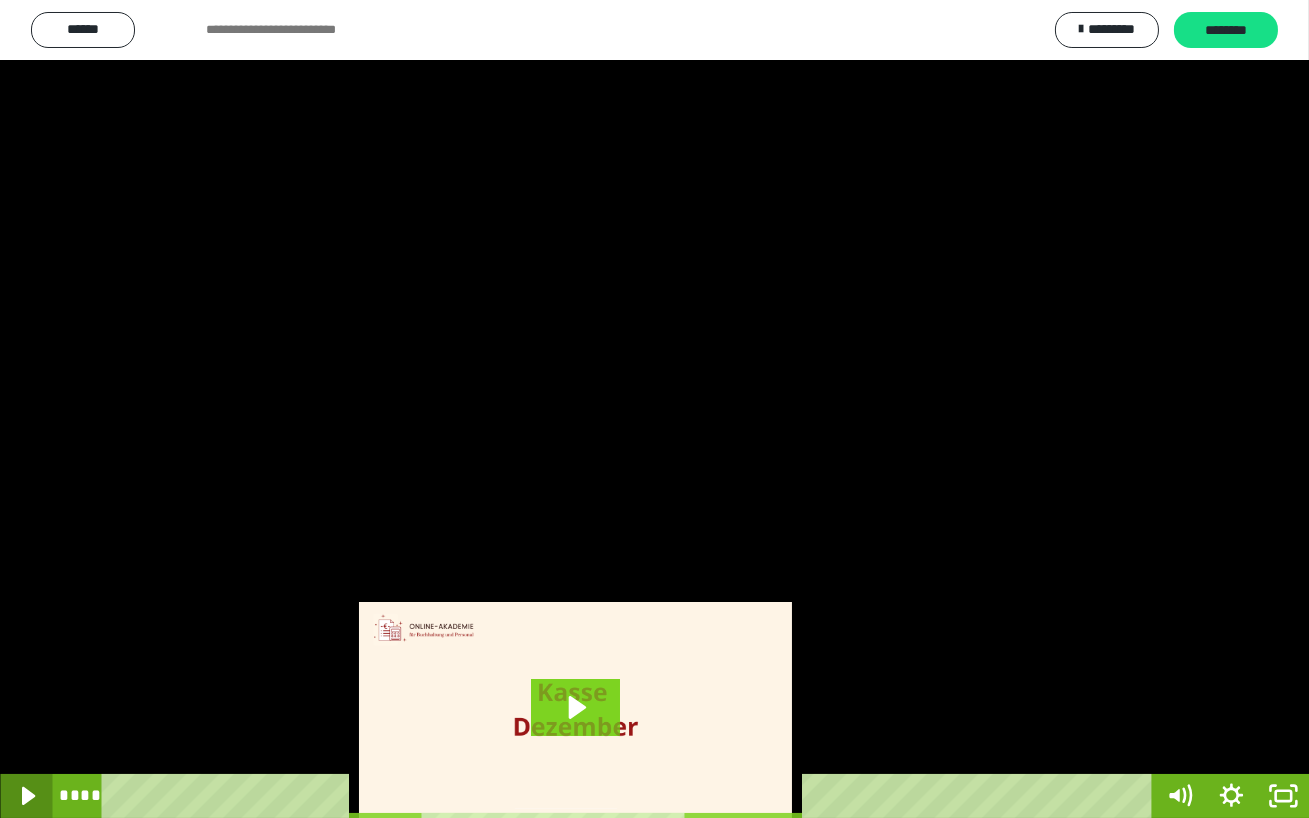 click 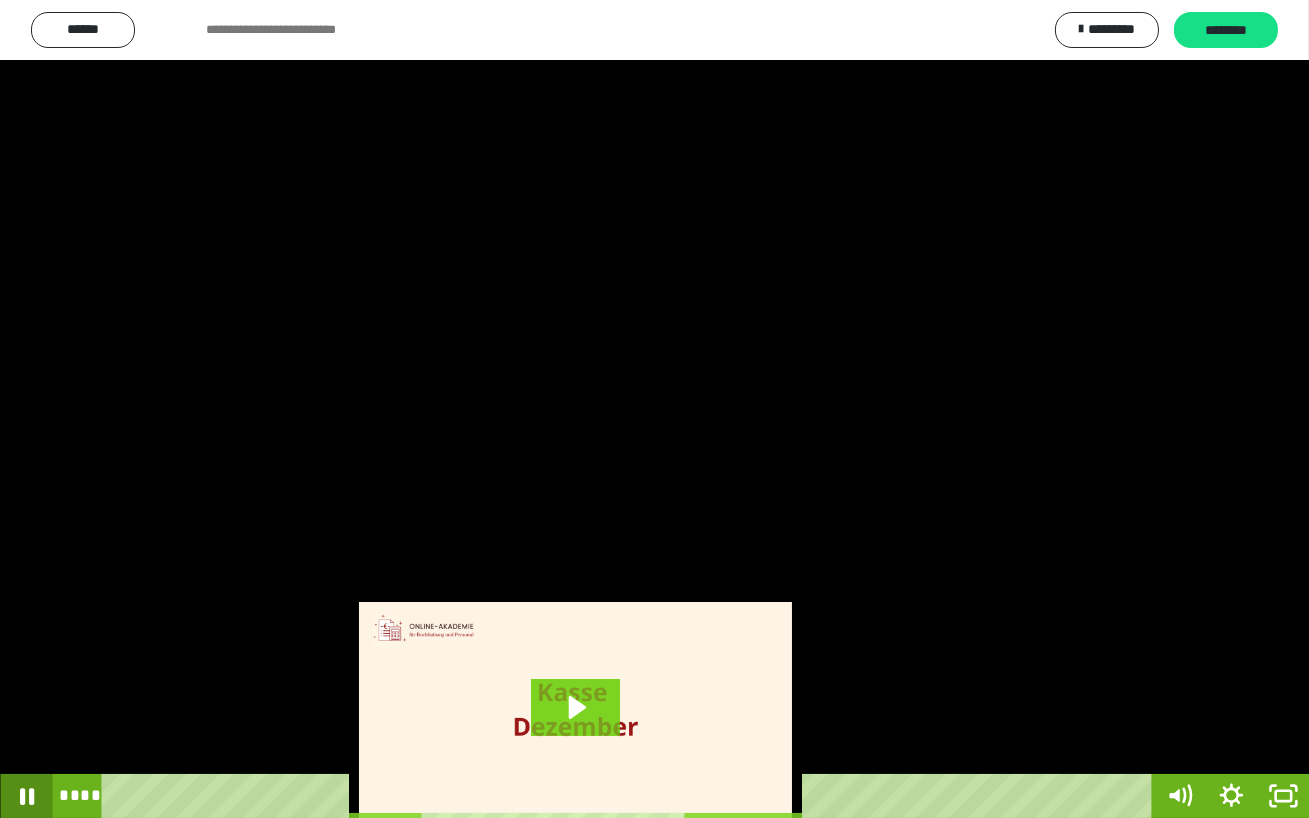 click 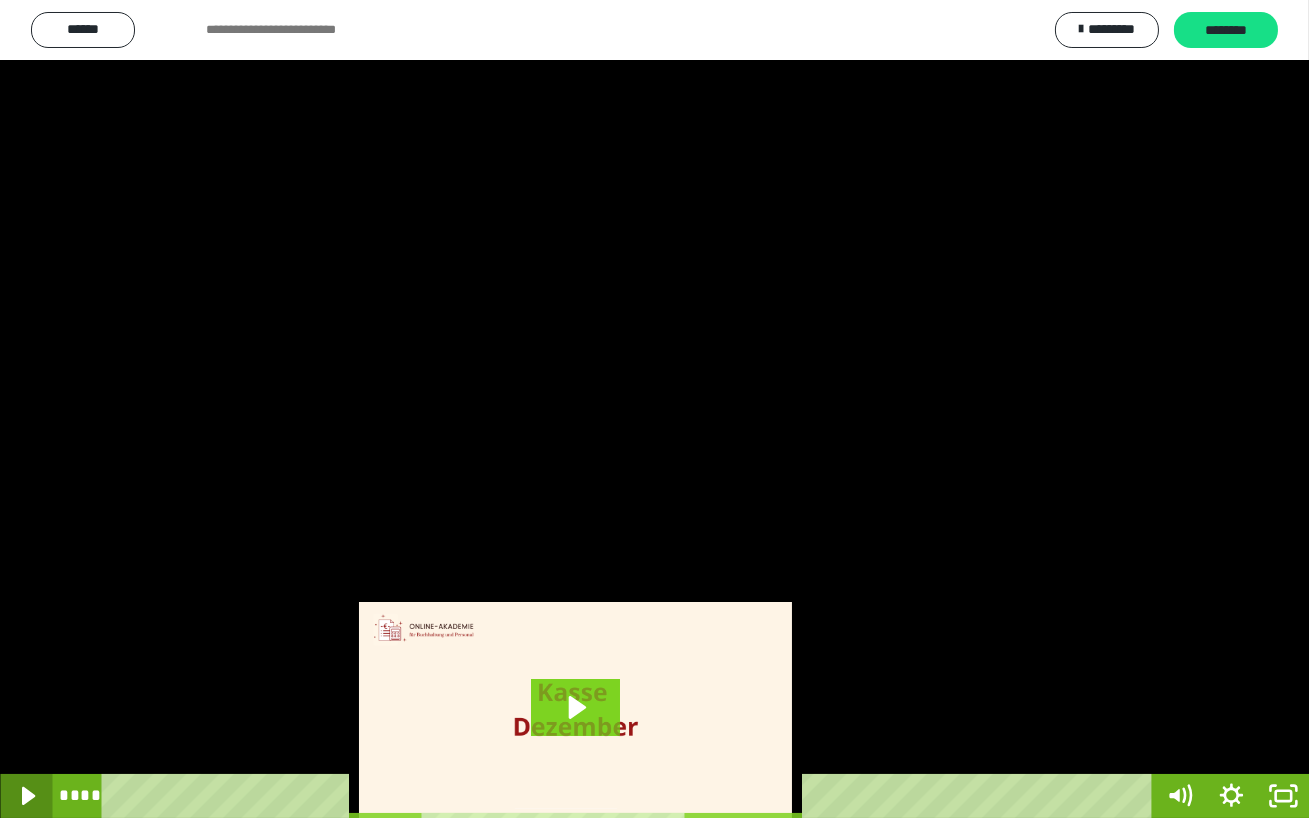 click 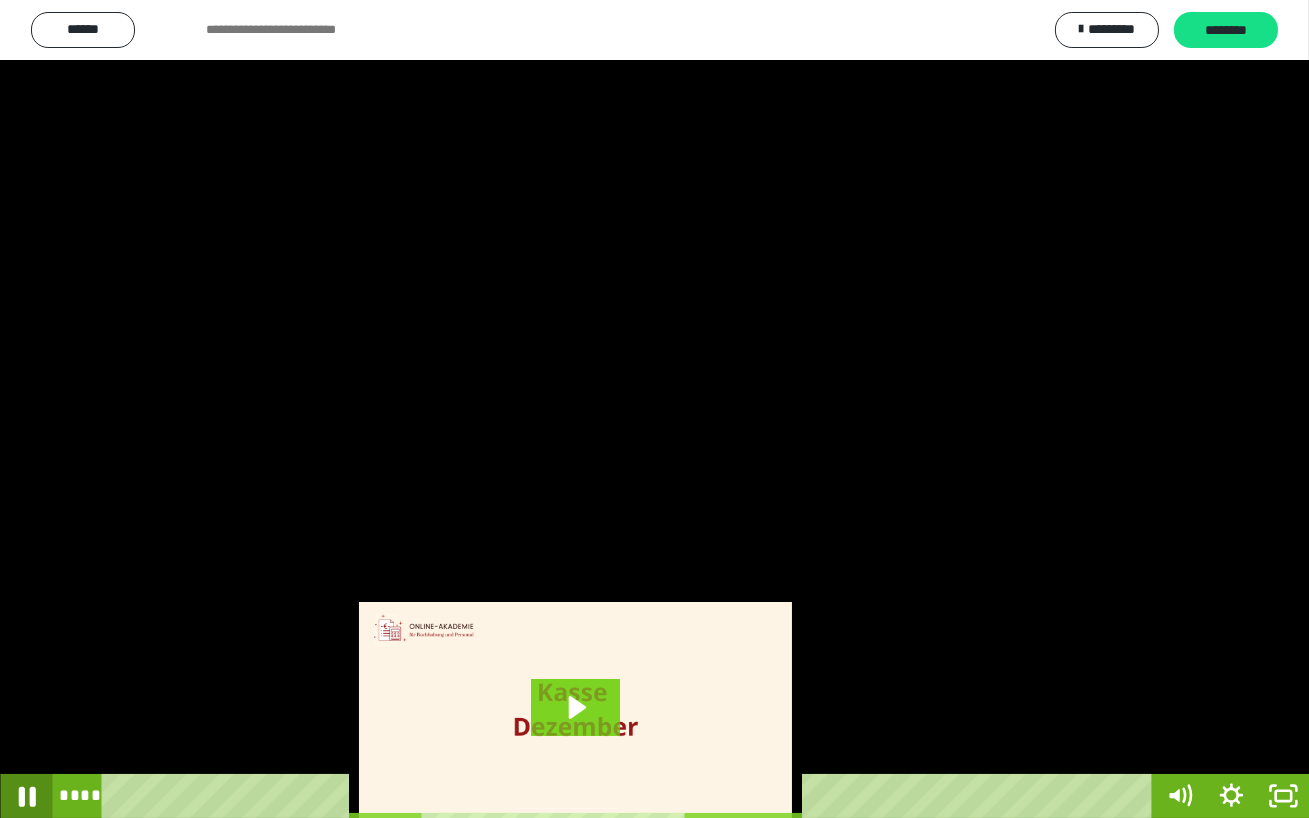 click 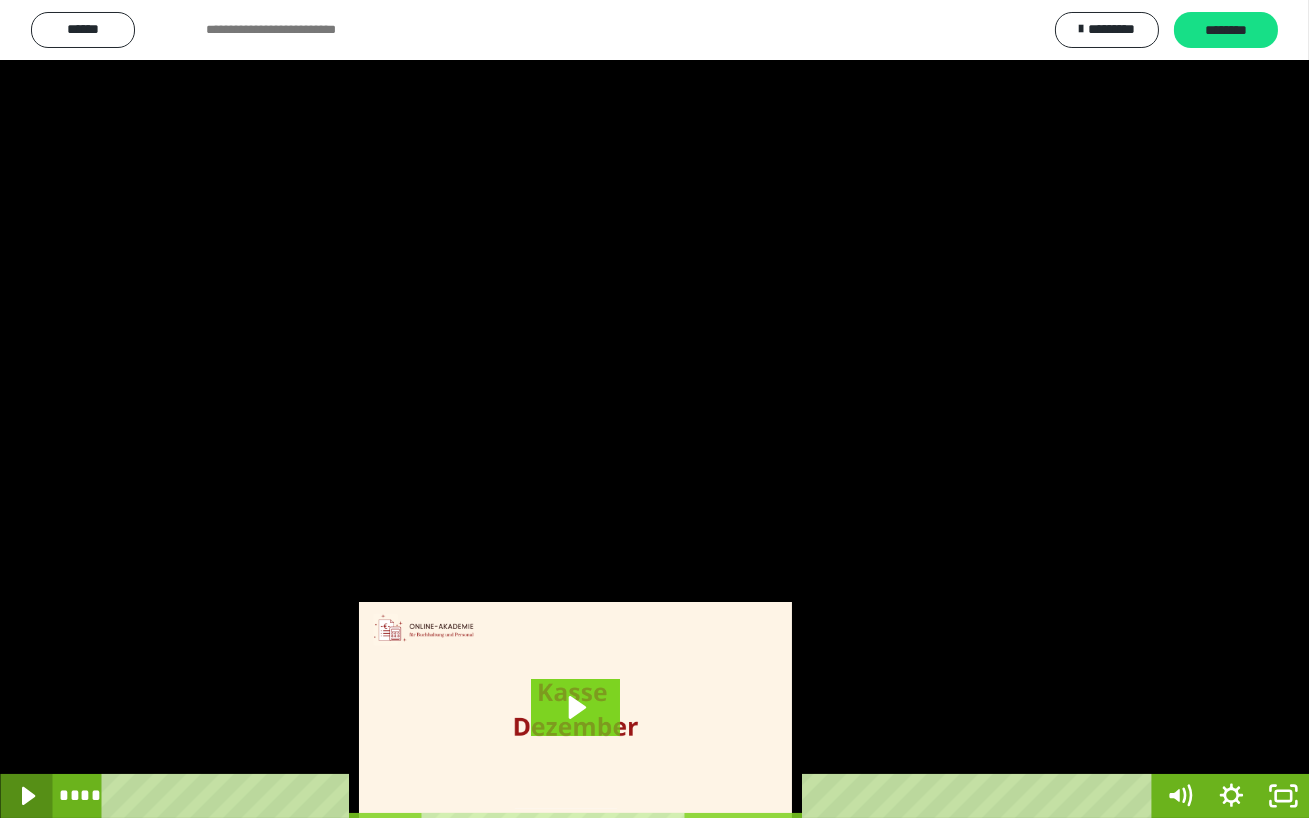click 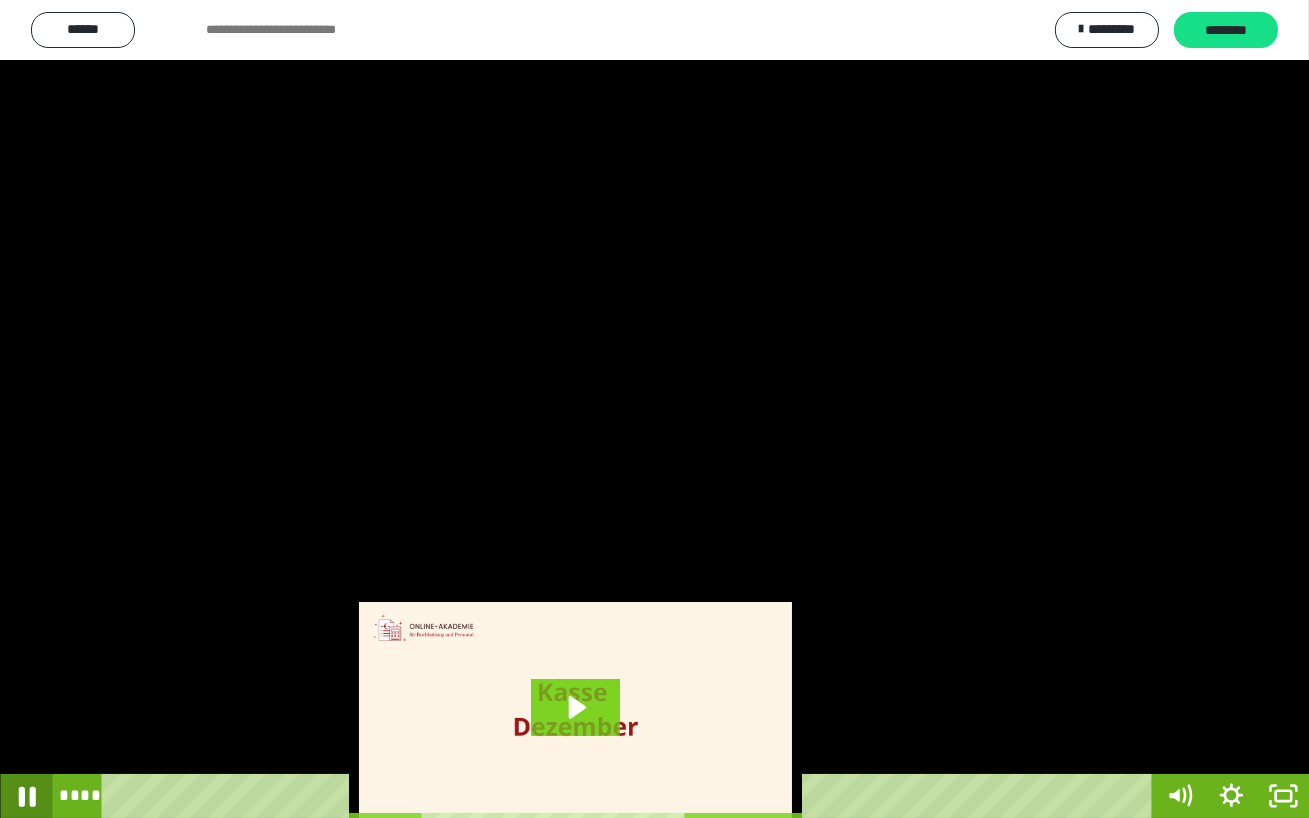 click 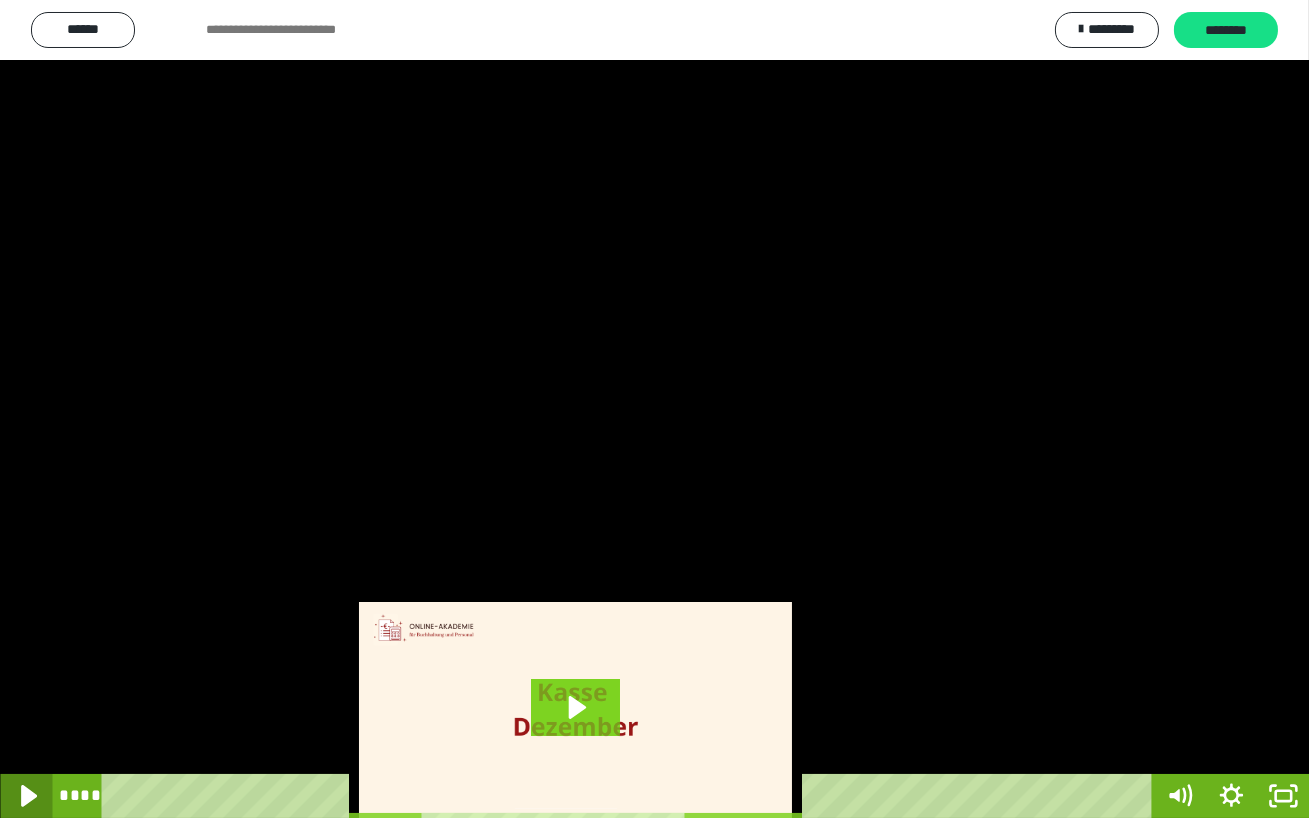 click 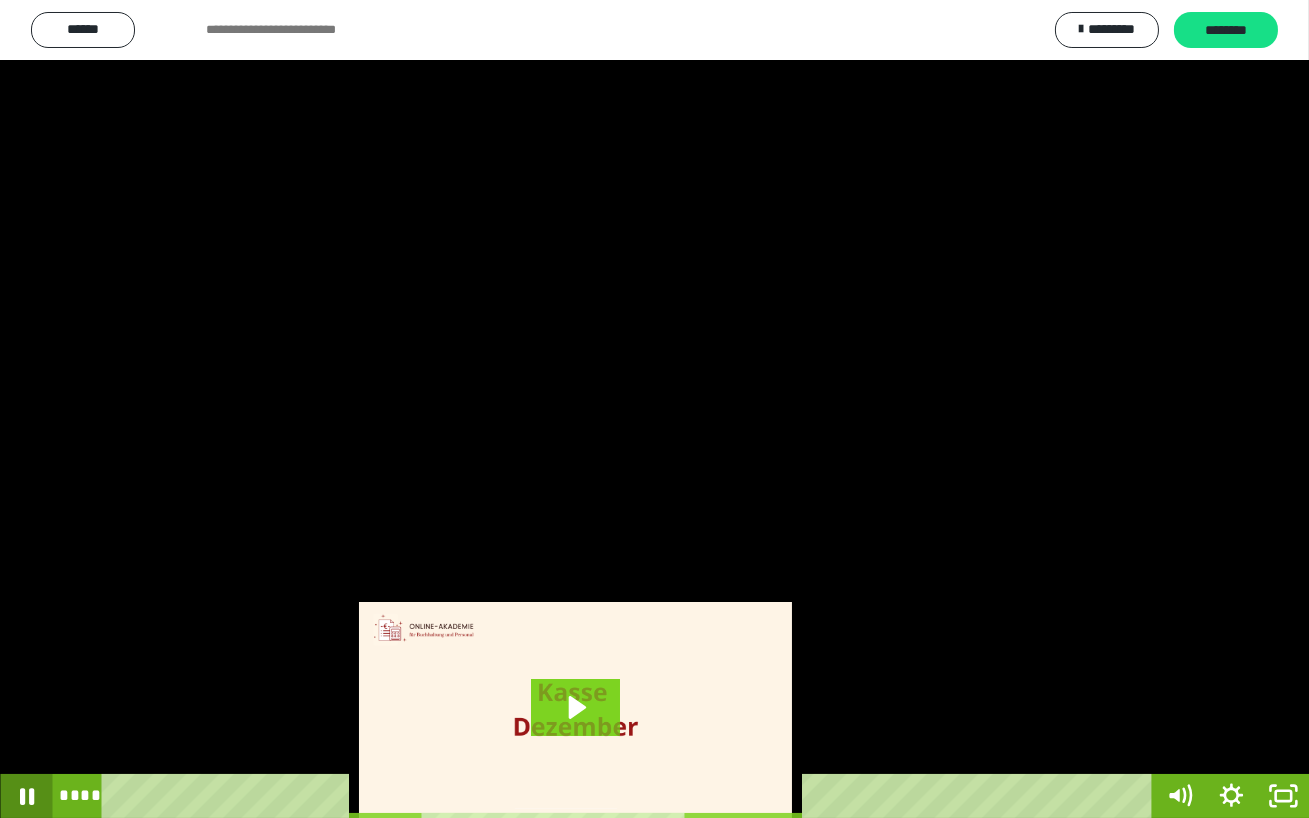 click 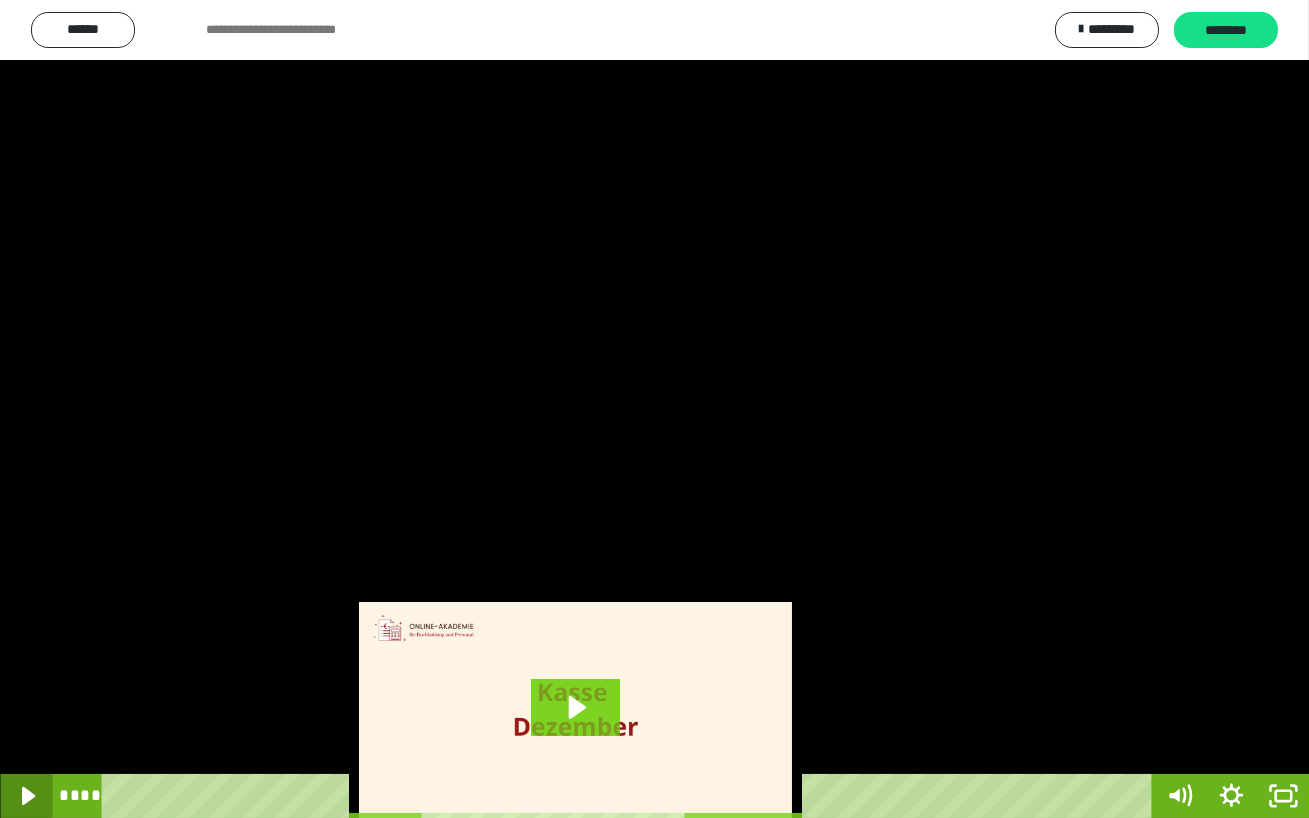 click 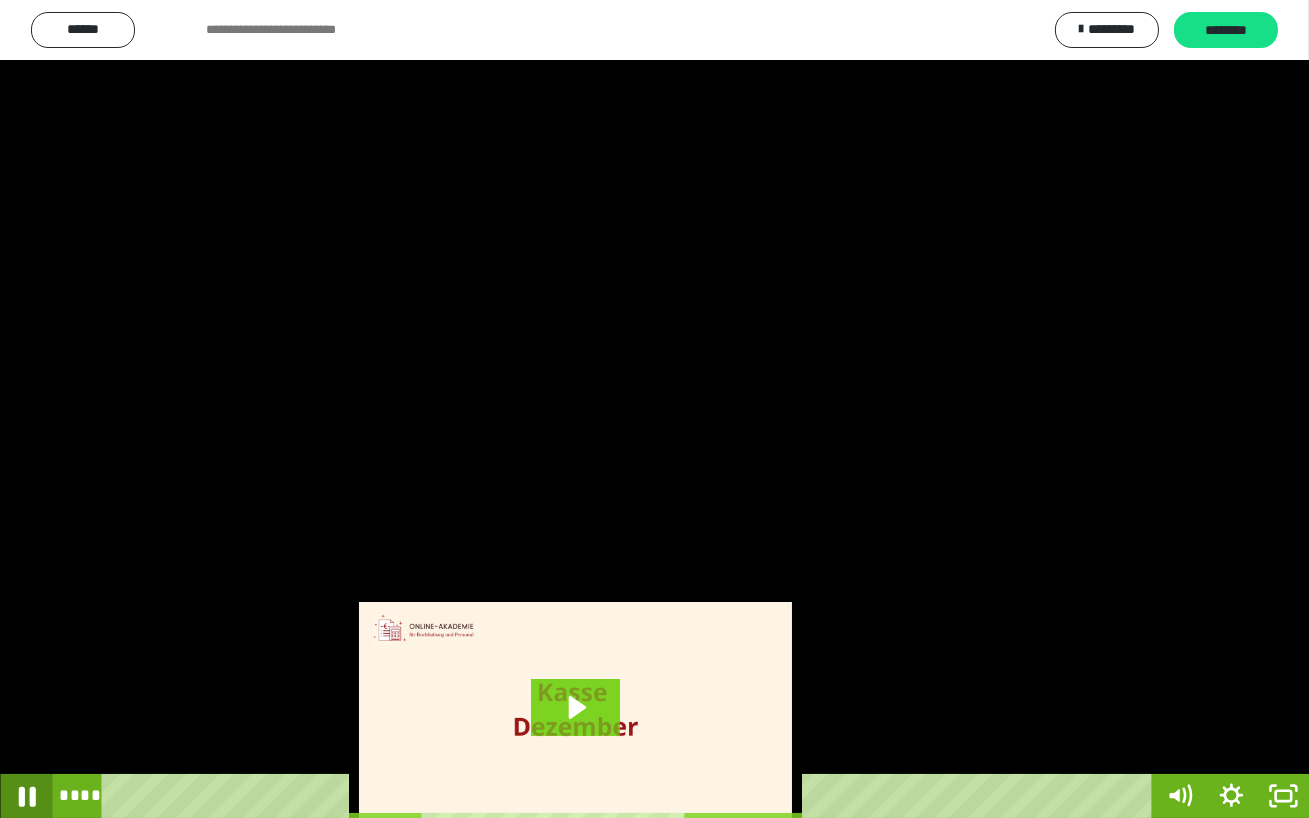 click 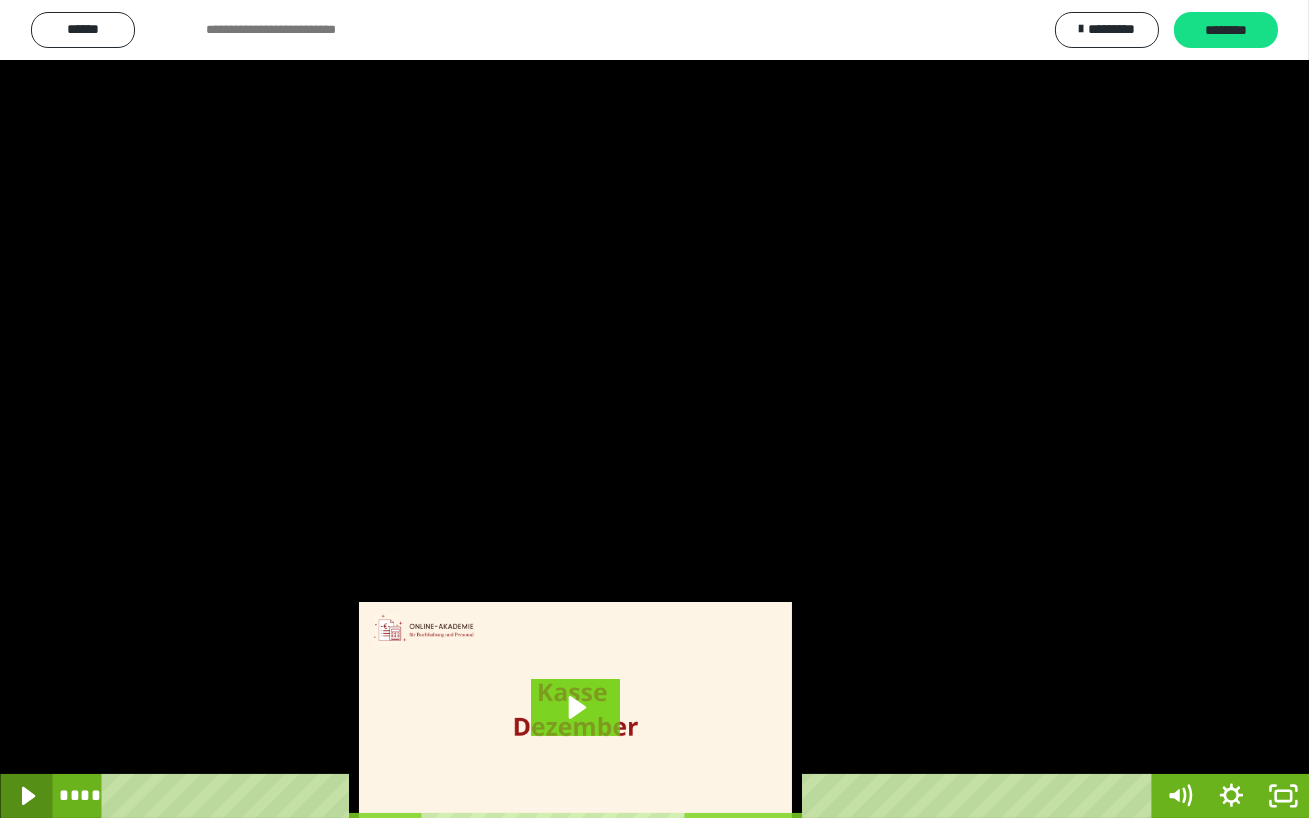 click 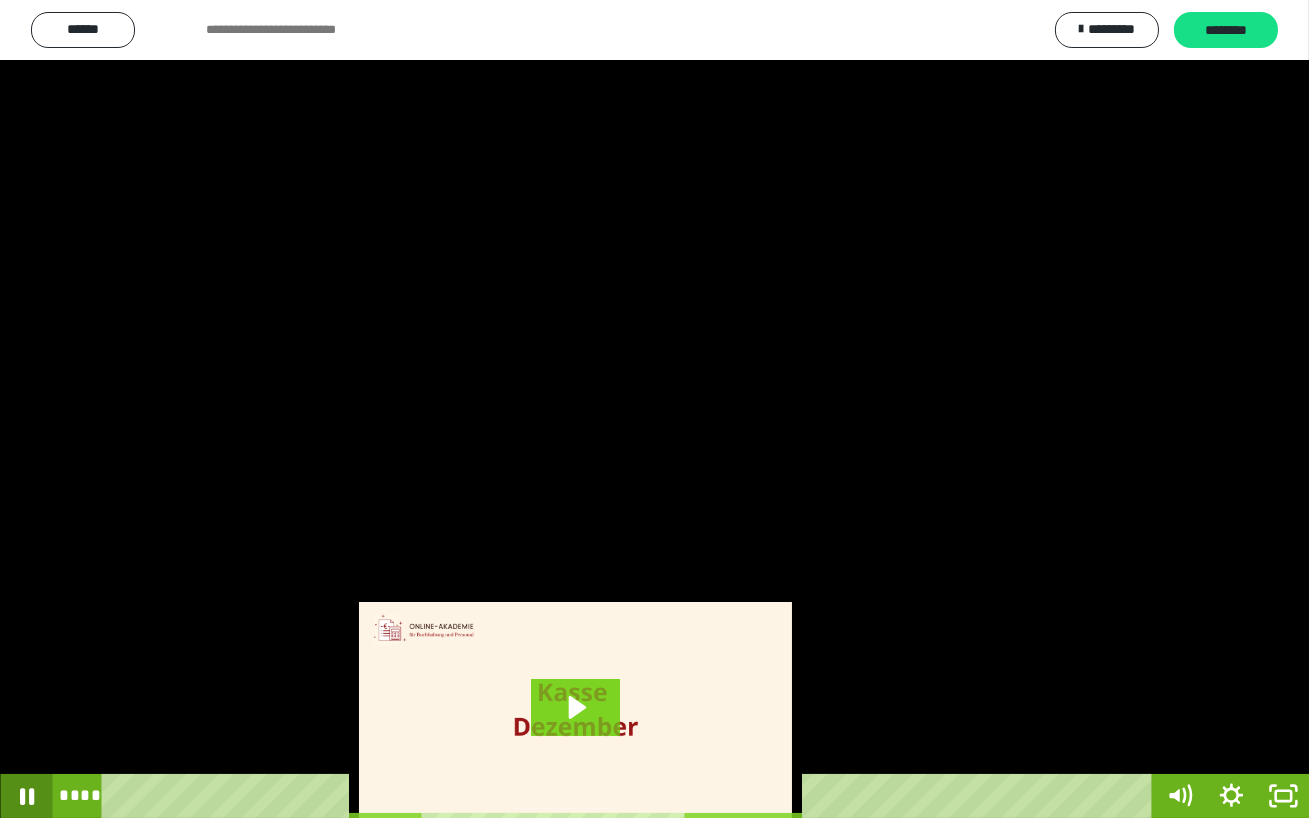 click 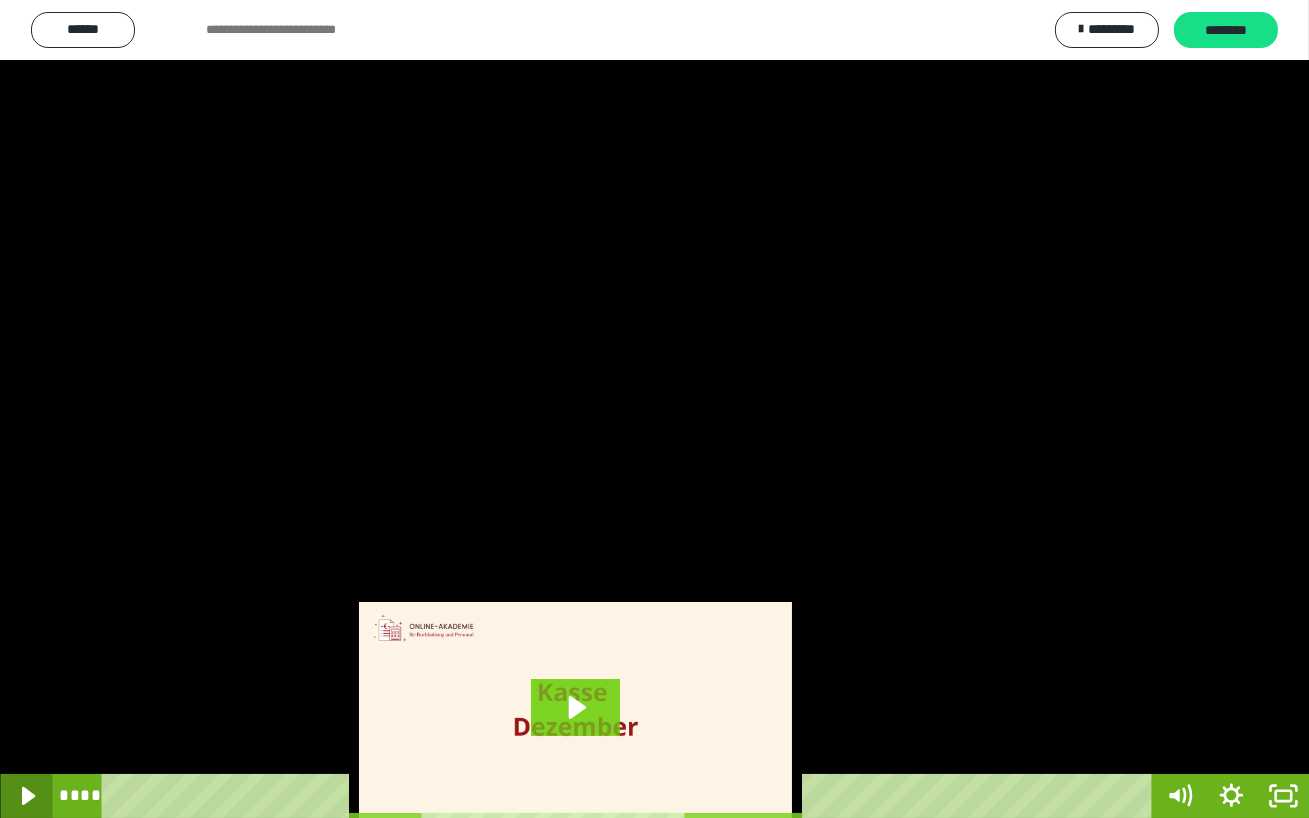 click 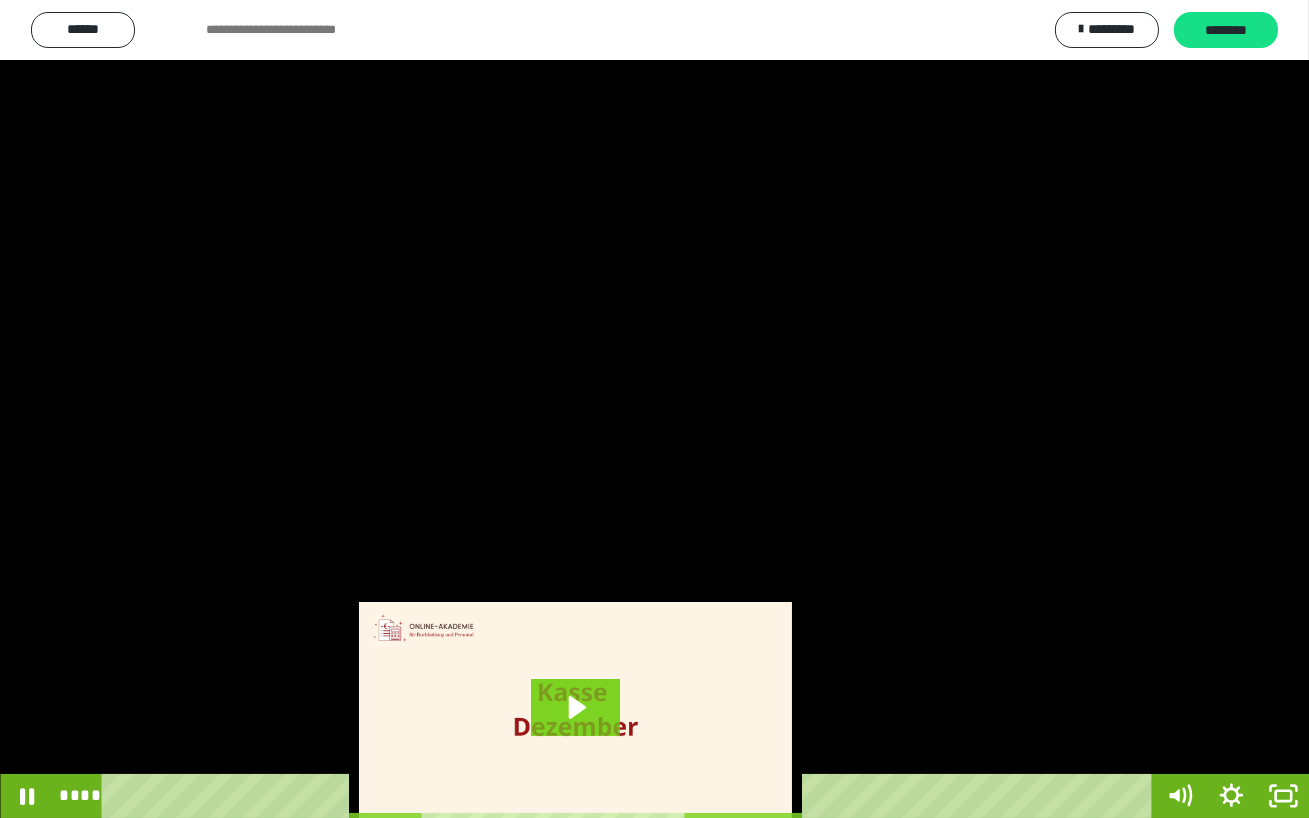 click on "****" at bounding box center (630, 796) 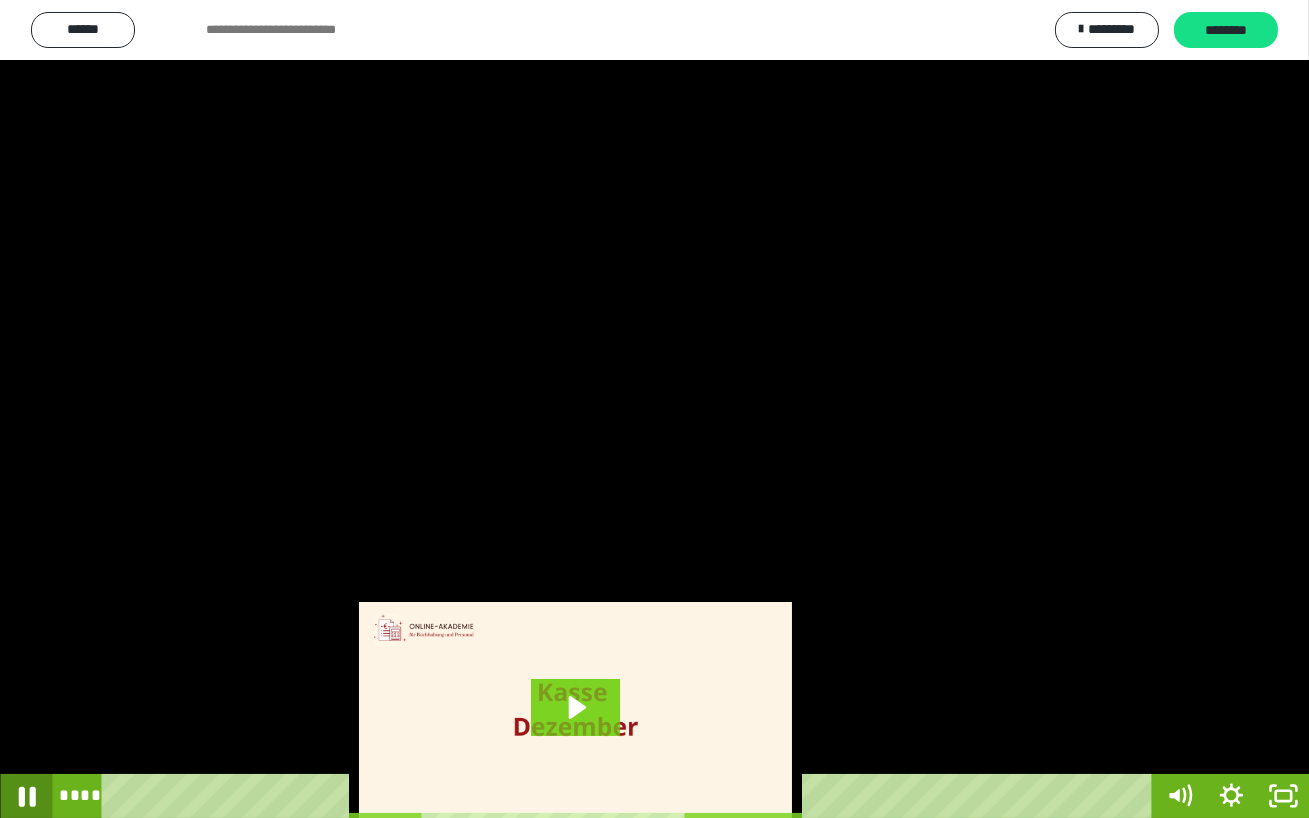 click 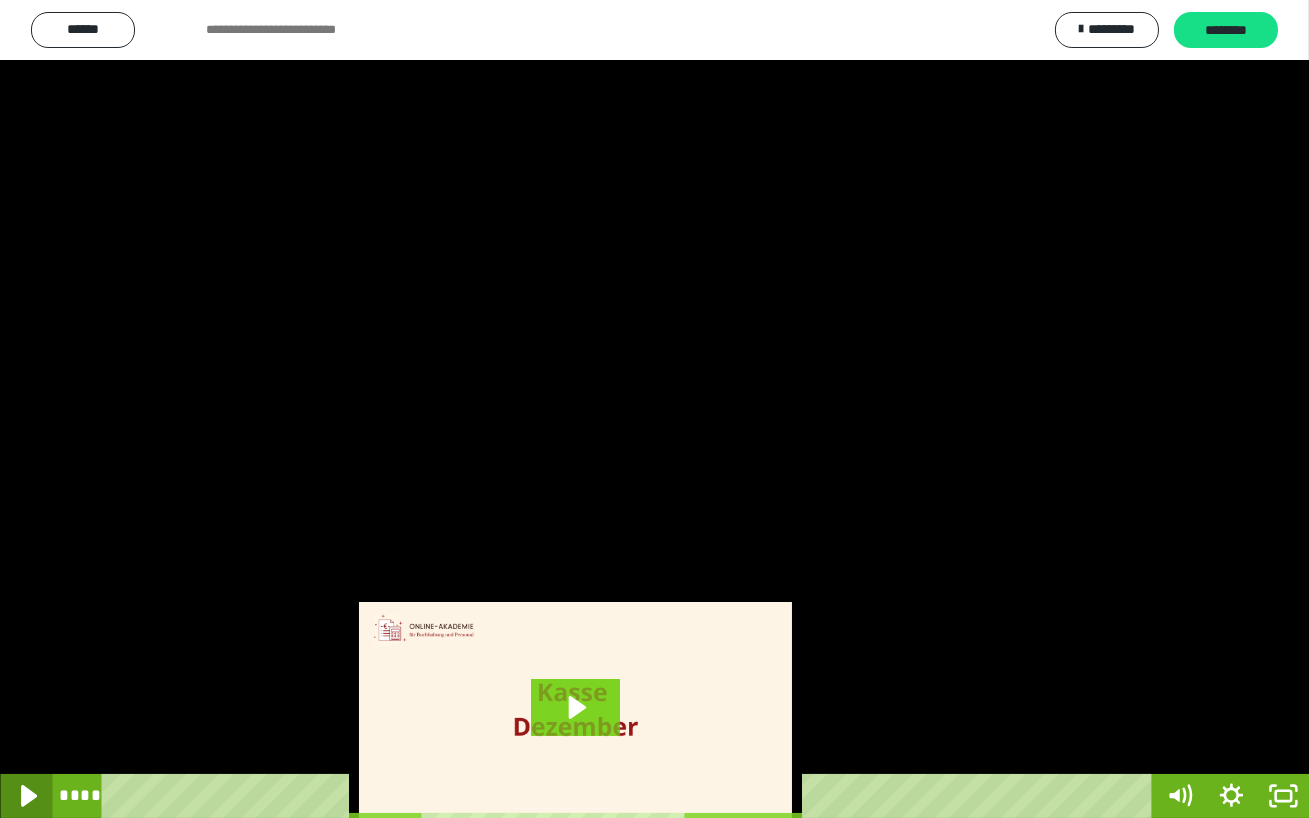 click 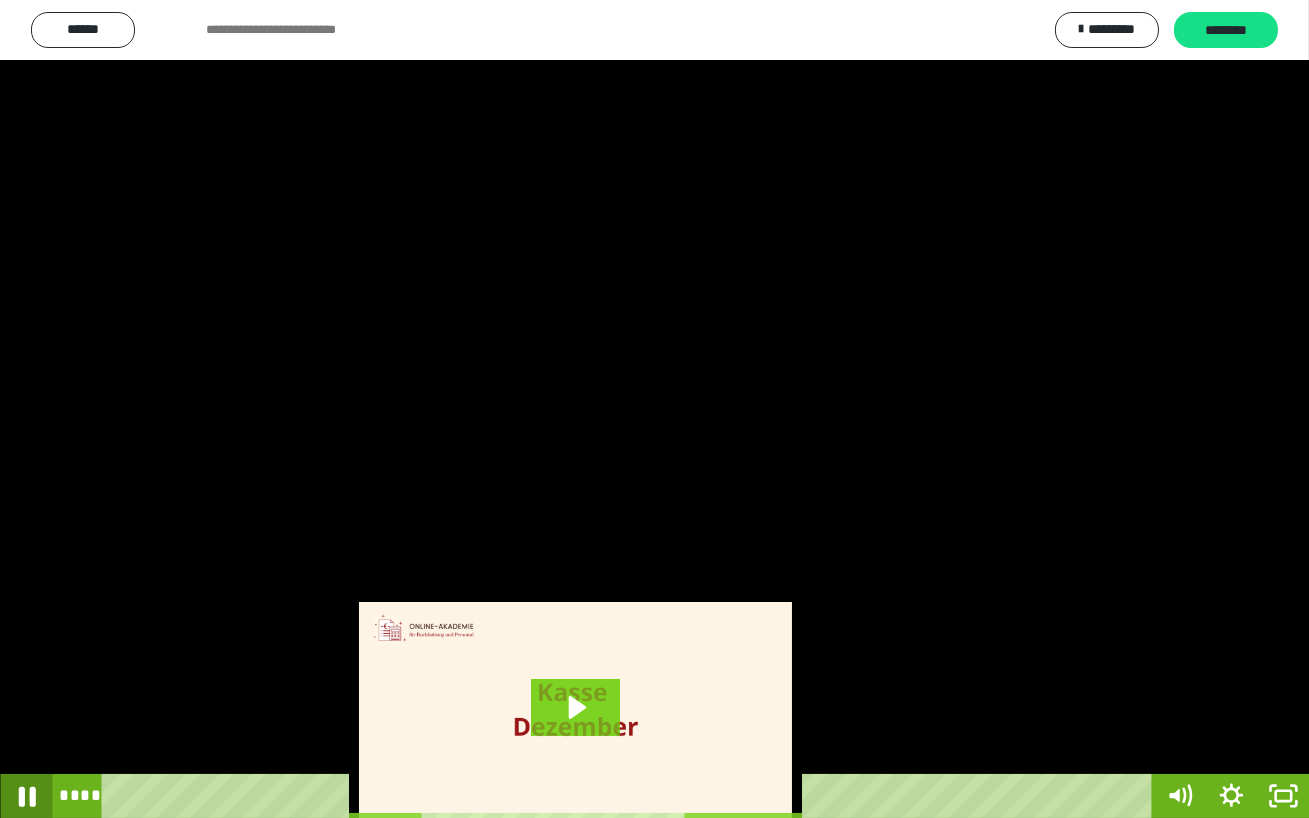 click 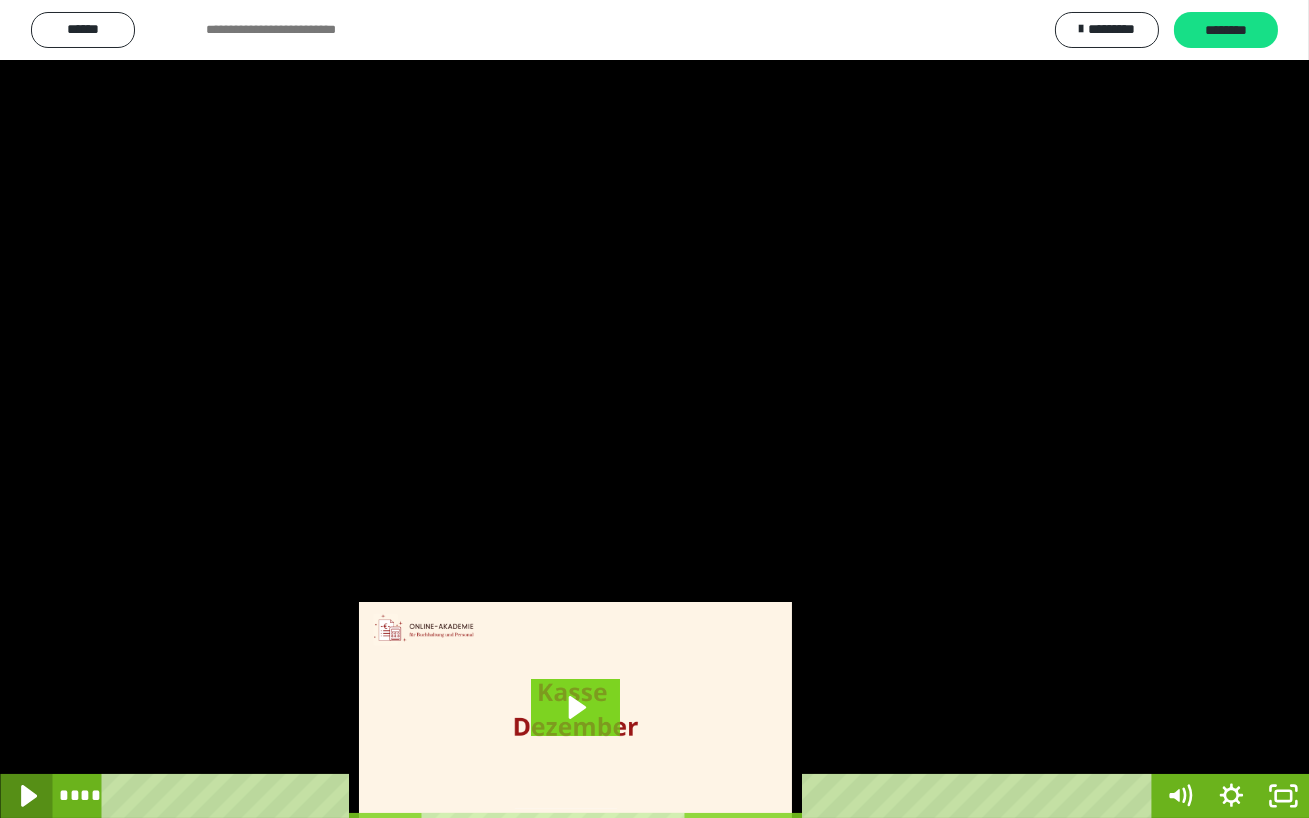 click 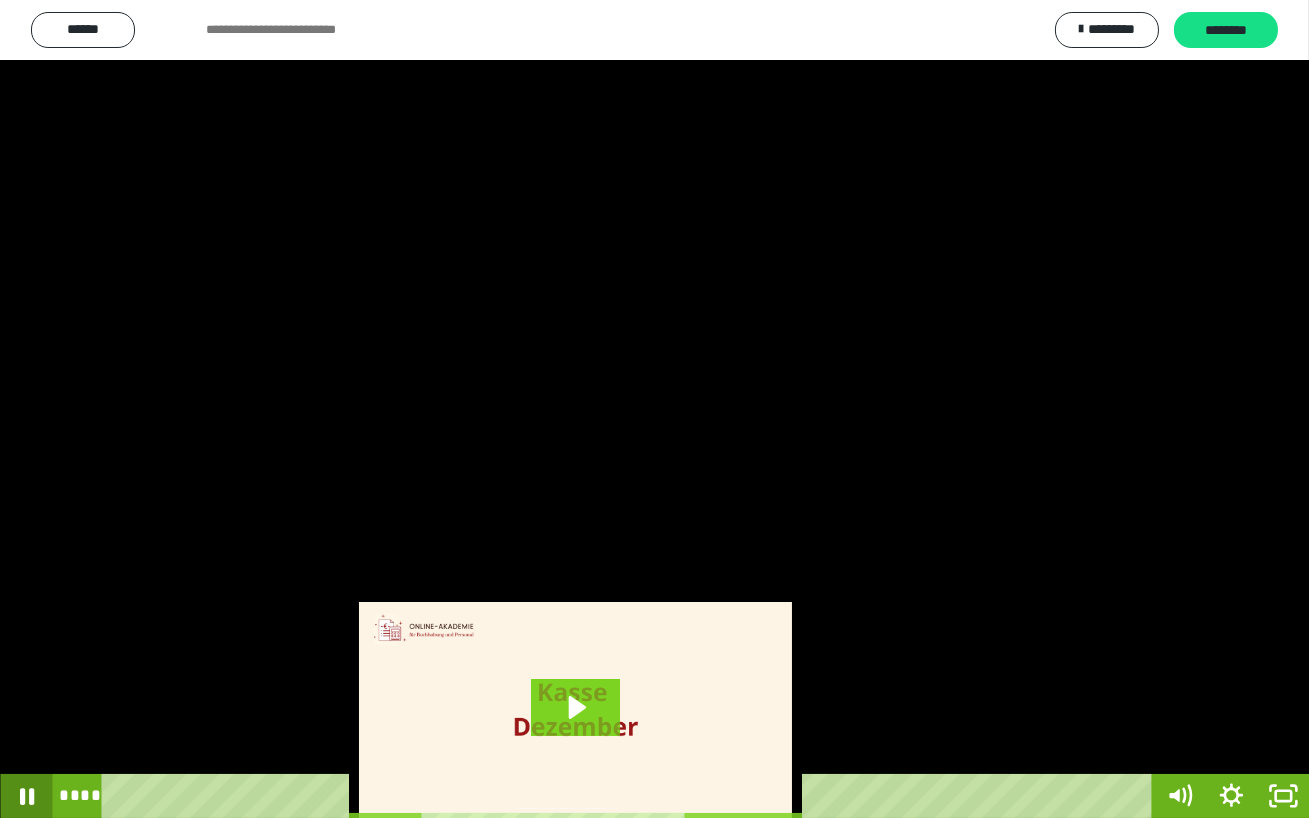 click 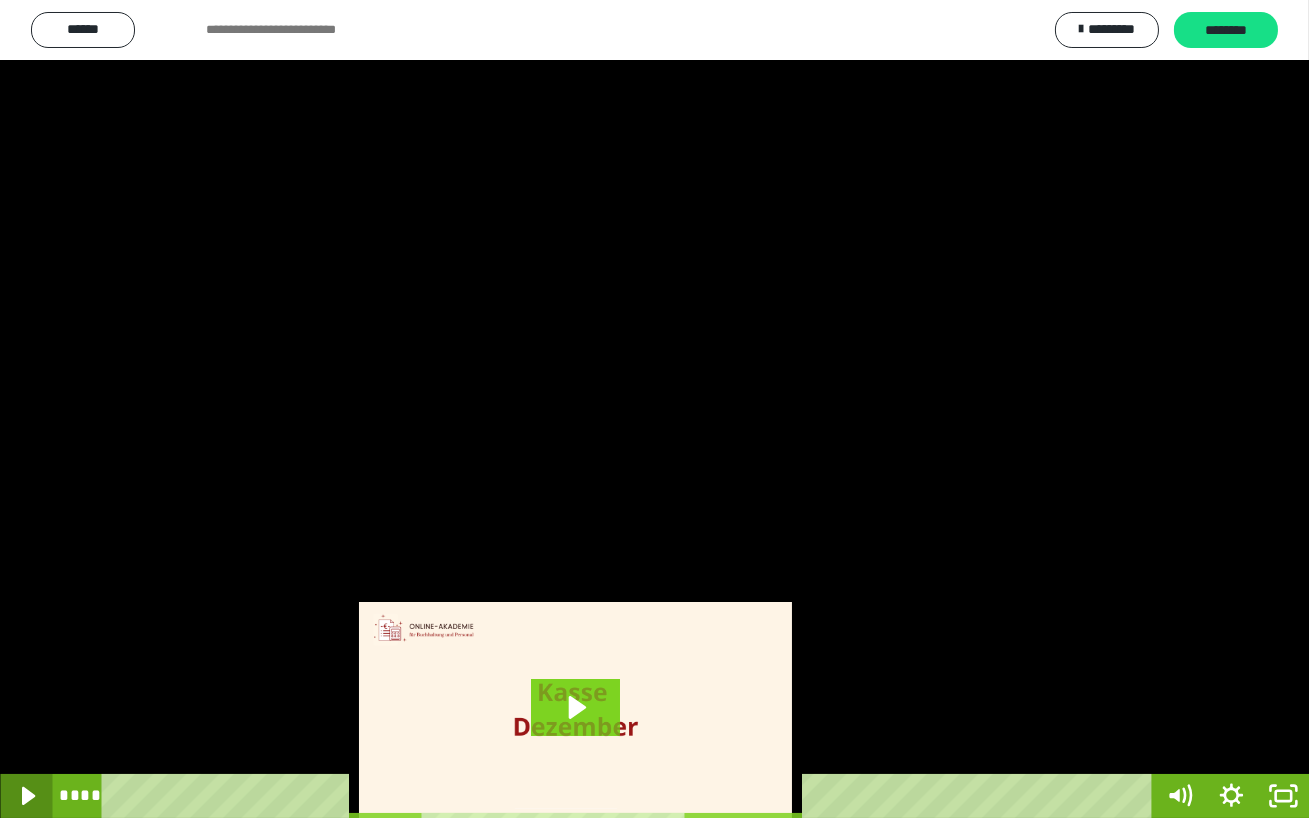 click 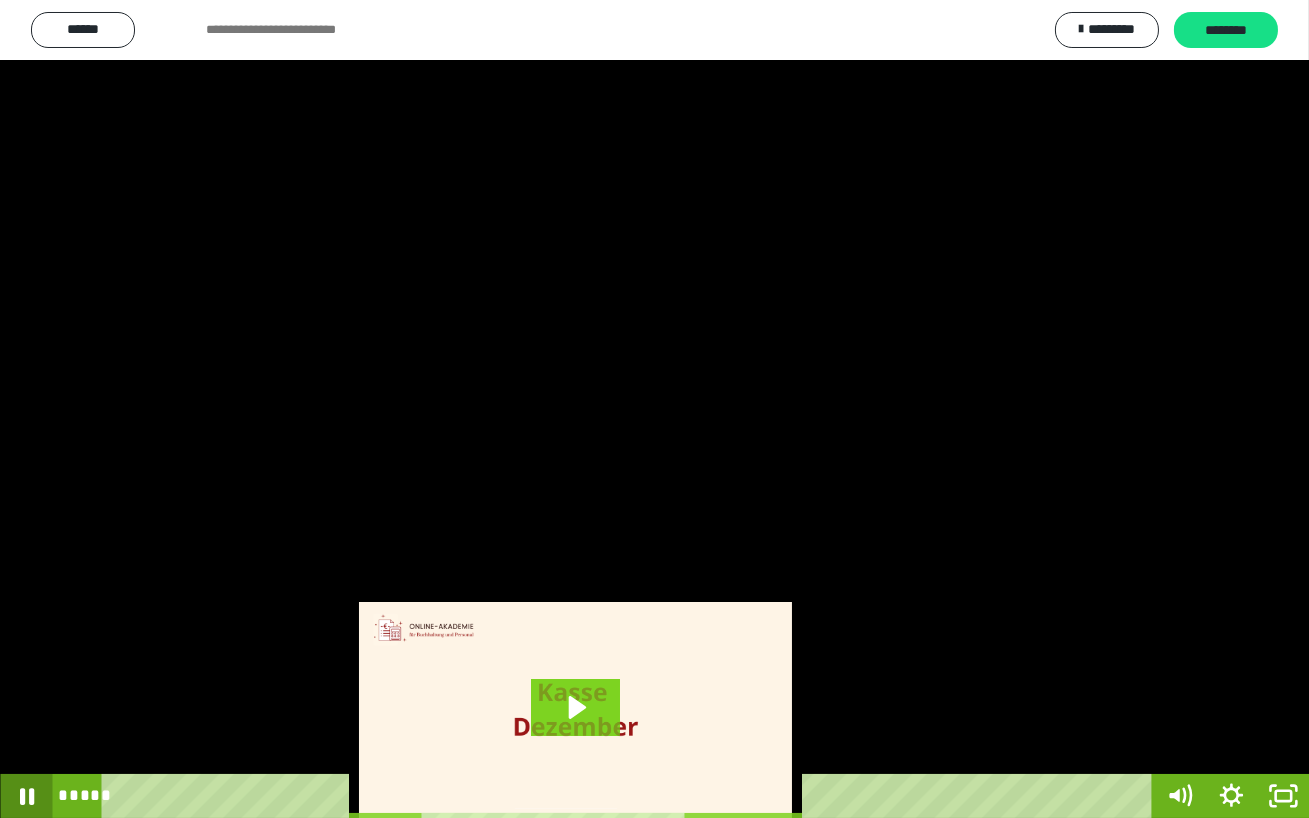 click 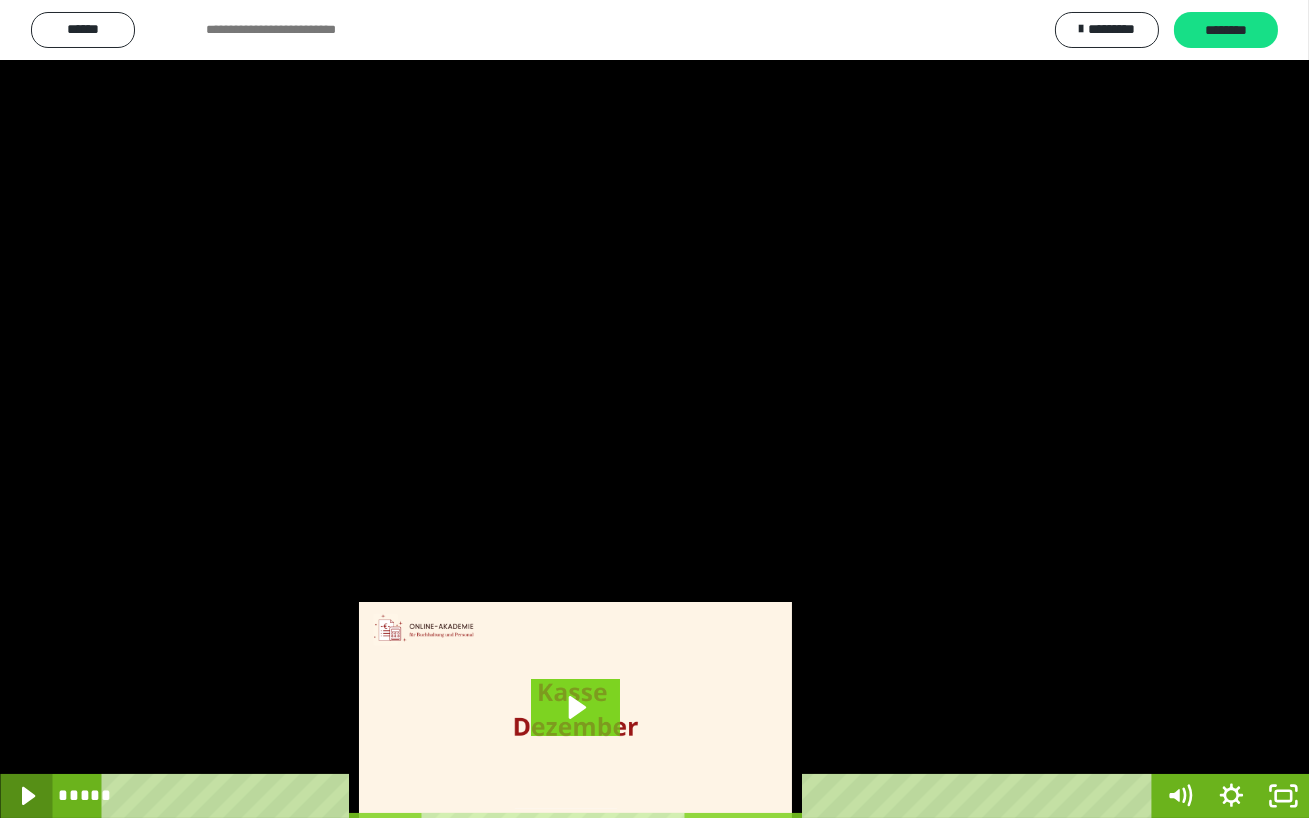 click 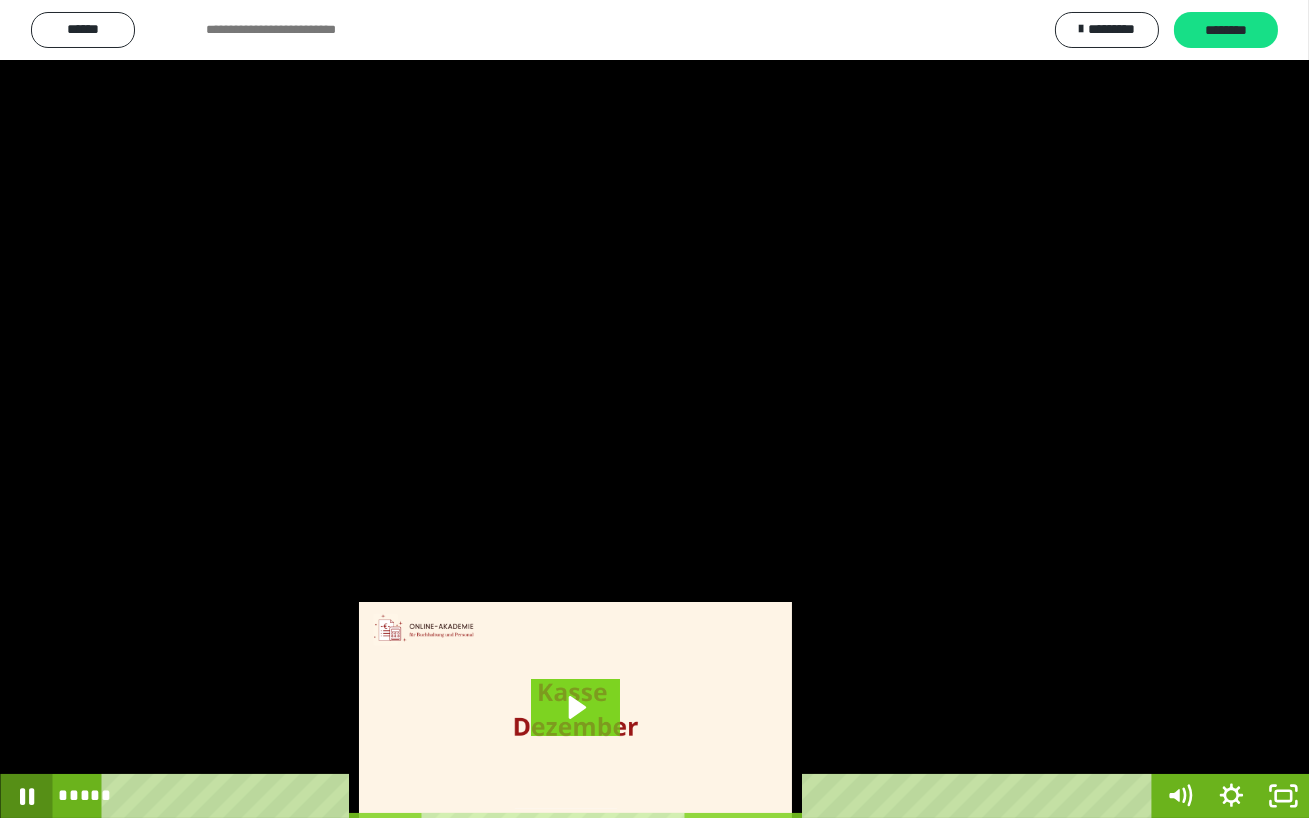 click 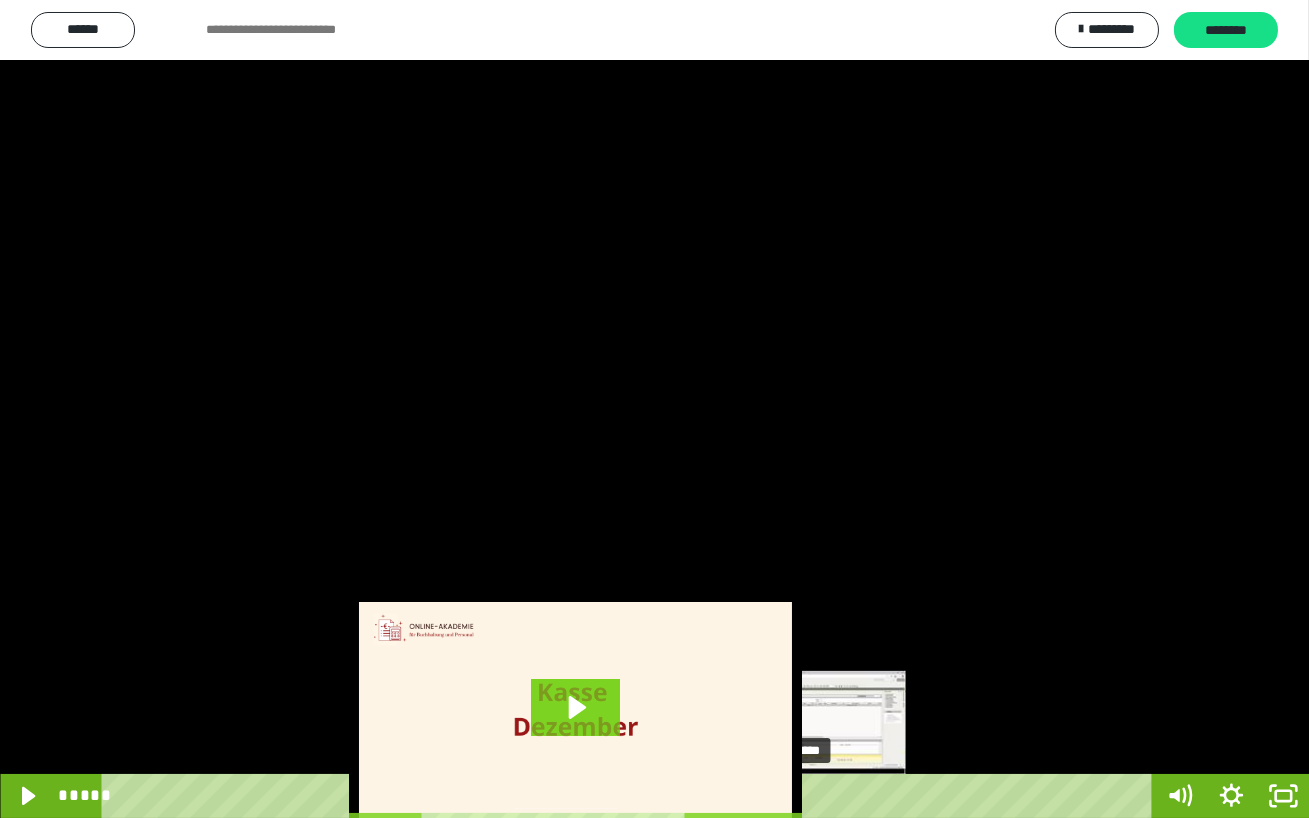 click on "*****" at bounding box center (630, 796) 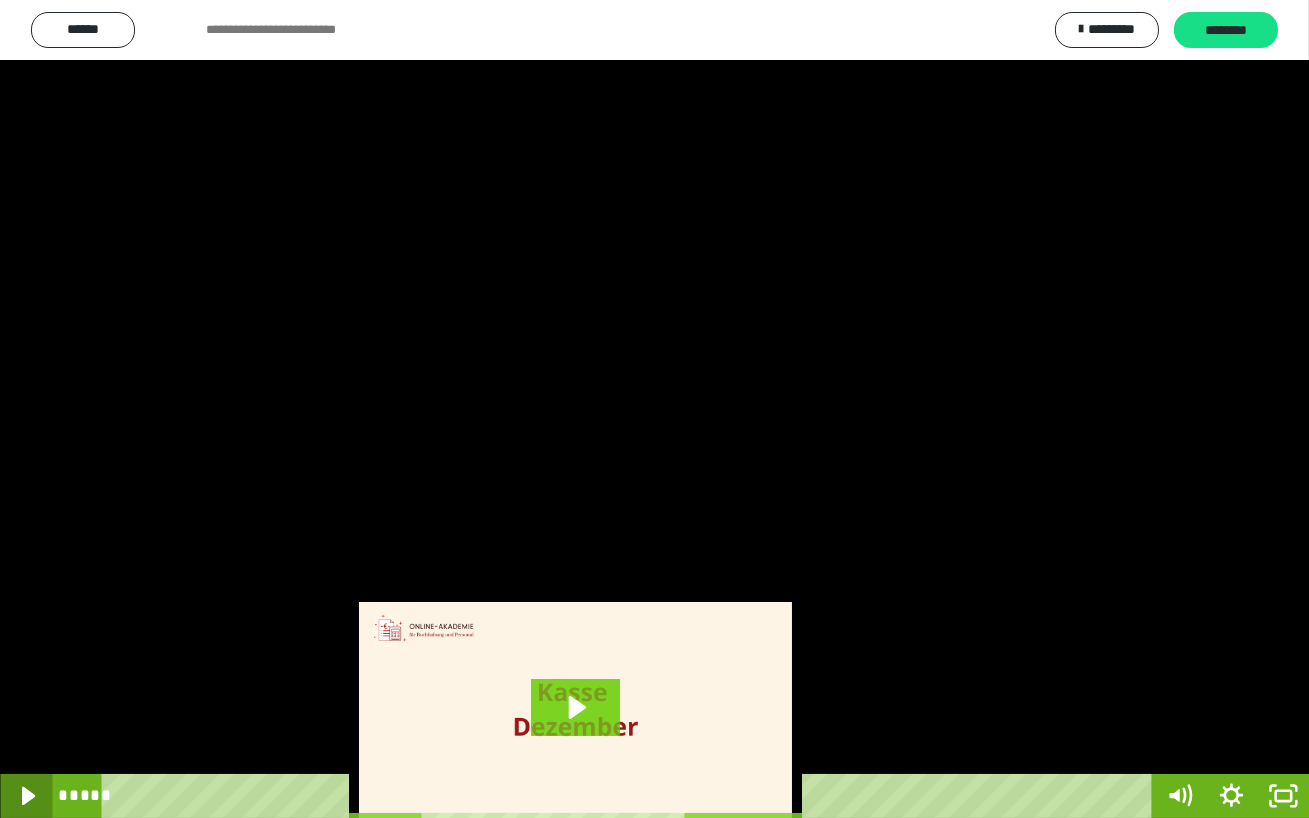 click 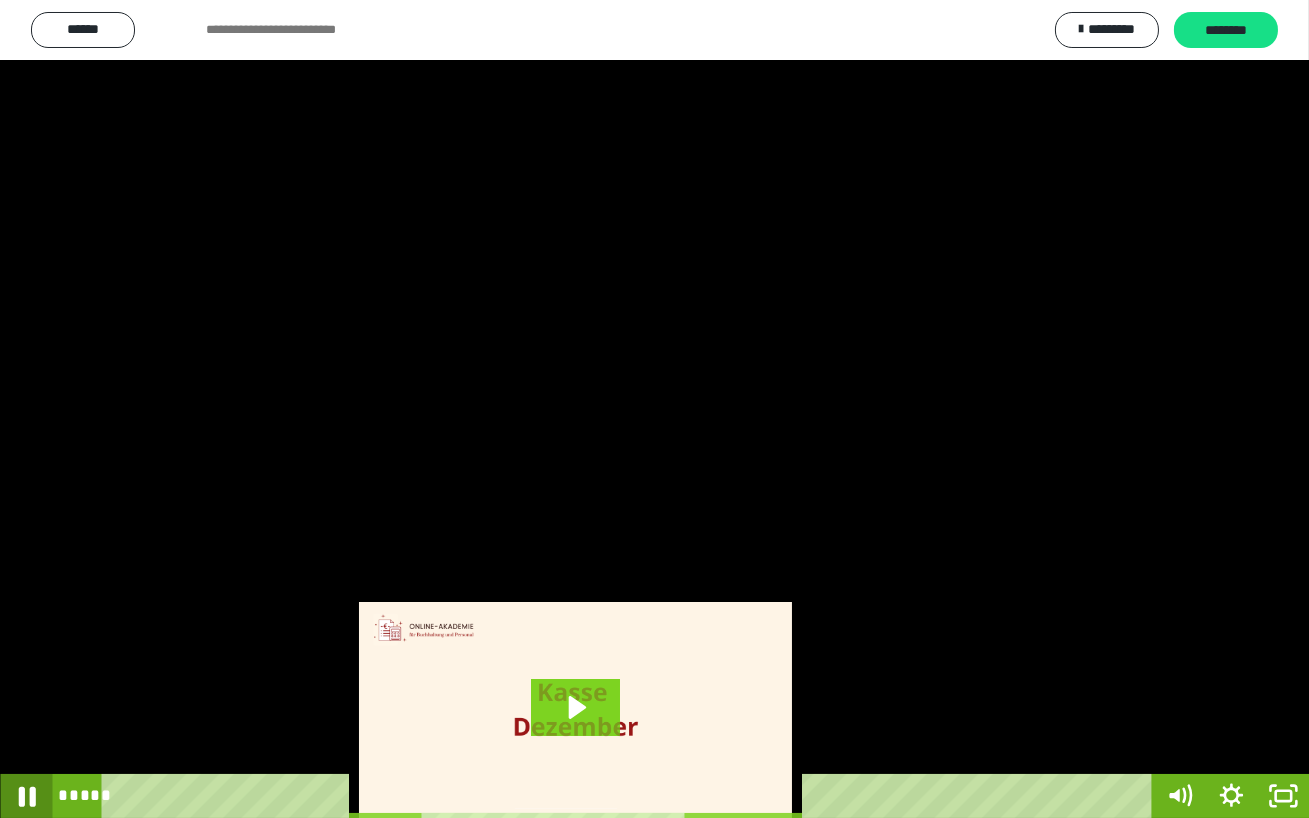 click 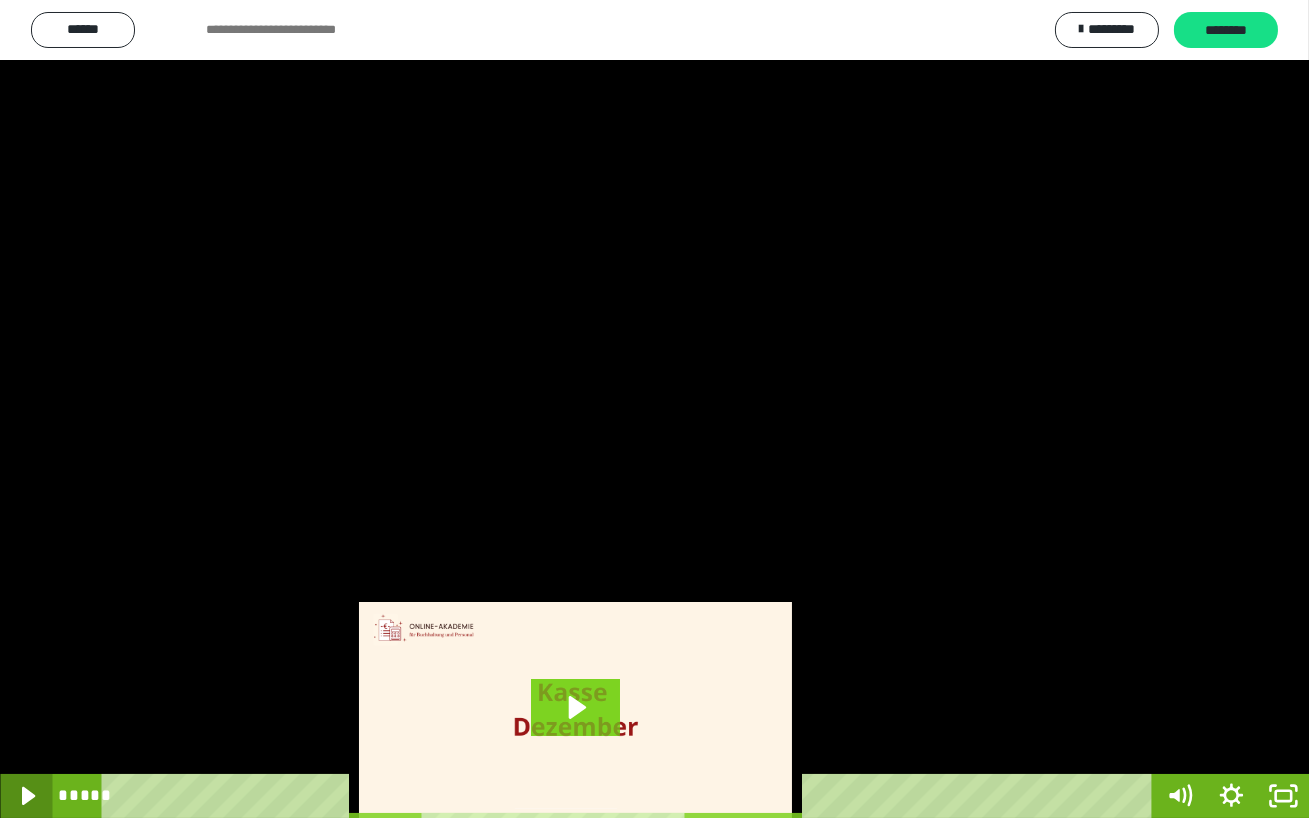 click 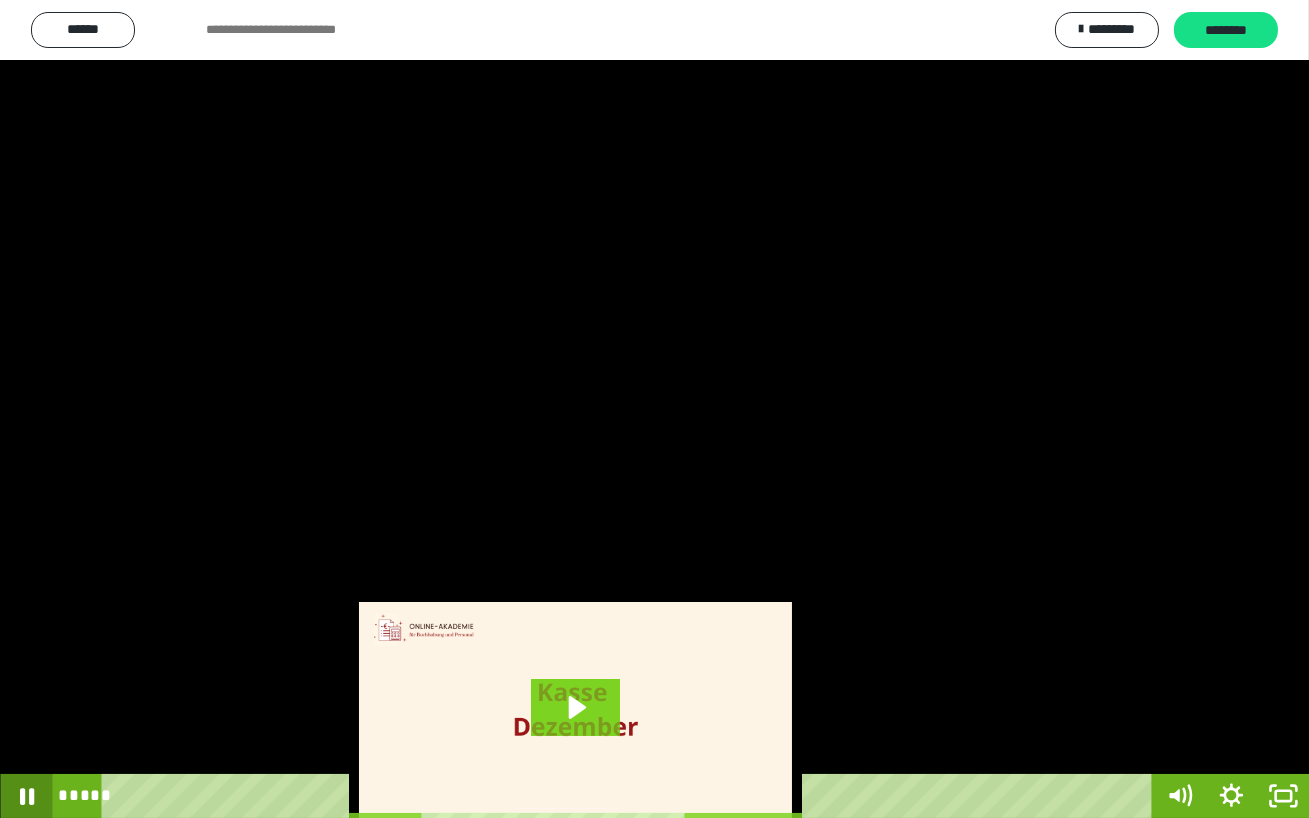 click 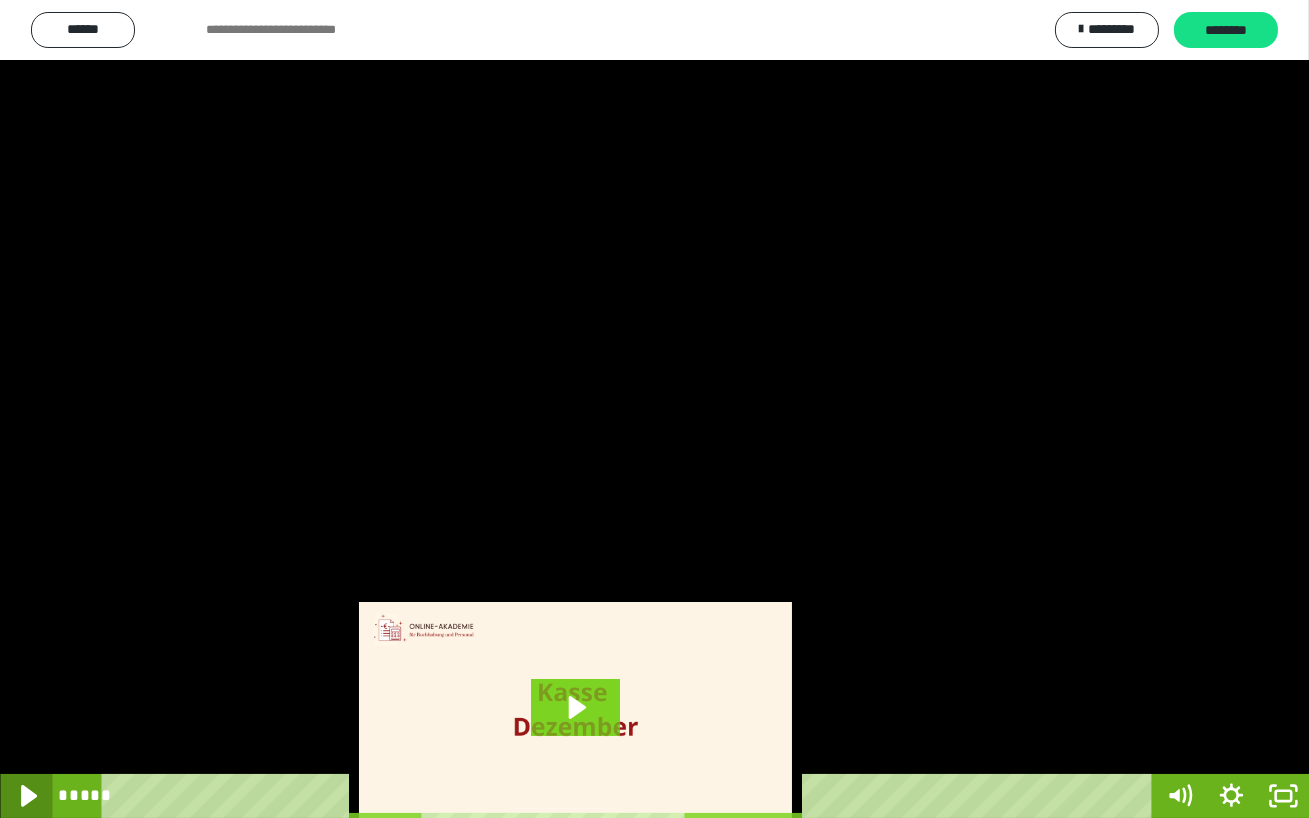 click 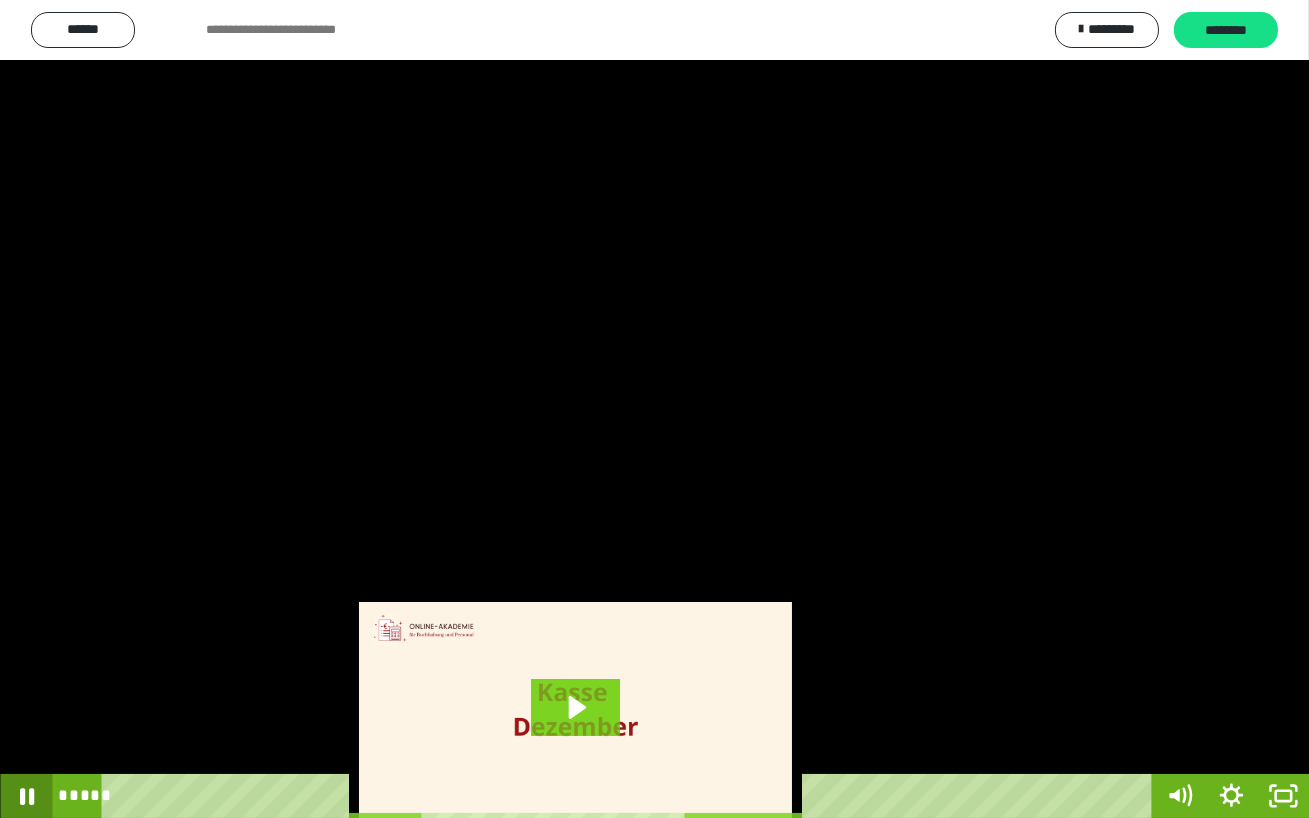 click 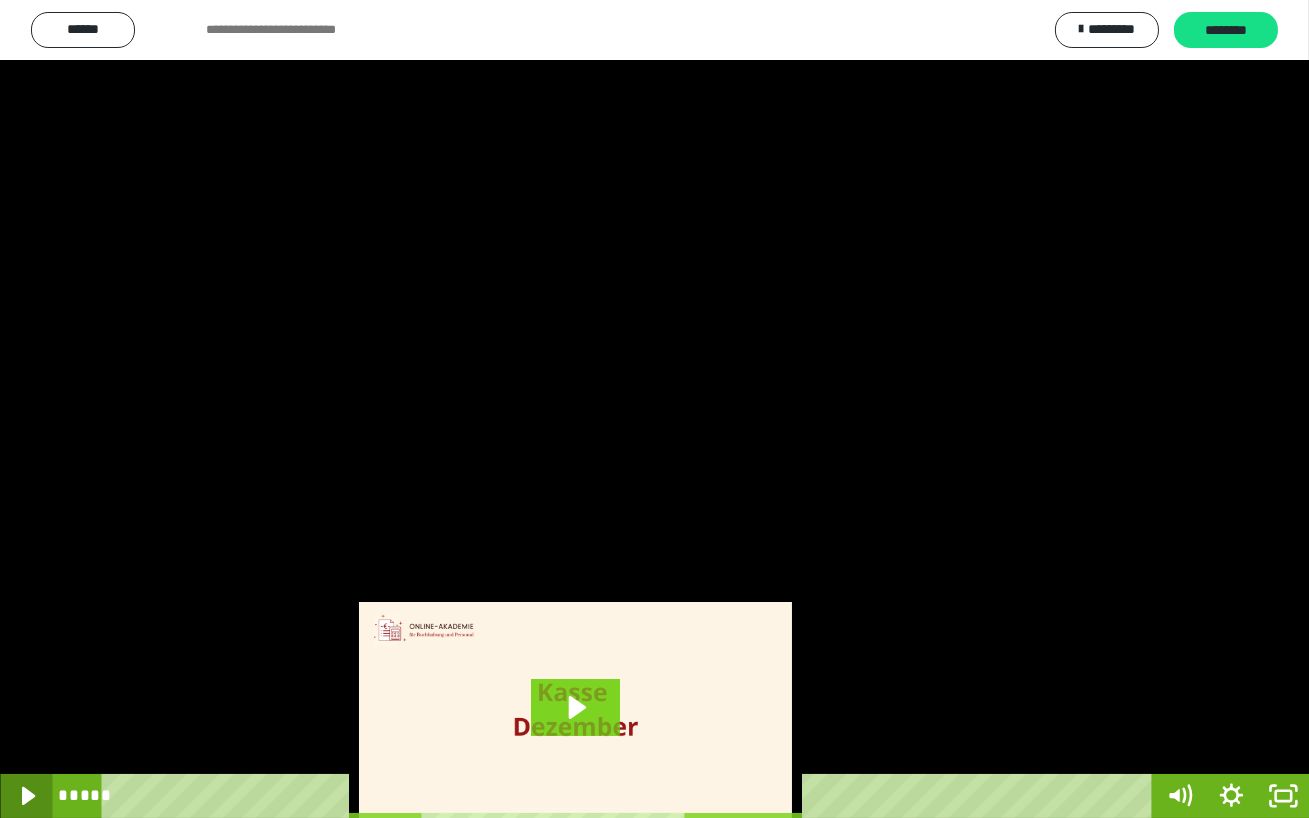 click 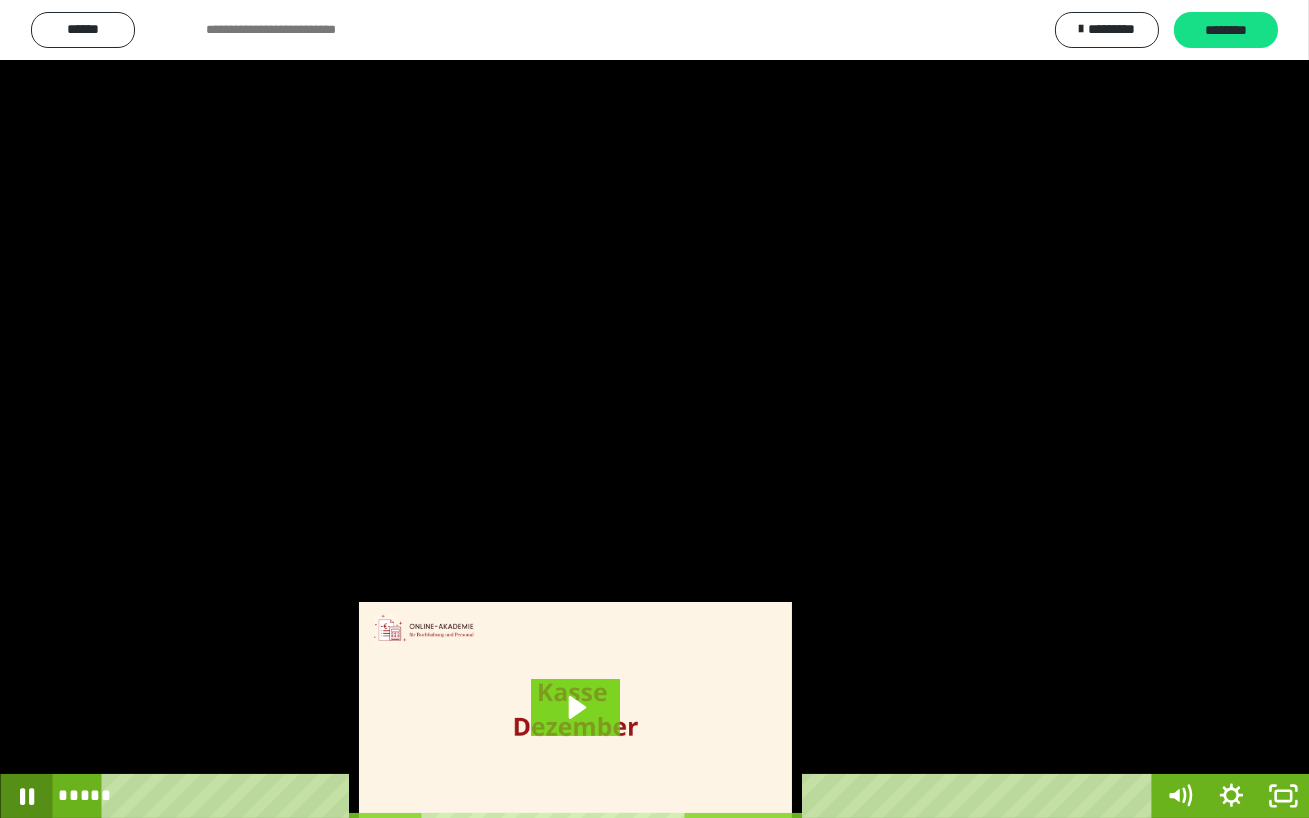 click 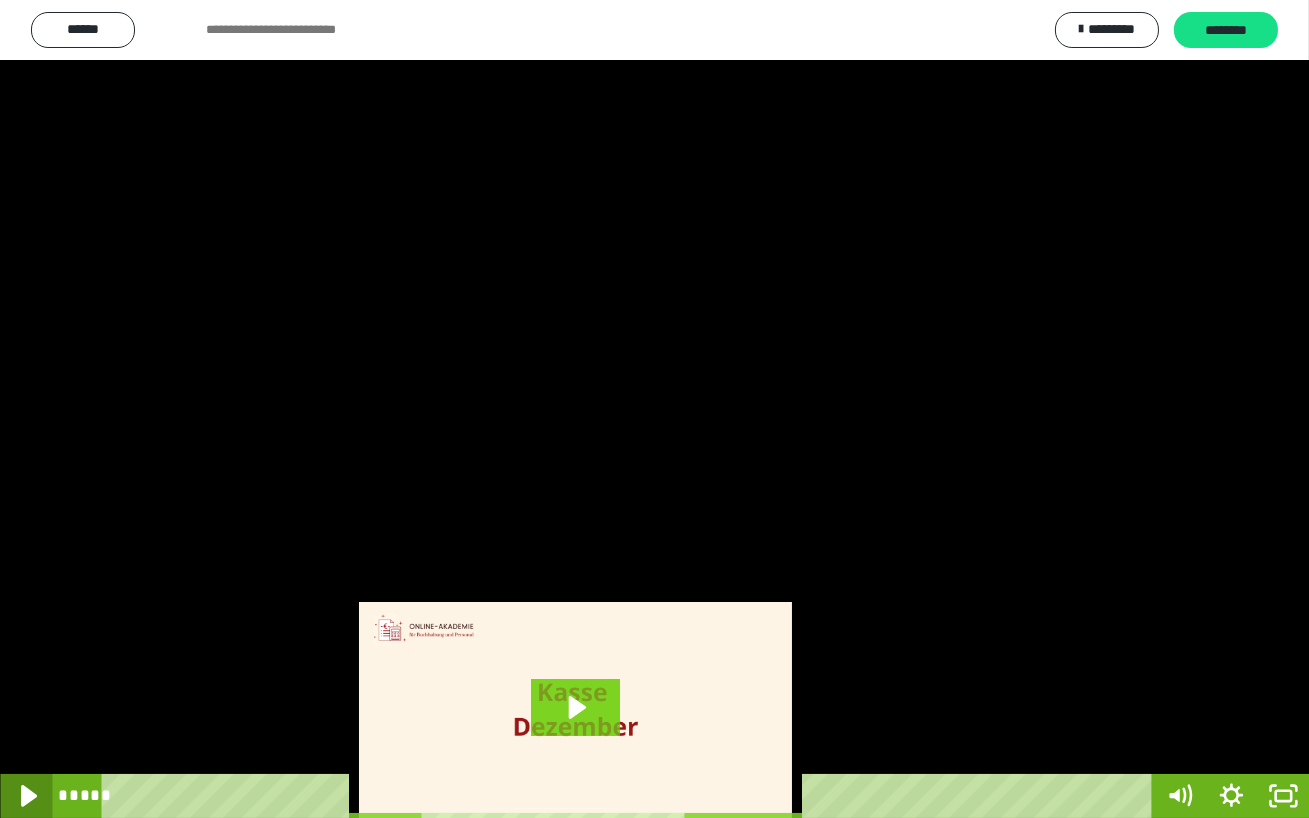 click 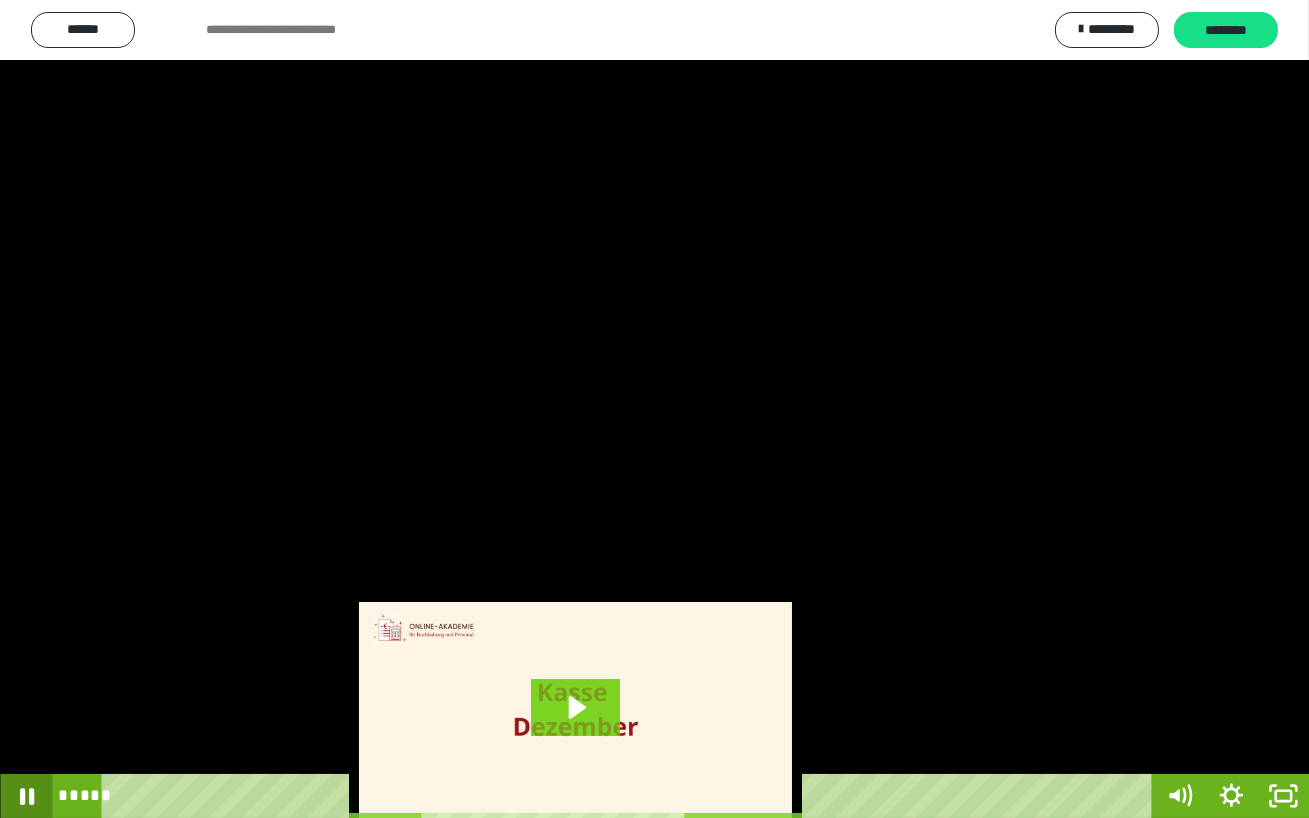 click 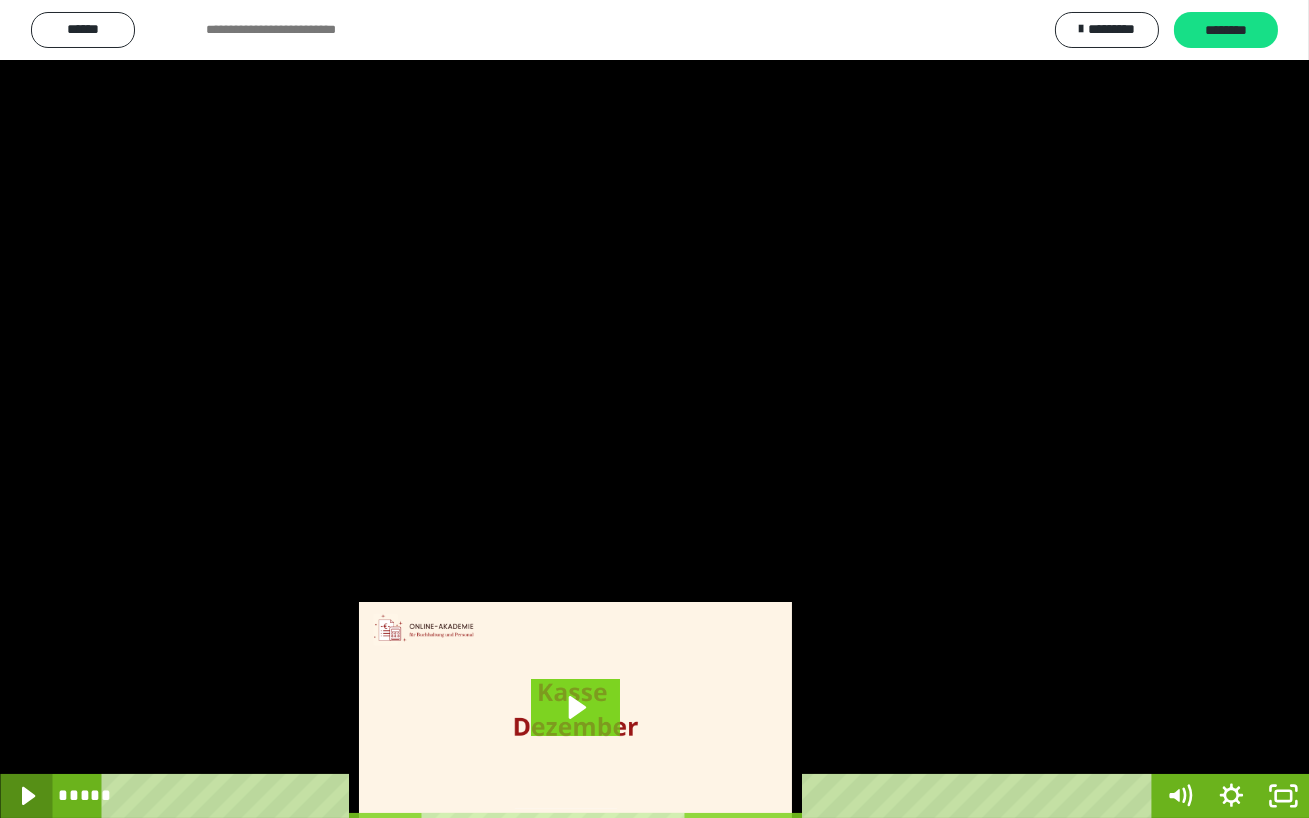 click 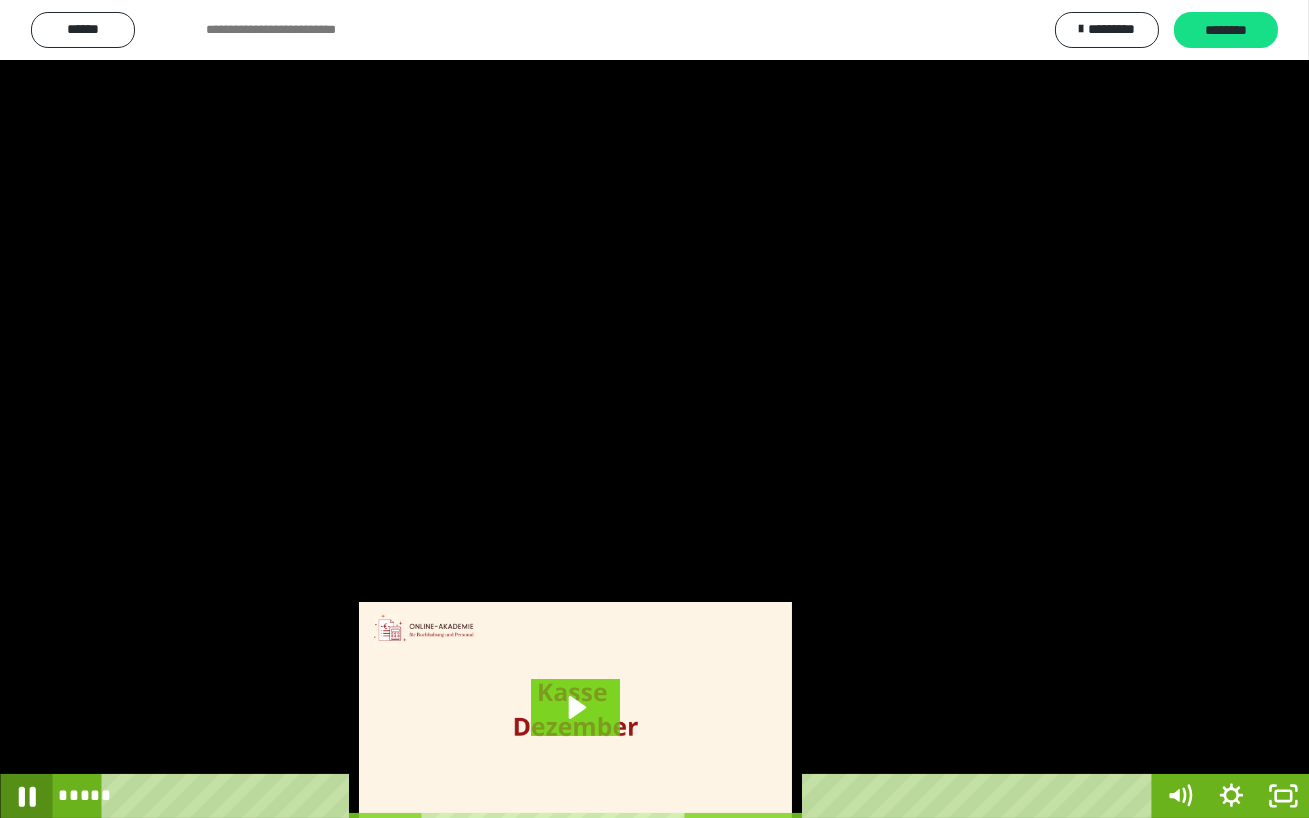 click 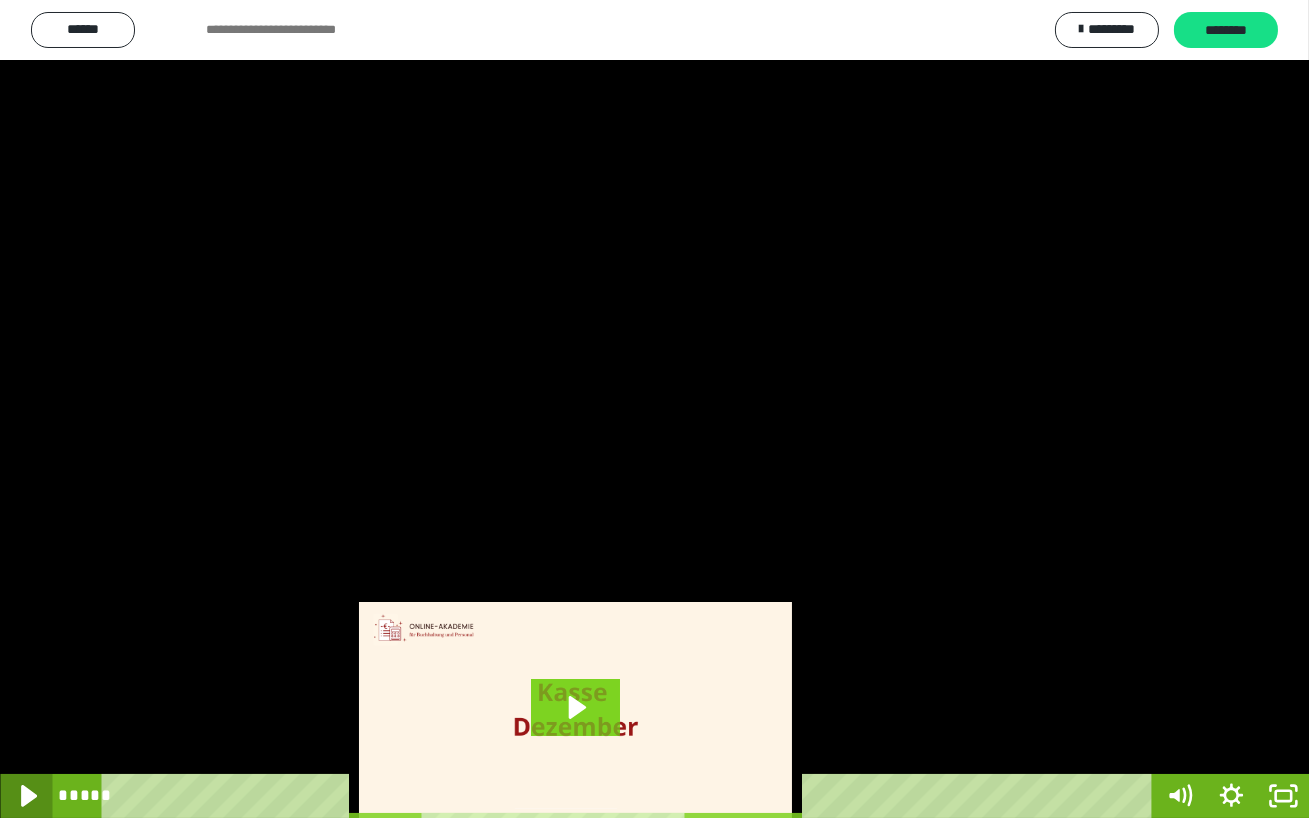 click 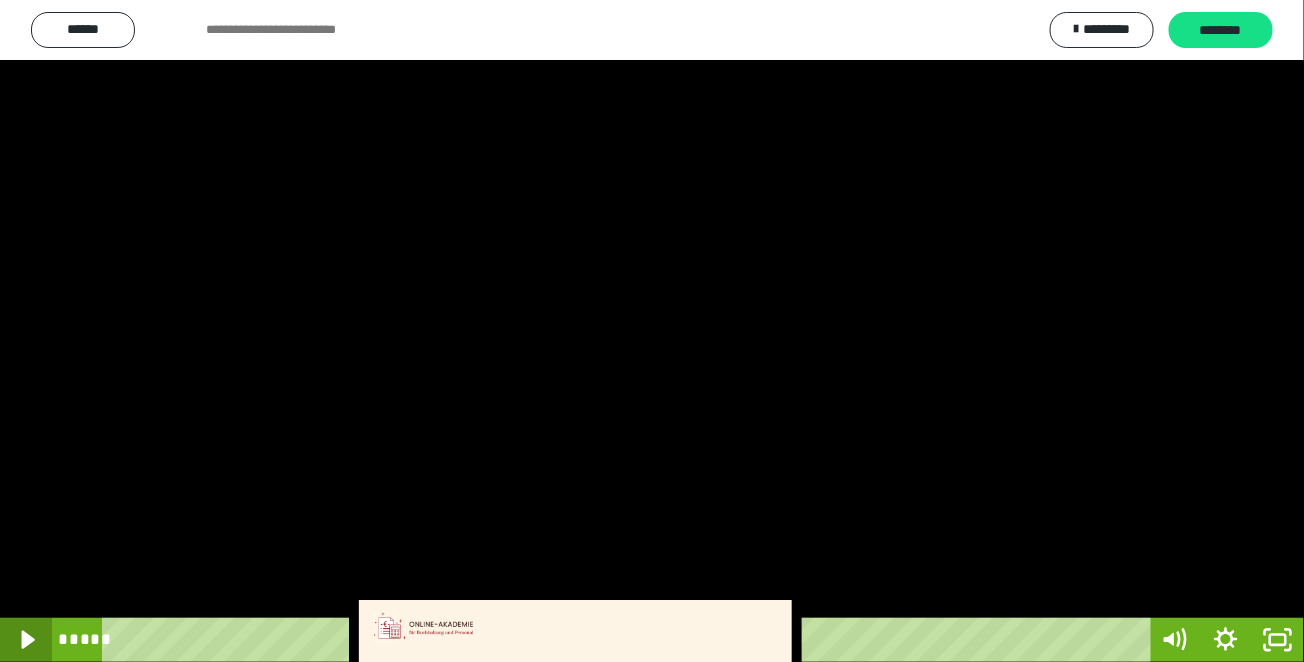 scroll, scrollTop: 3635, scrollLeft: 0, axis: vertical 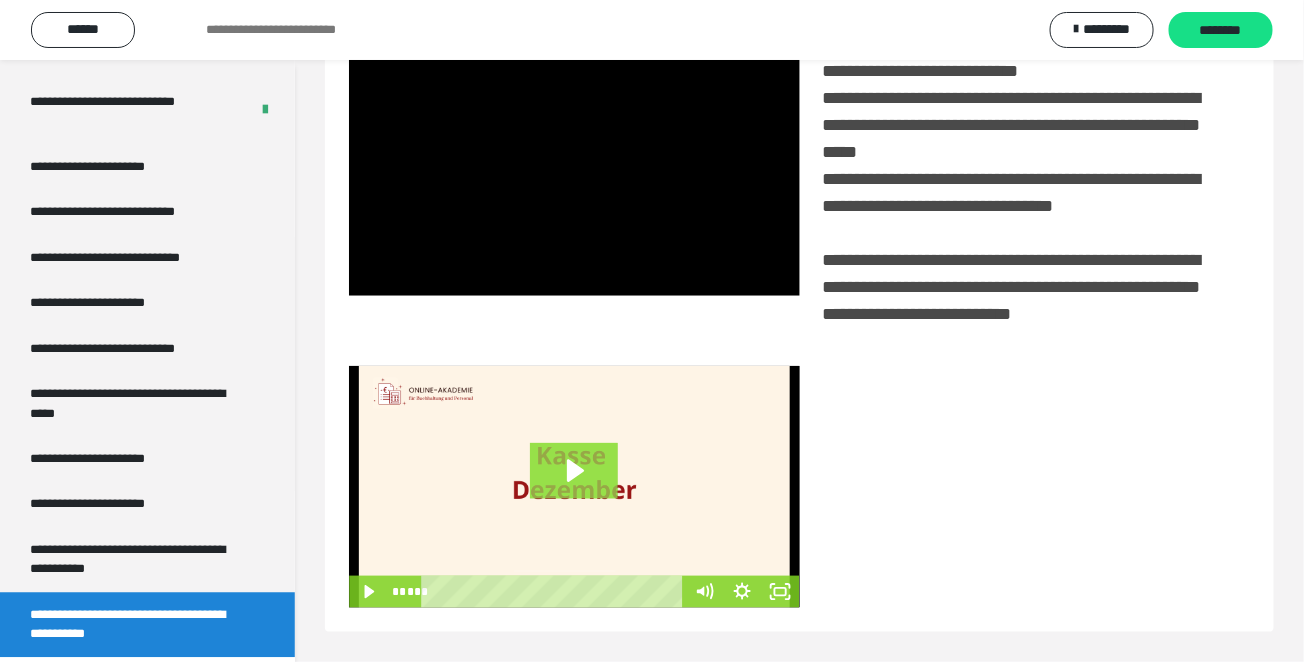 click 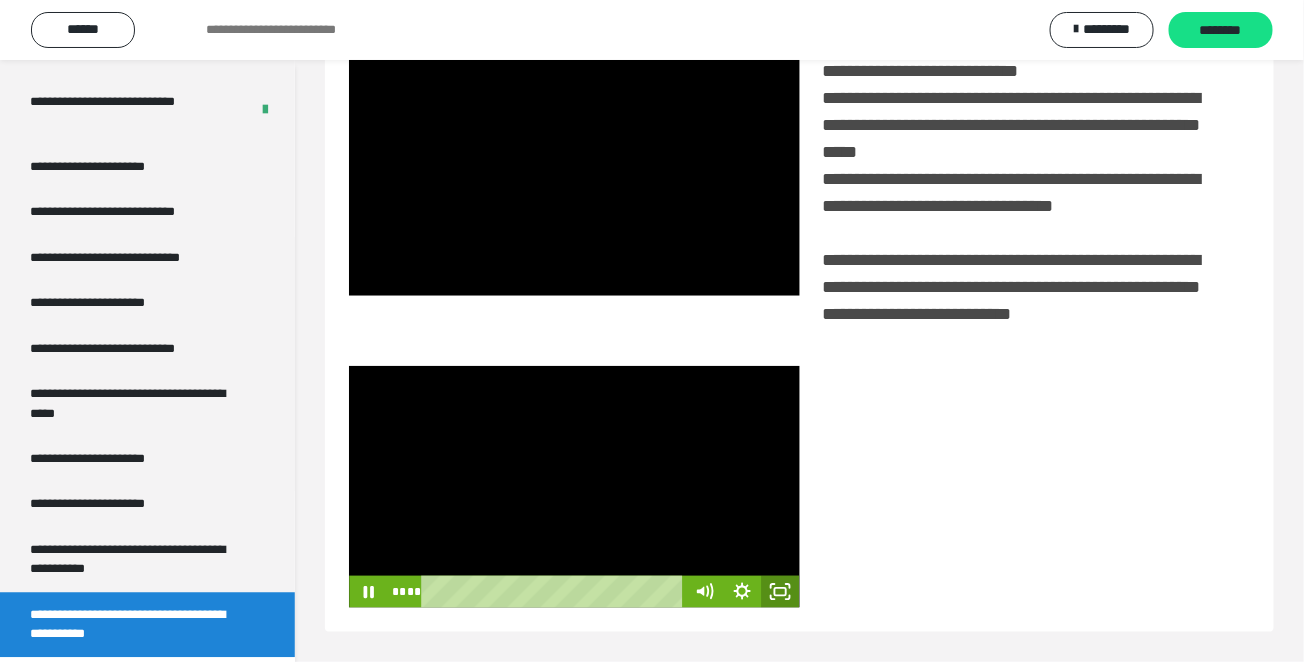 click 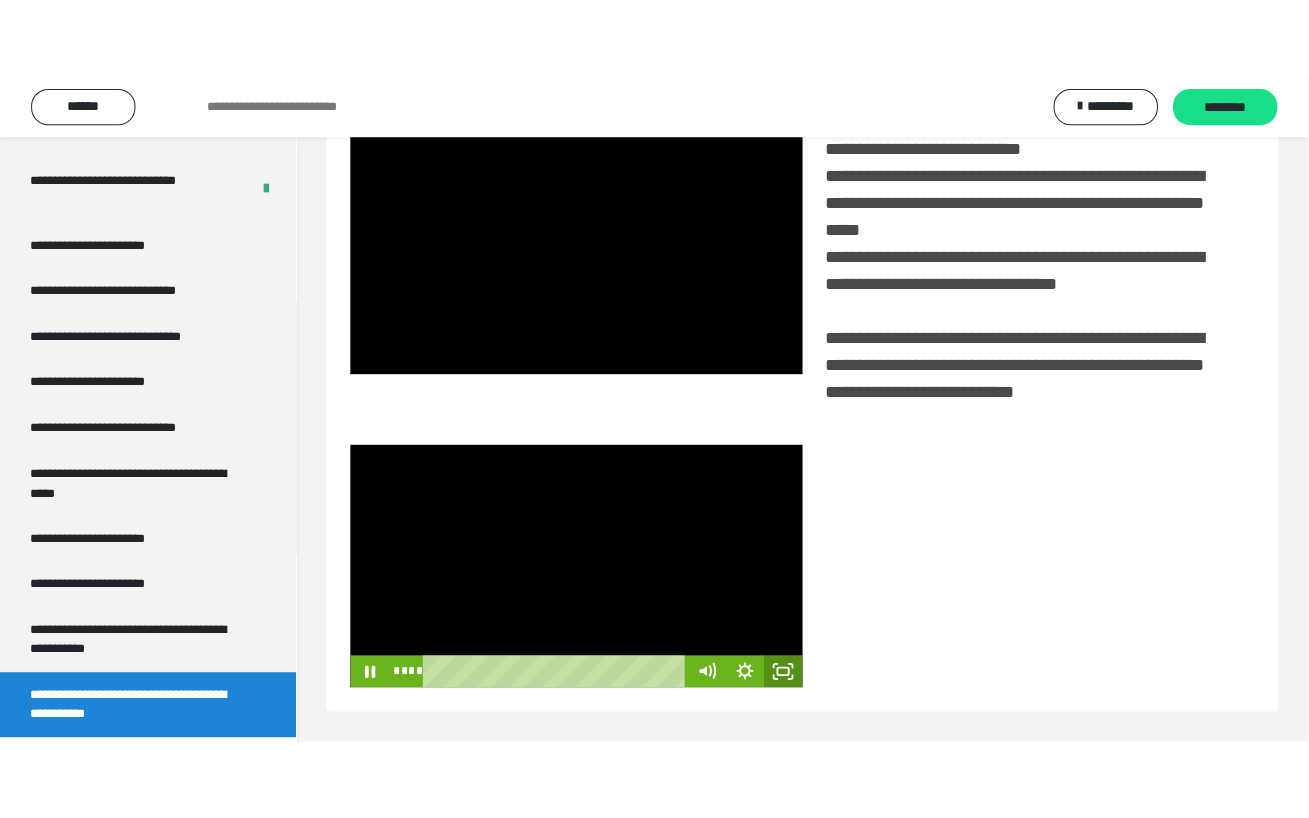 scroll, scrollTop: 300, scrollLeft: 0, axis: vertical 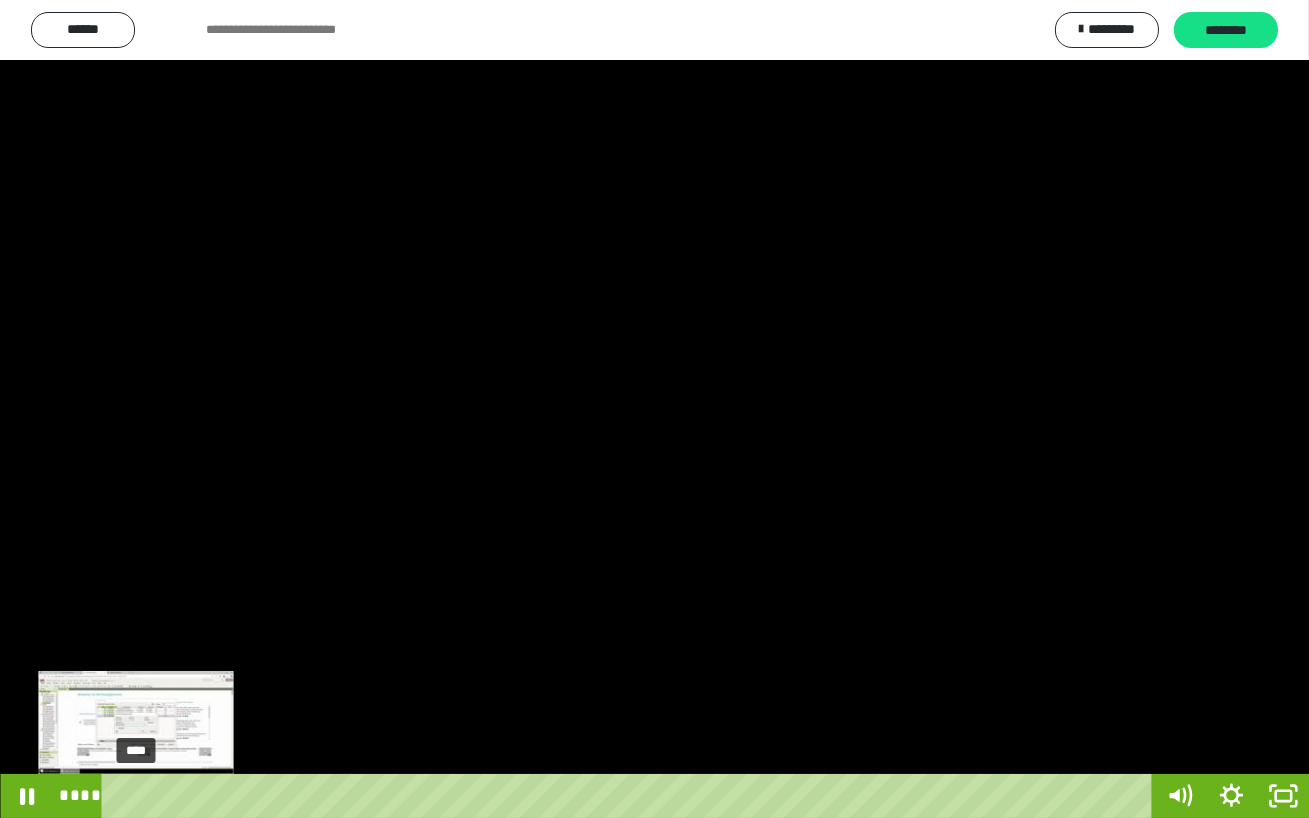 click on "****" at bounding box center (630, 796) 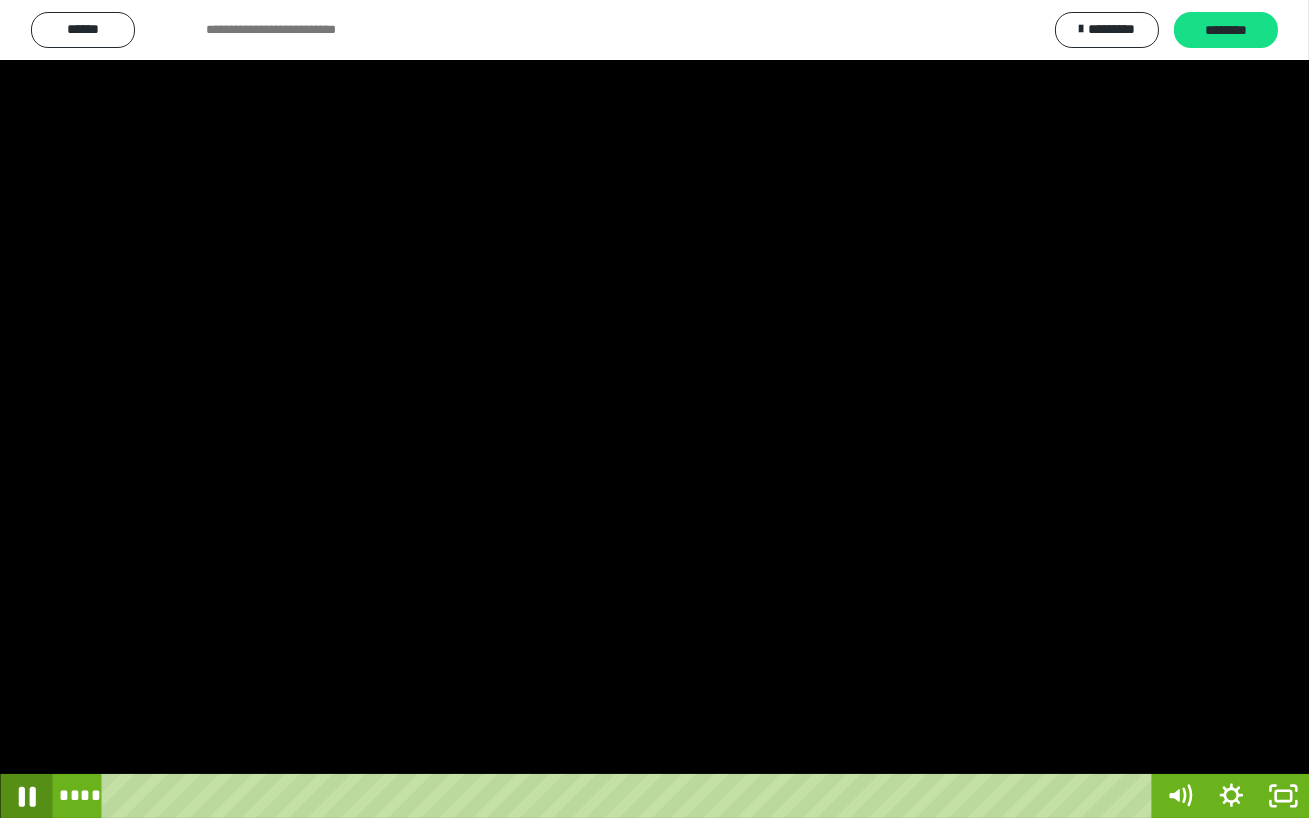 click 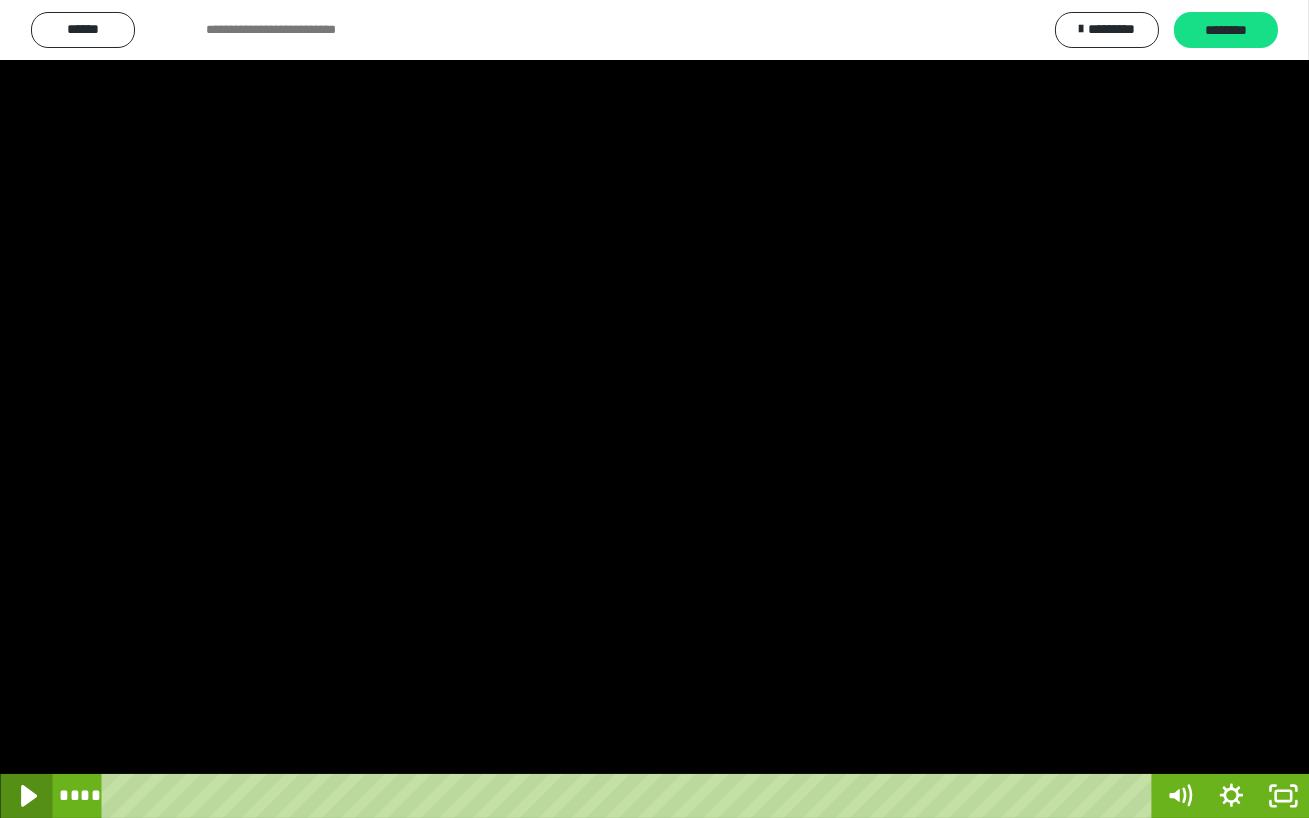 click 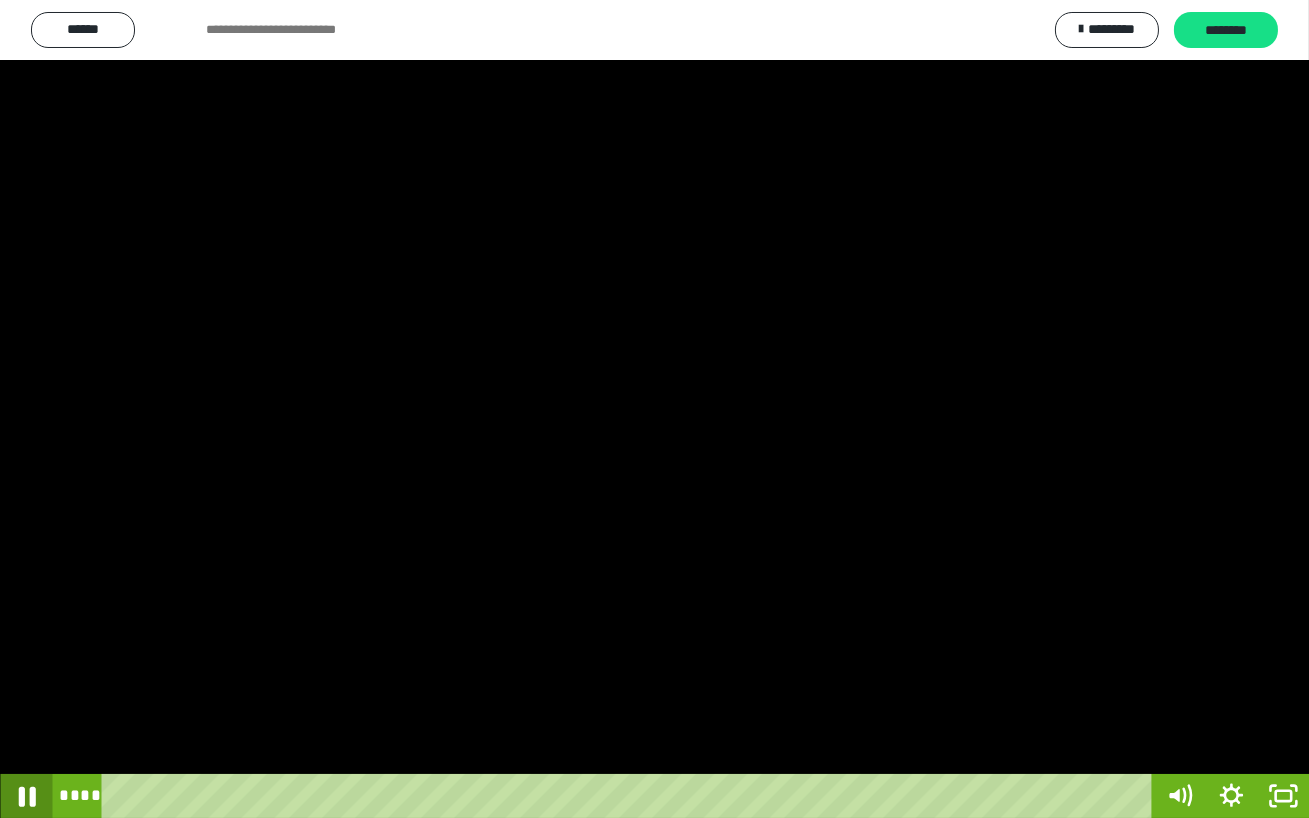 click 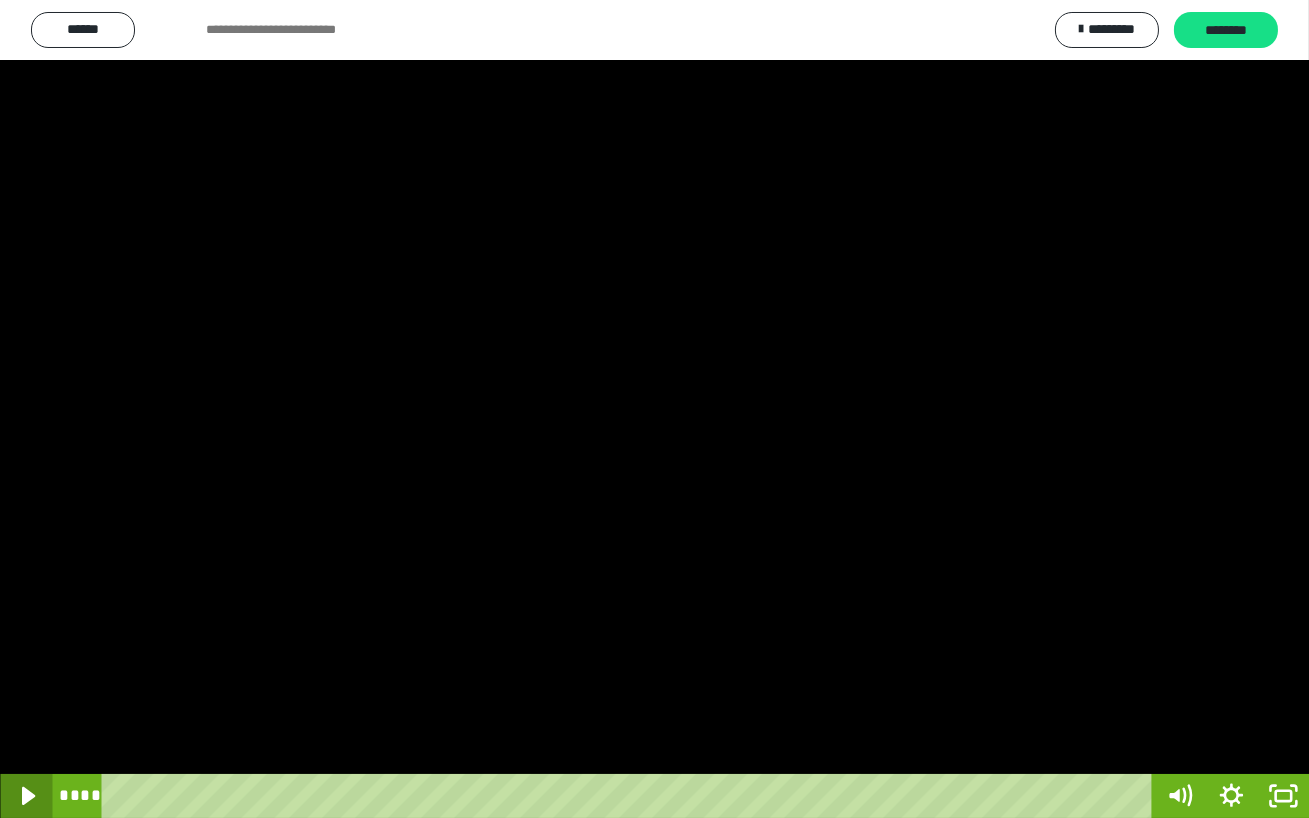 click 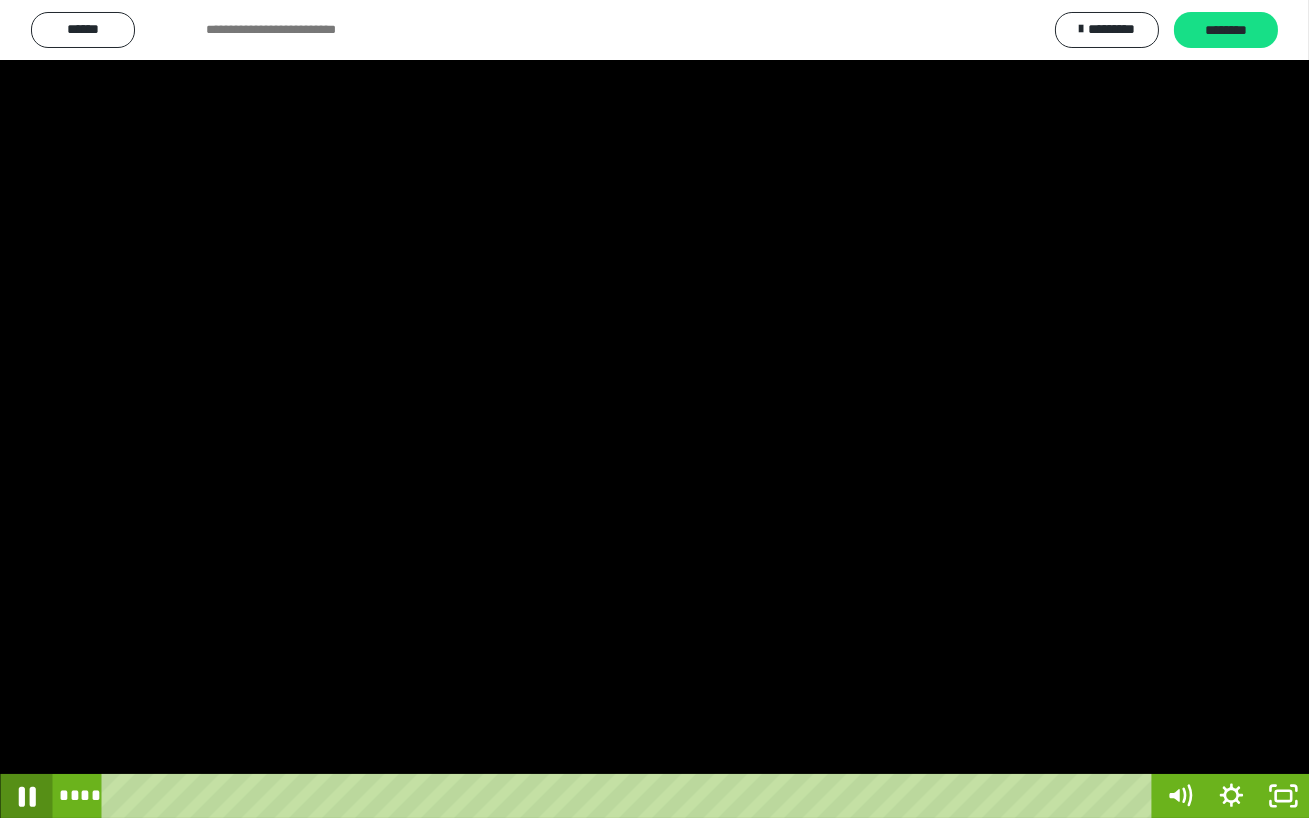 click 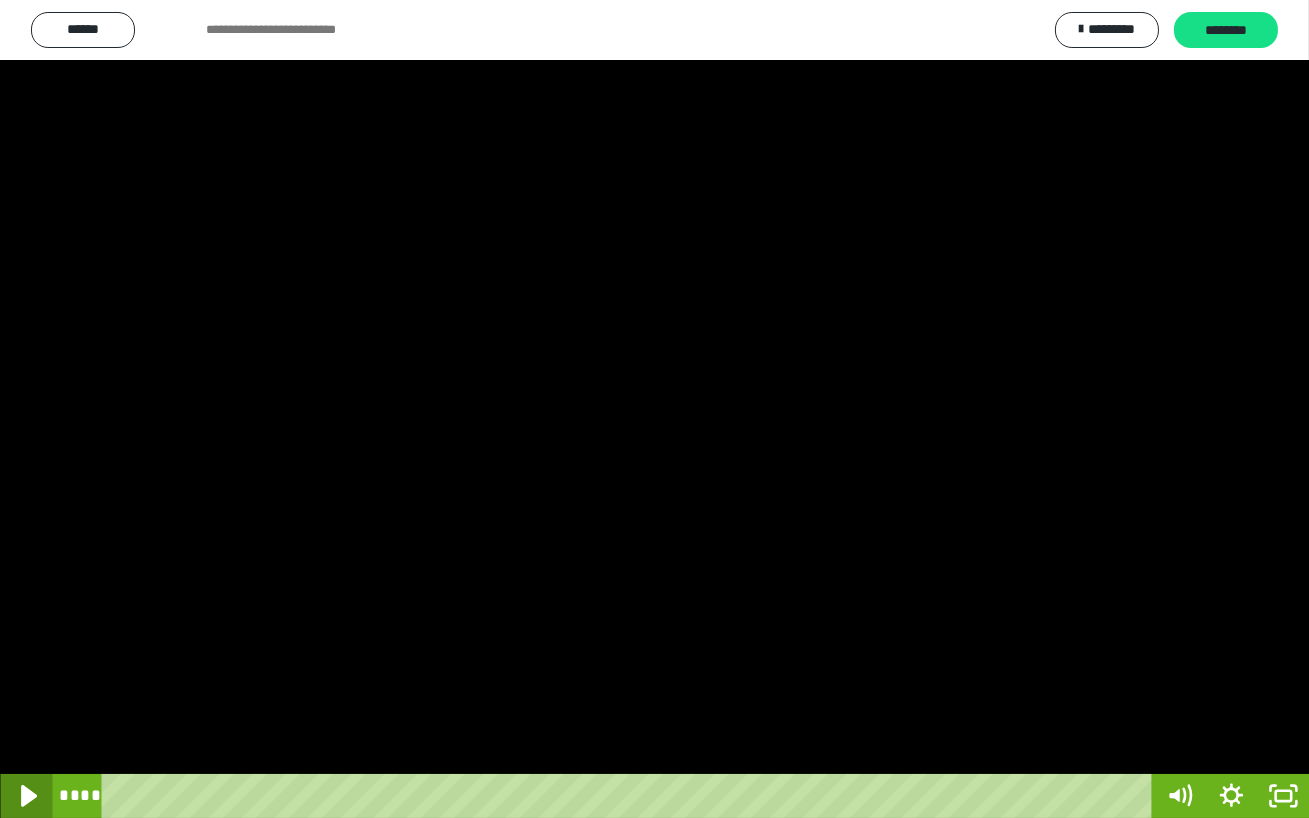 click 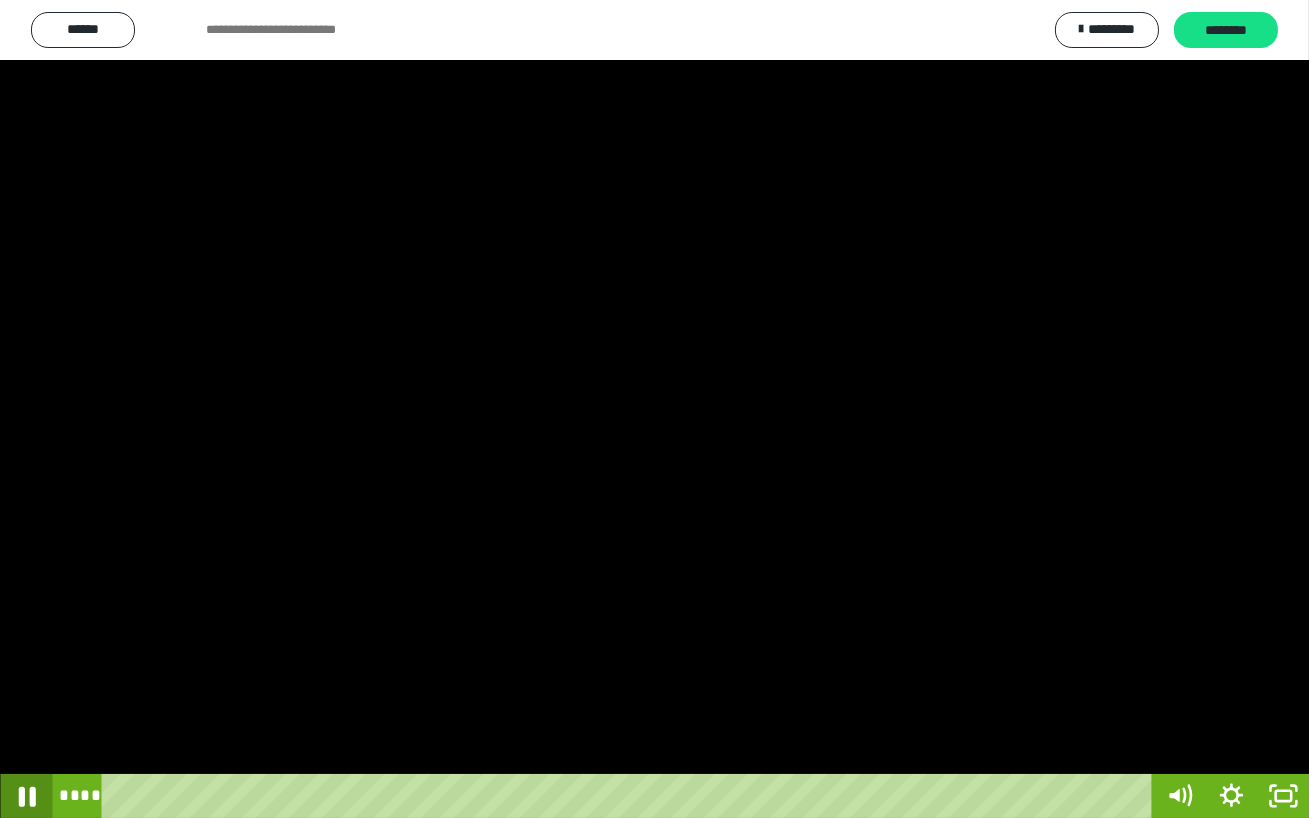 click 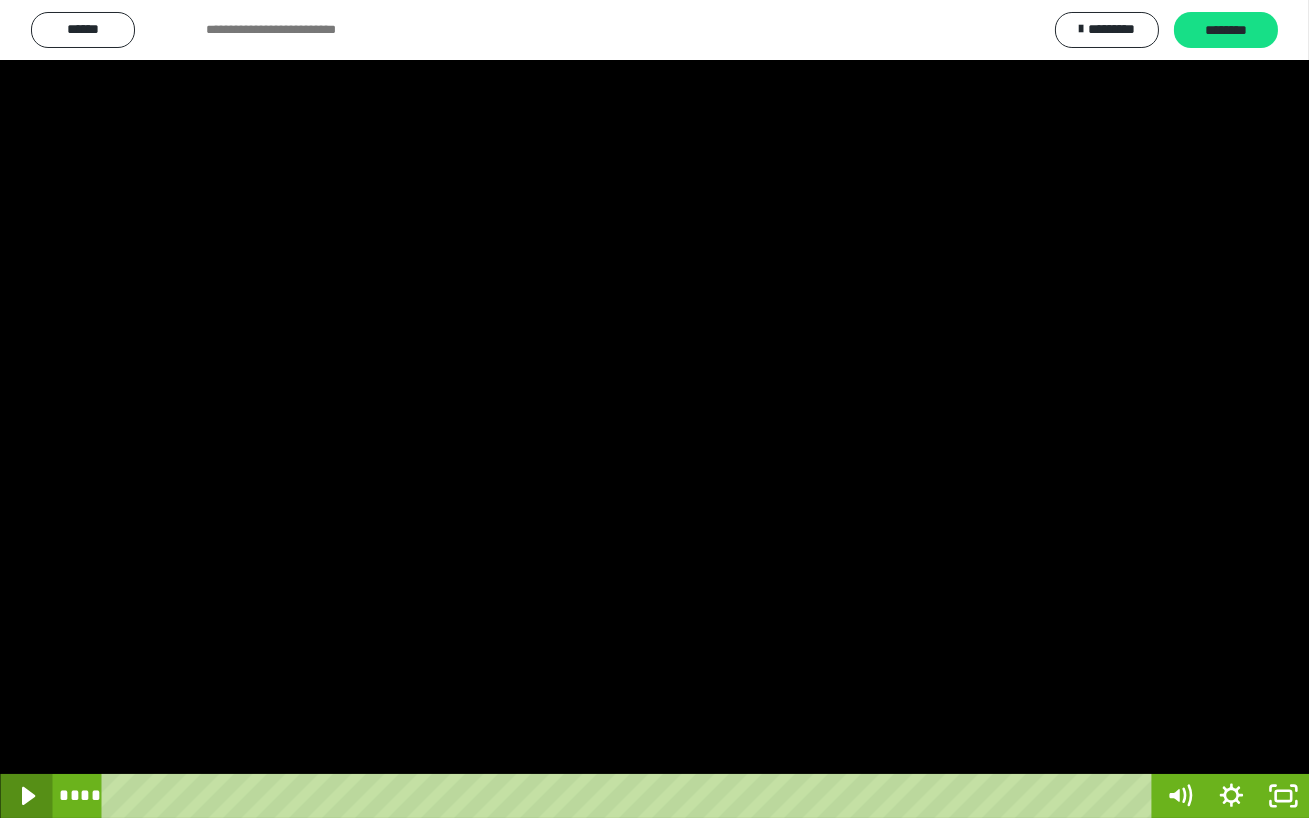 click 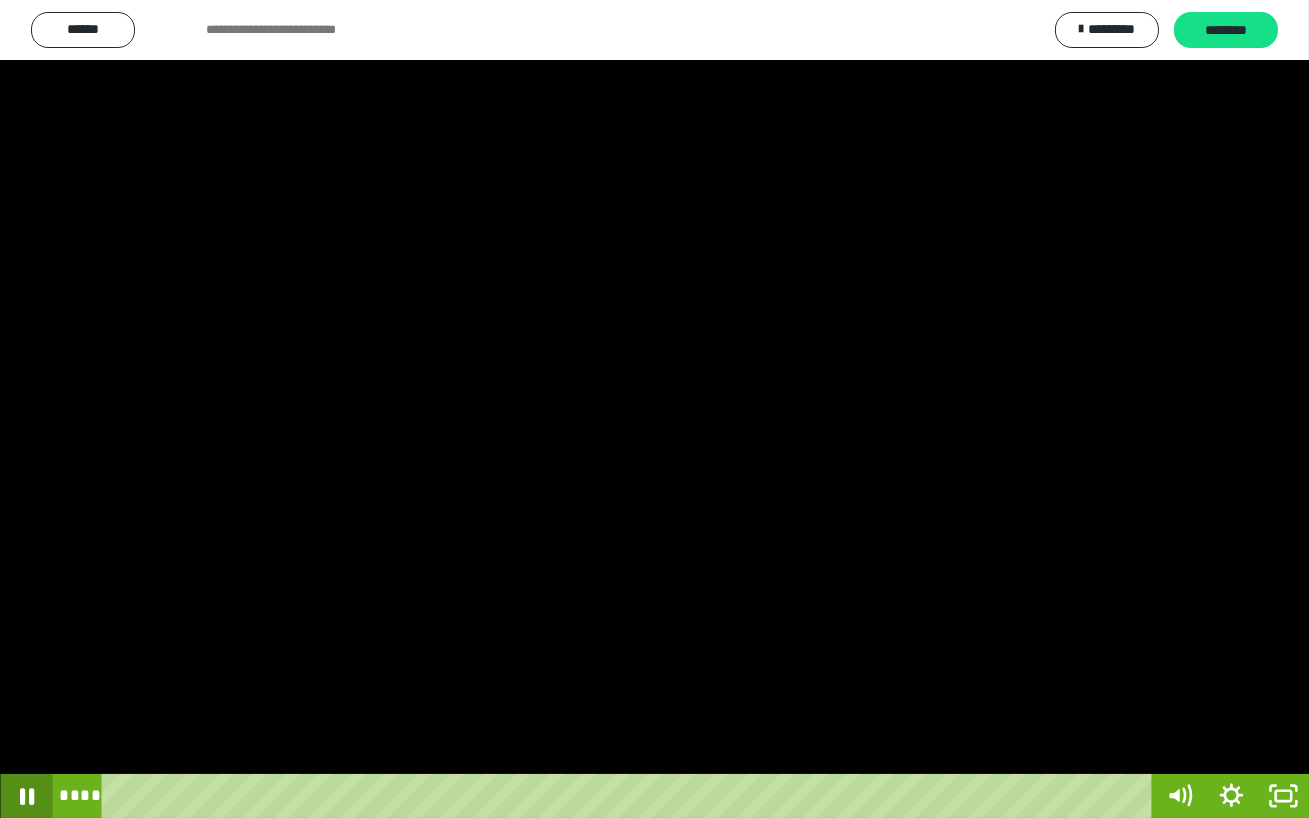 click 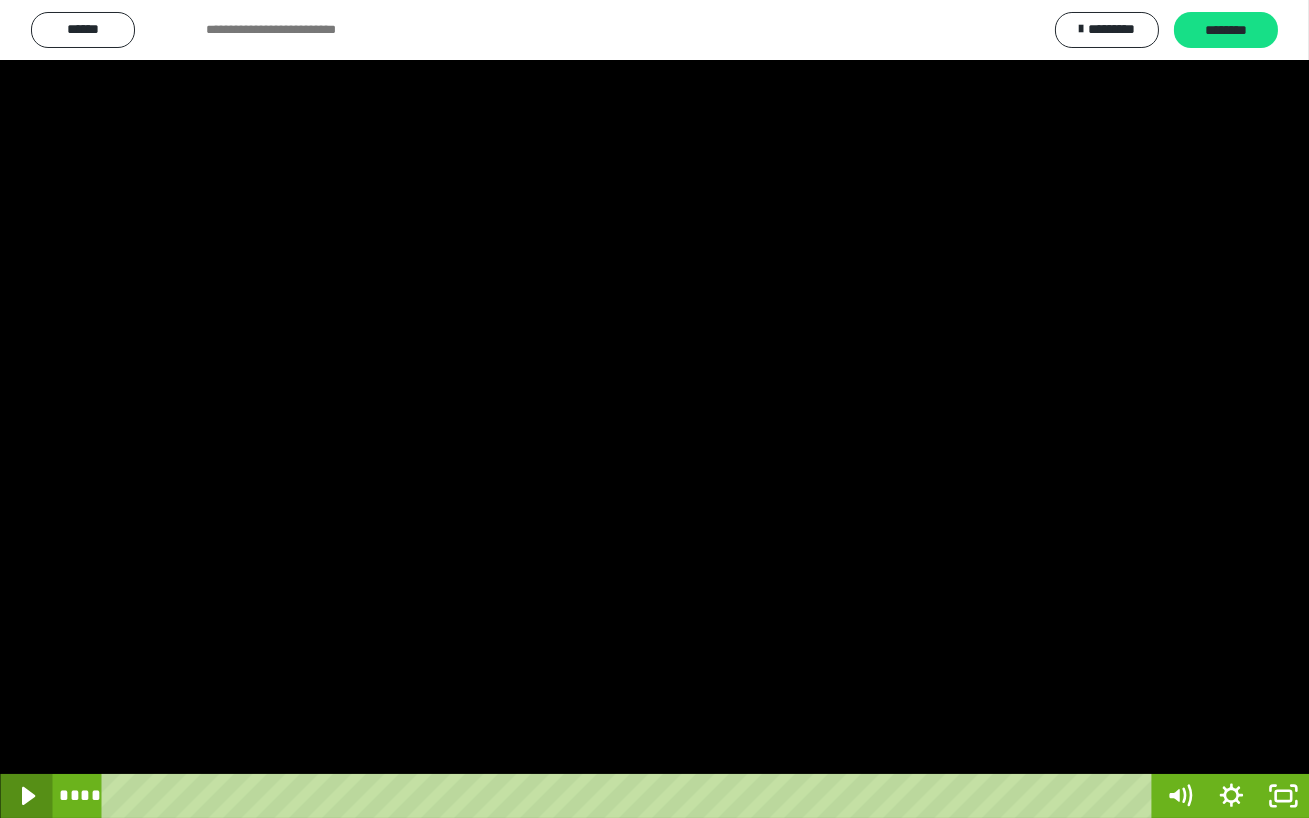 click 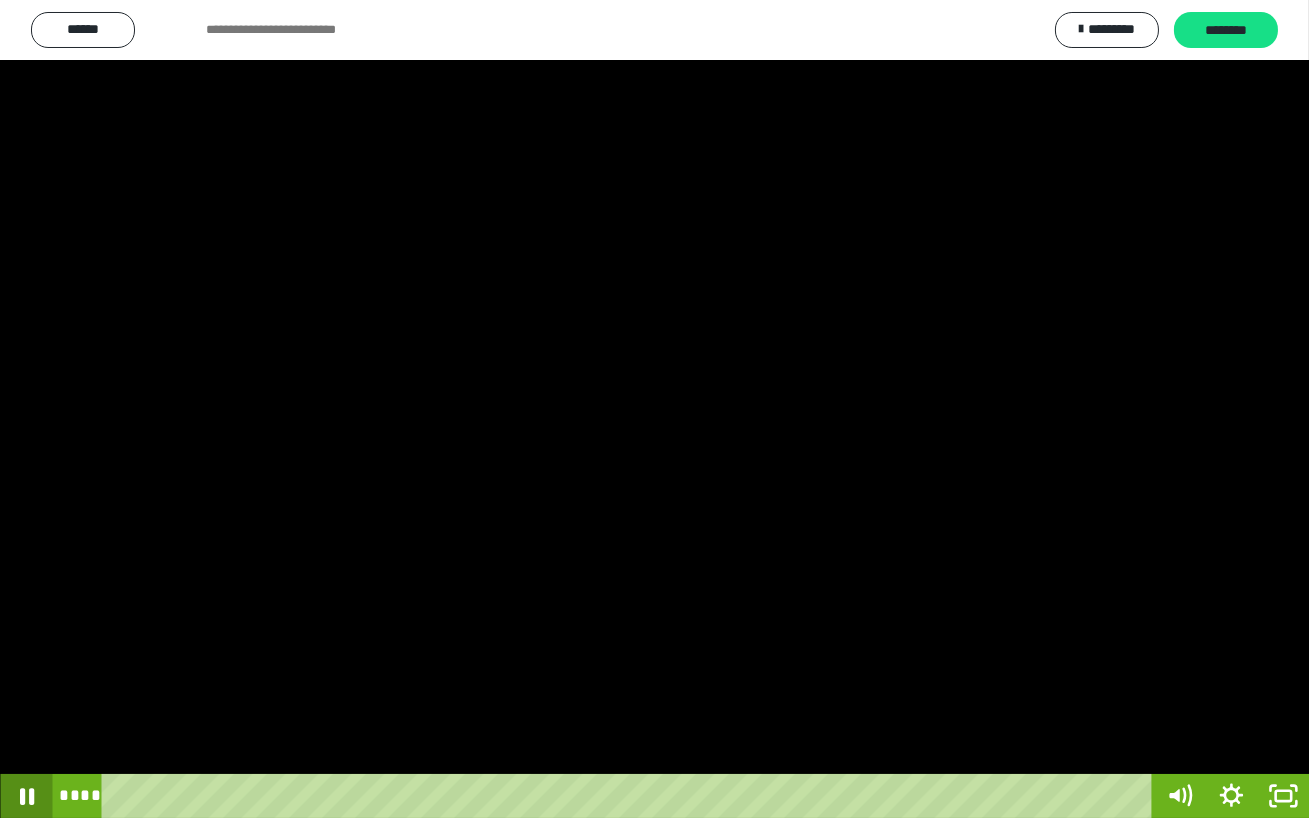 click 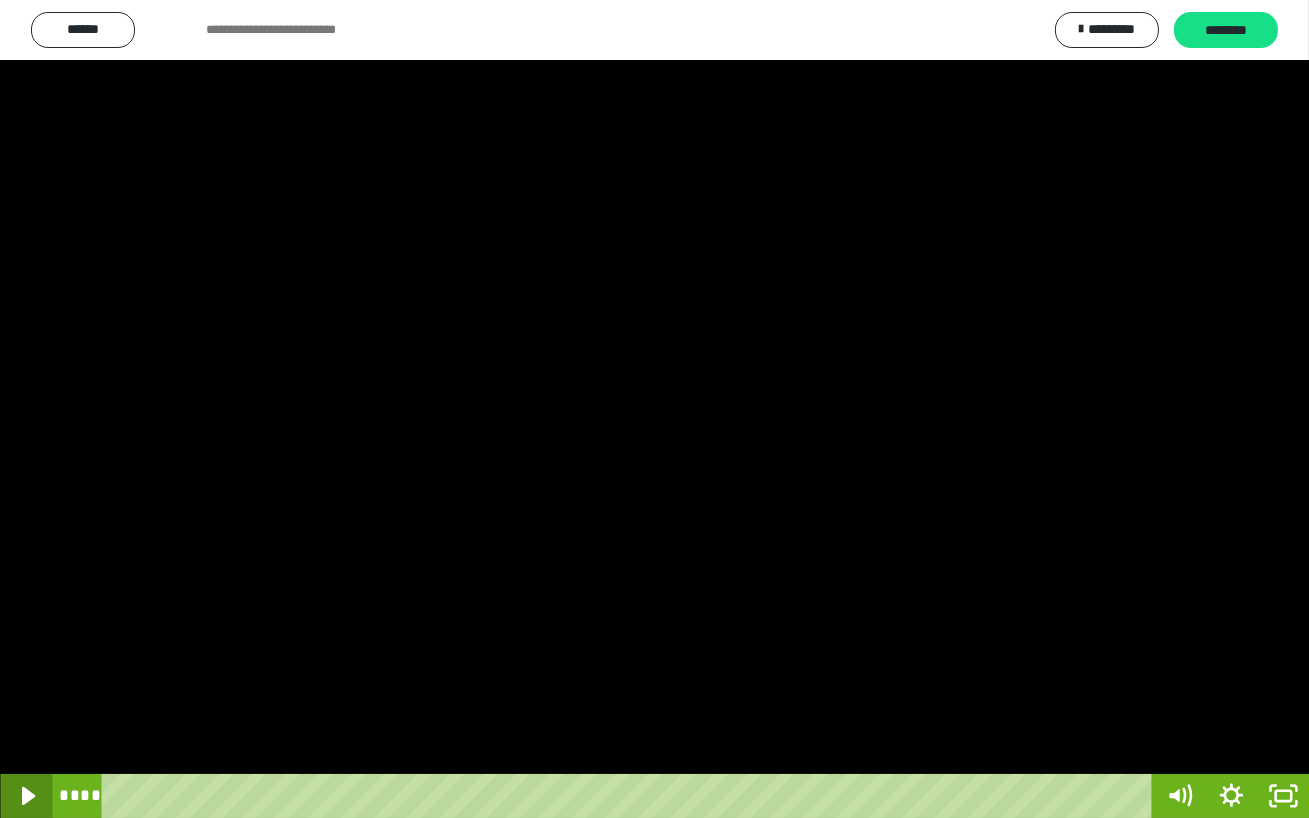 click 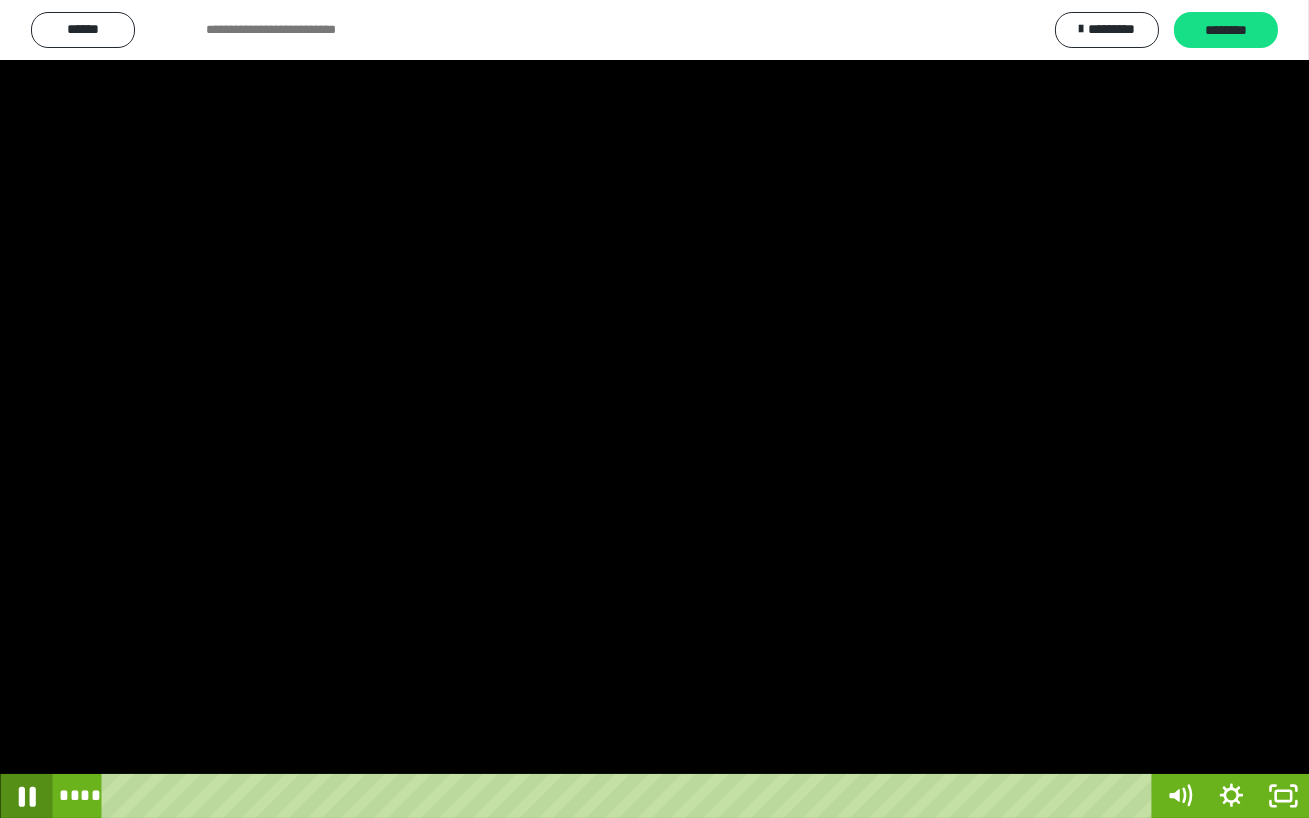 click 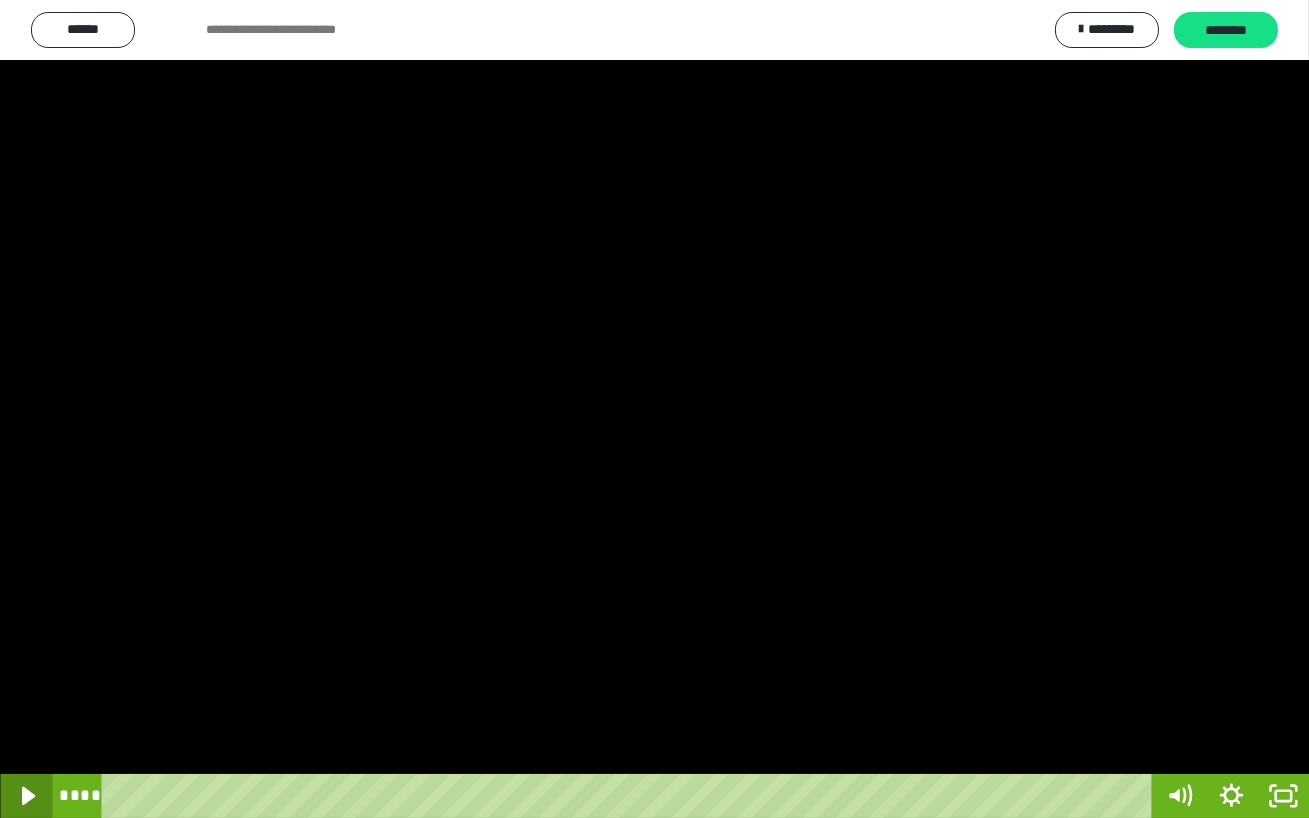 click 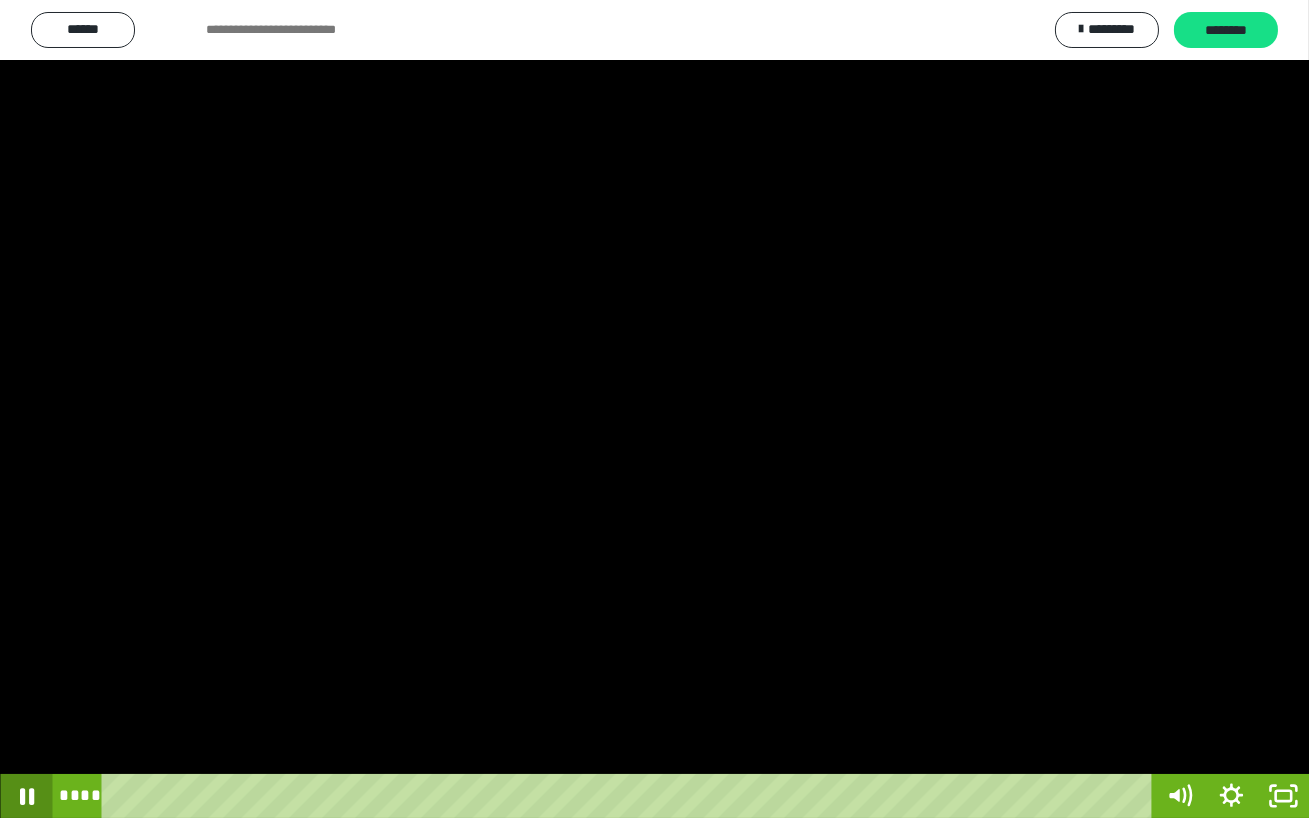click 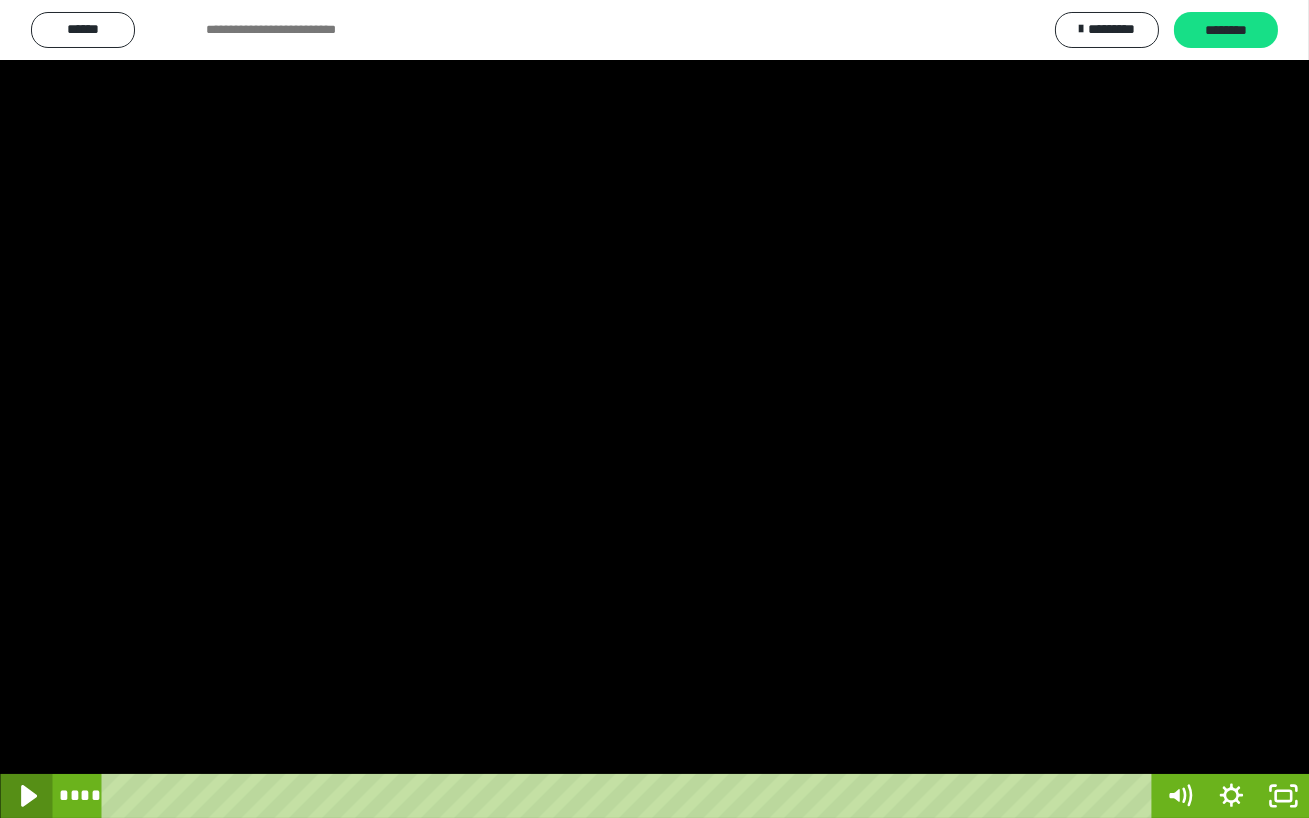 click 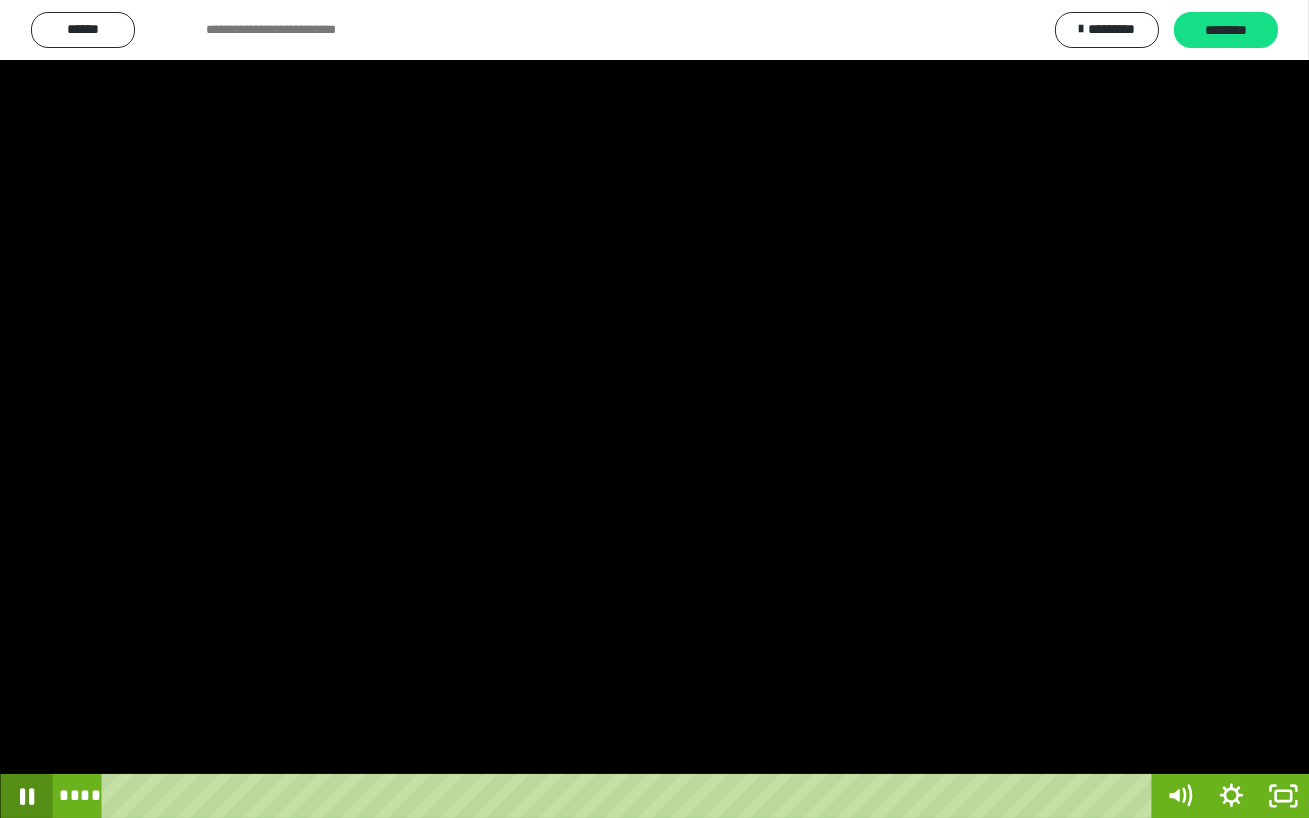 click 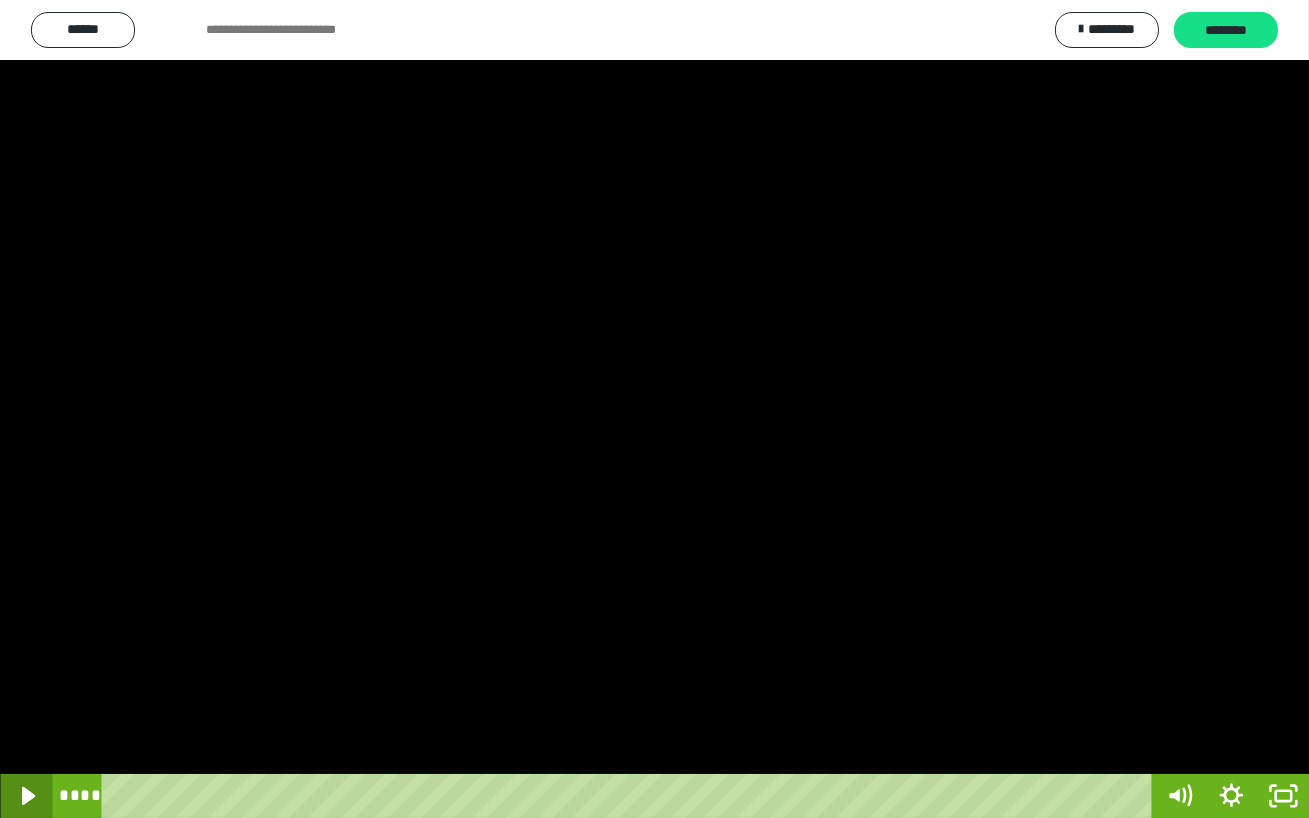 click 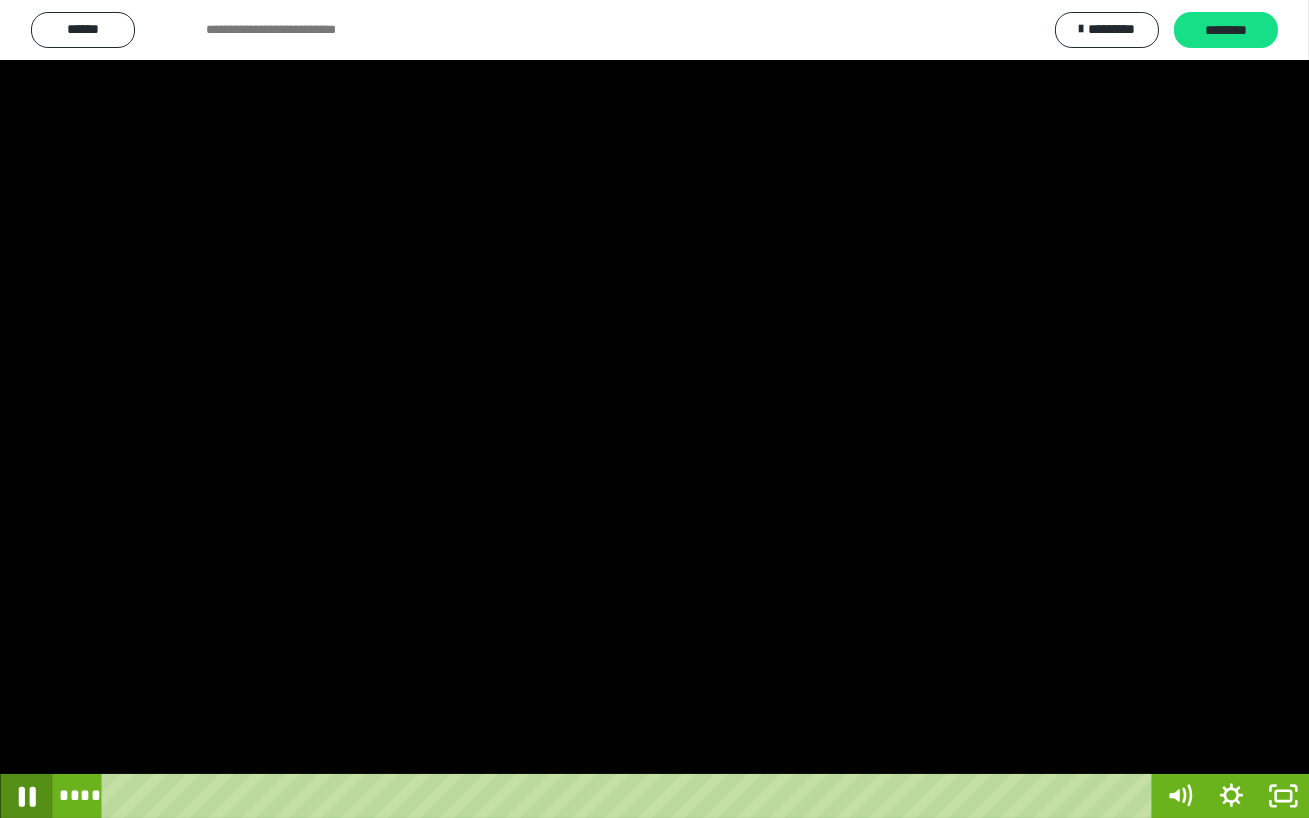 click 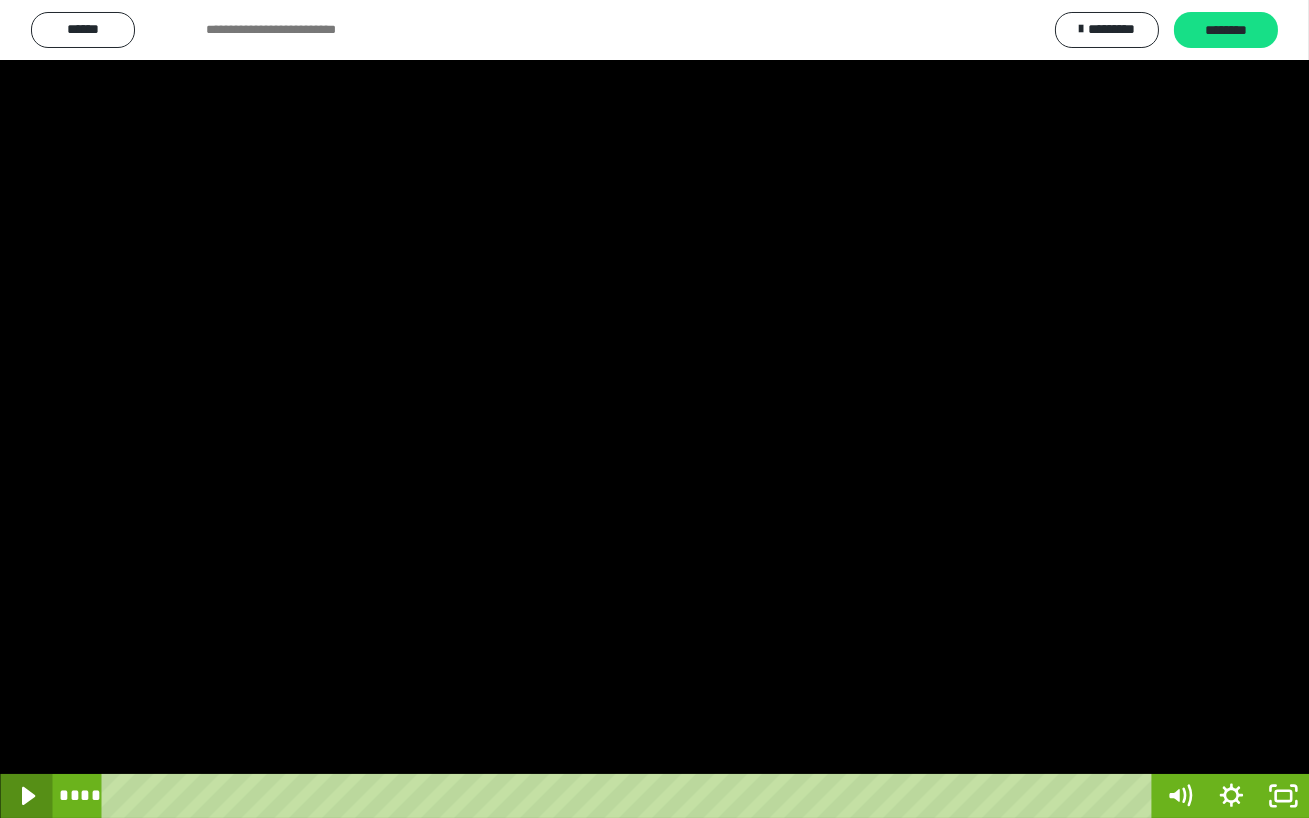 click 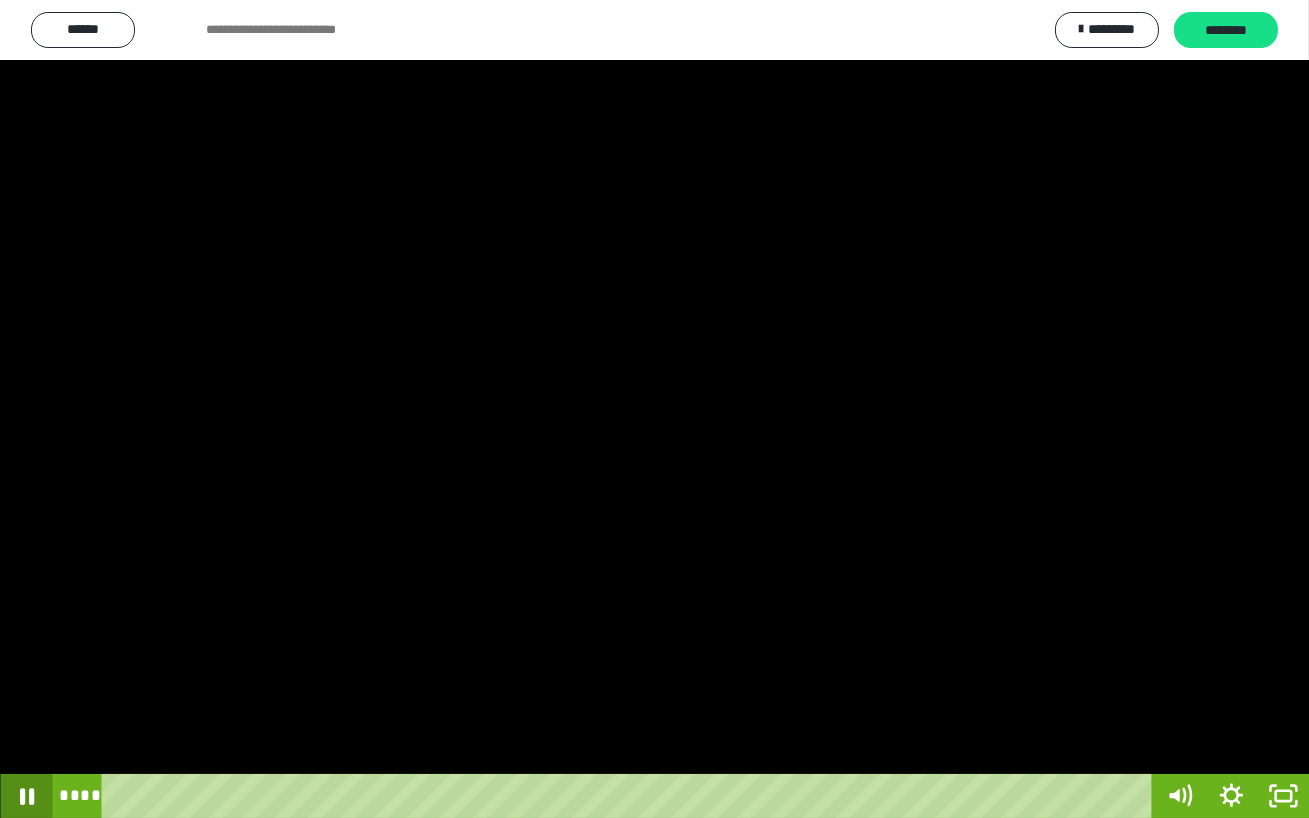 click 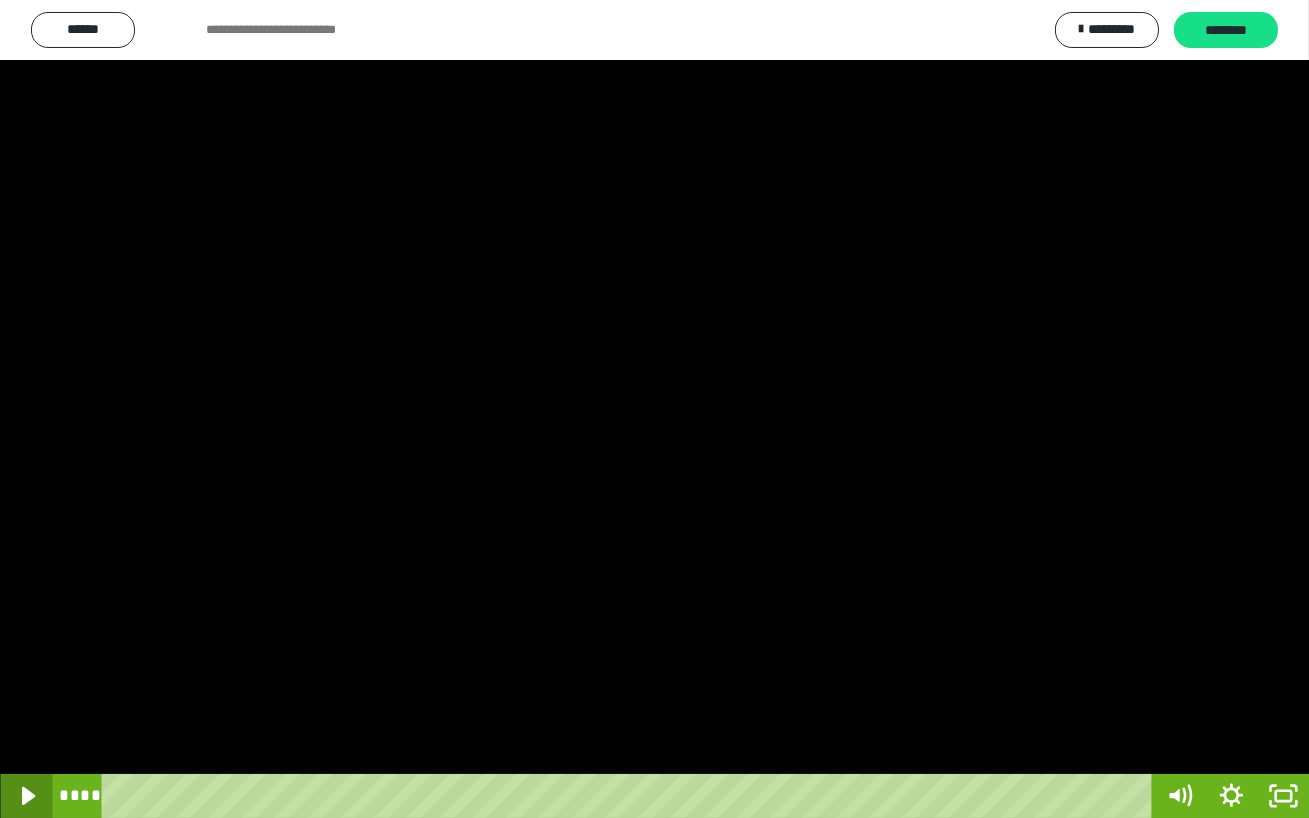 click 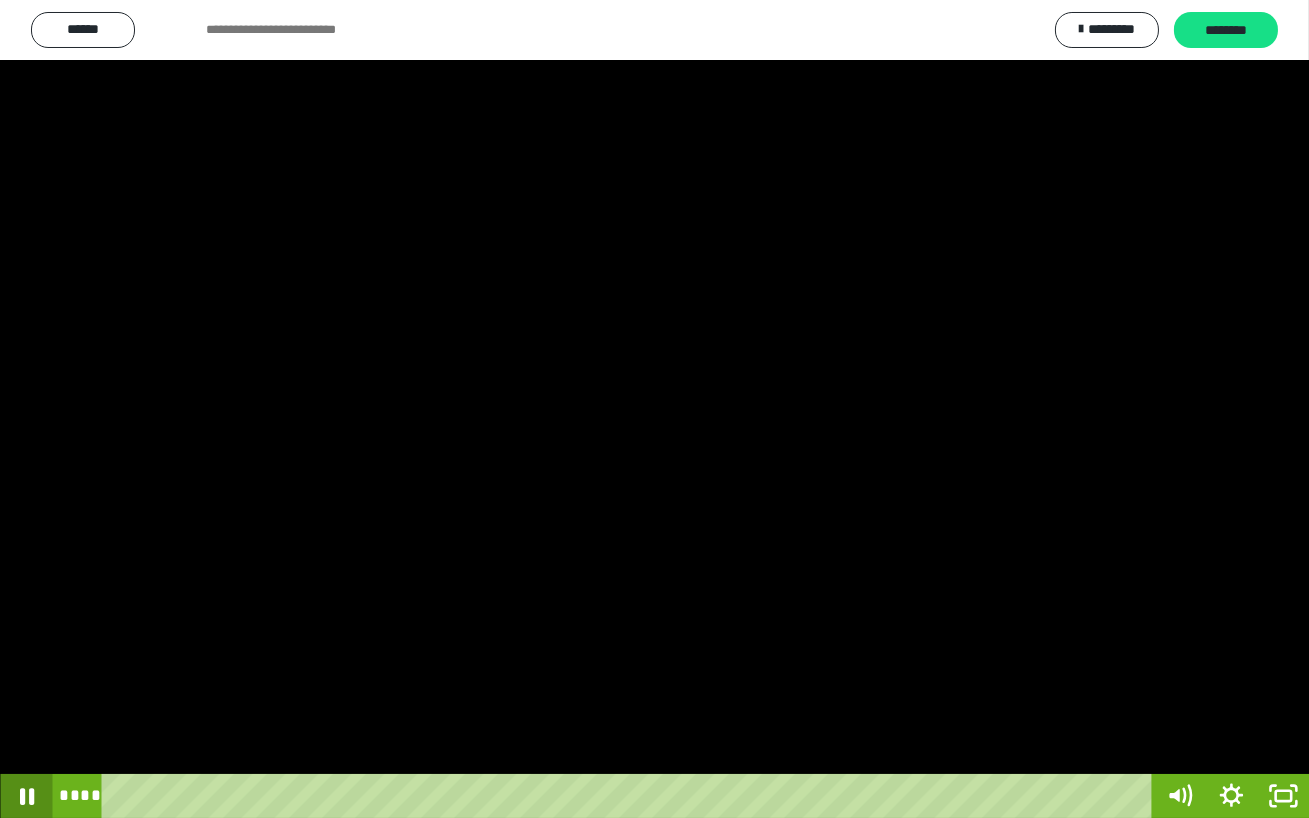 click 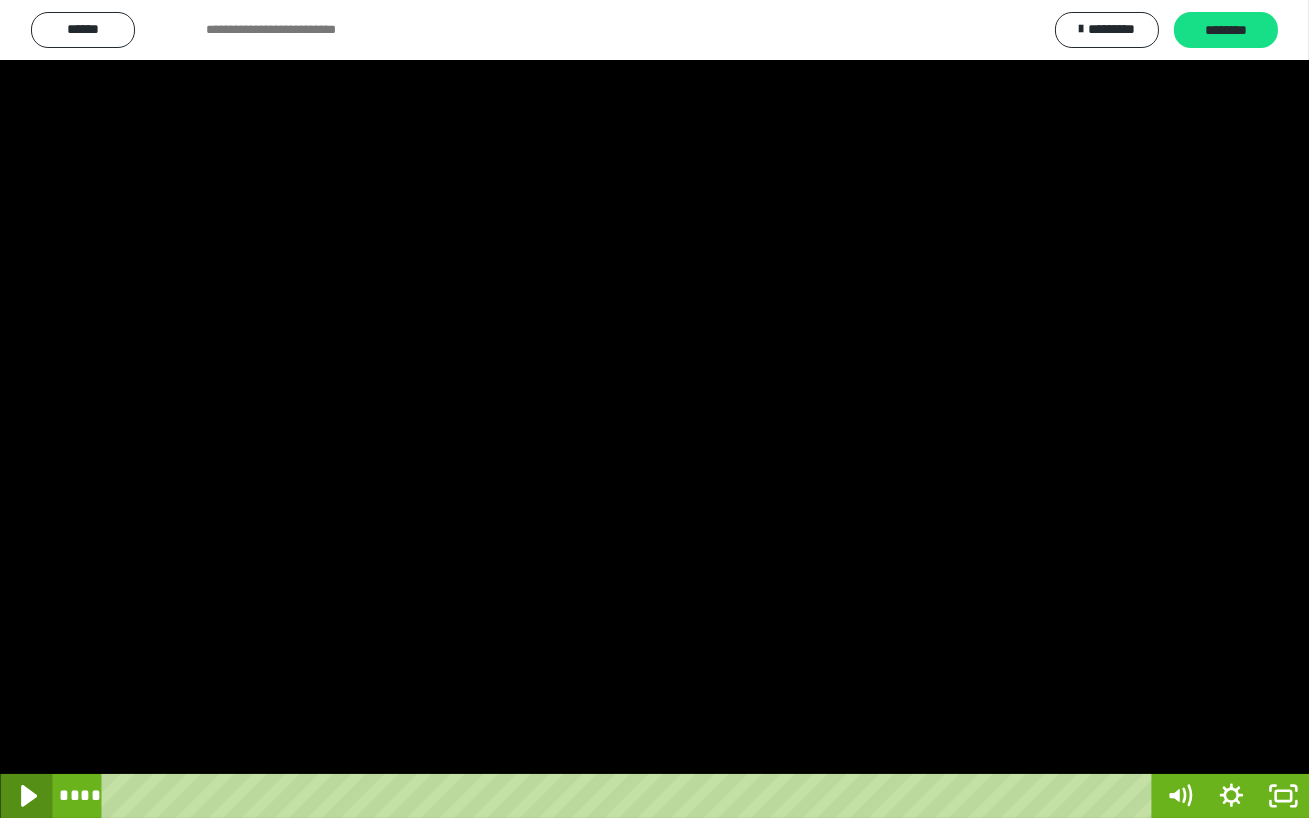 click 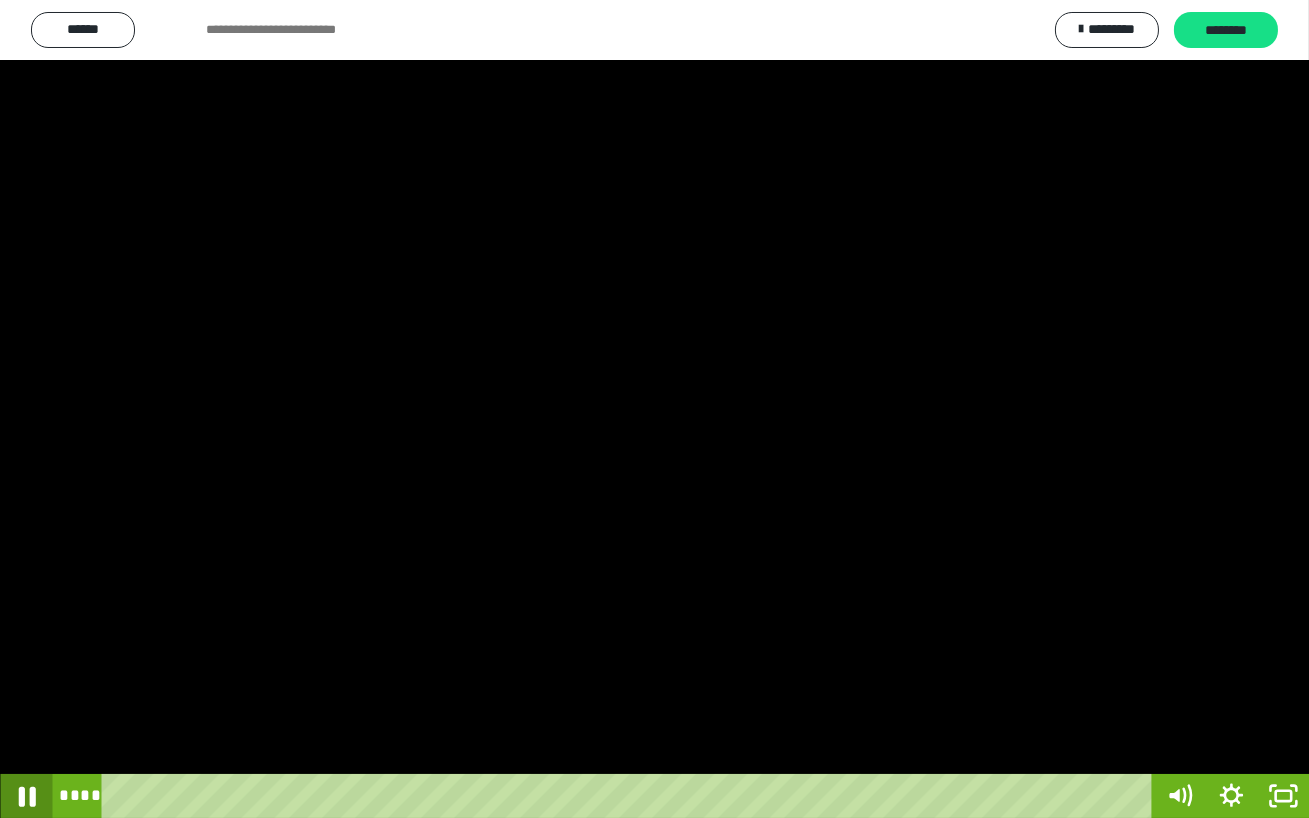 click 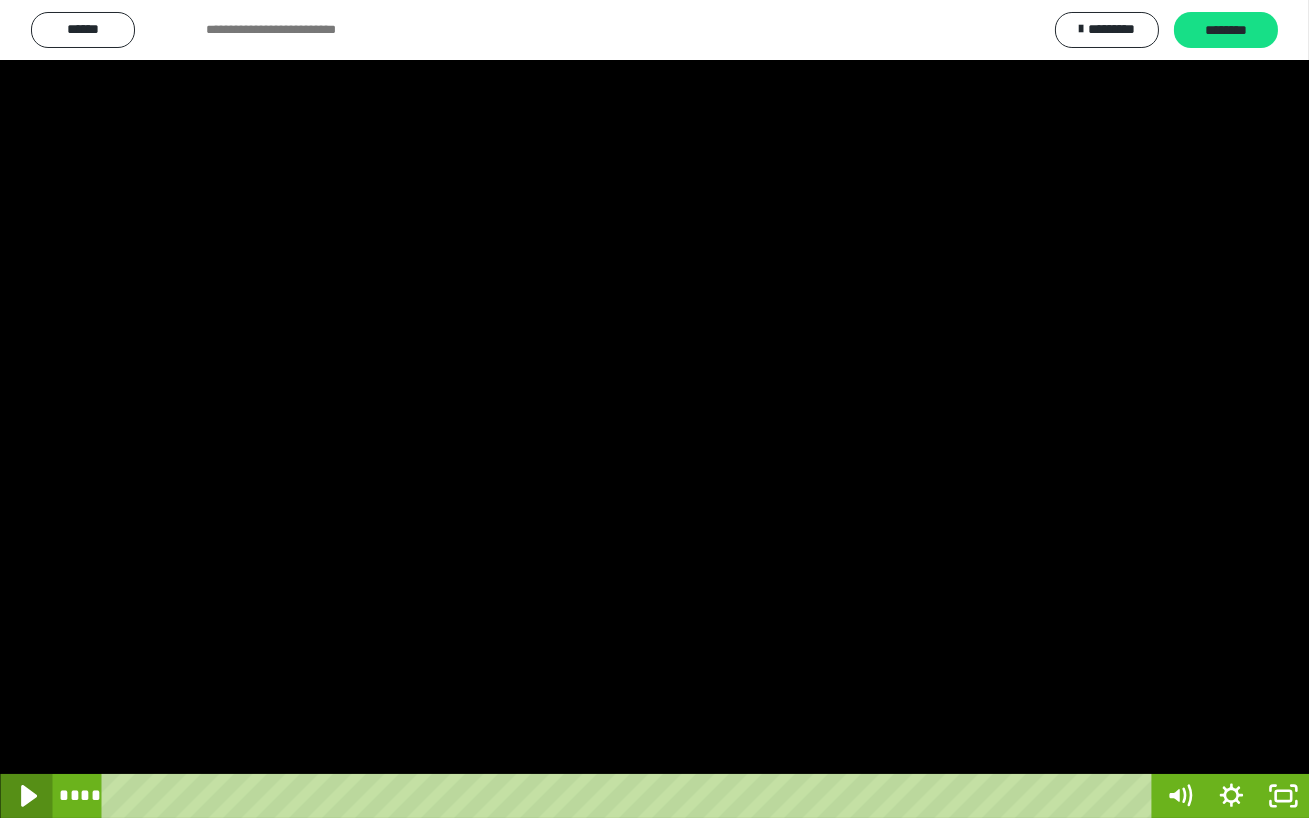 click 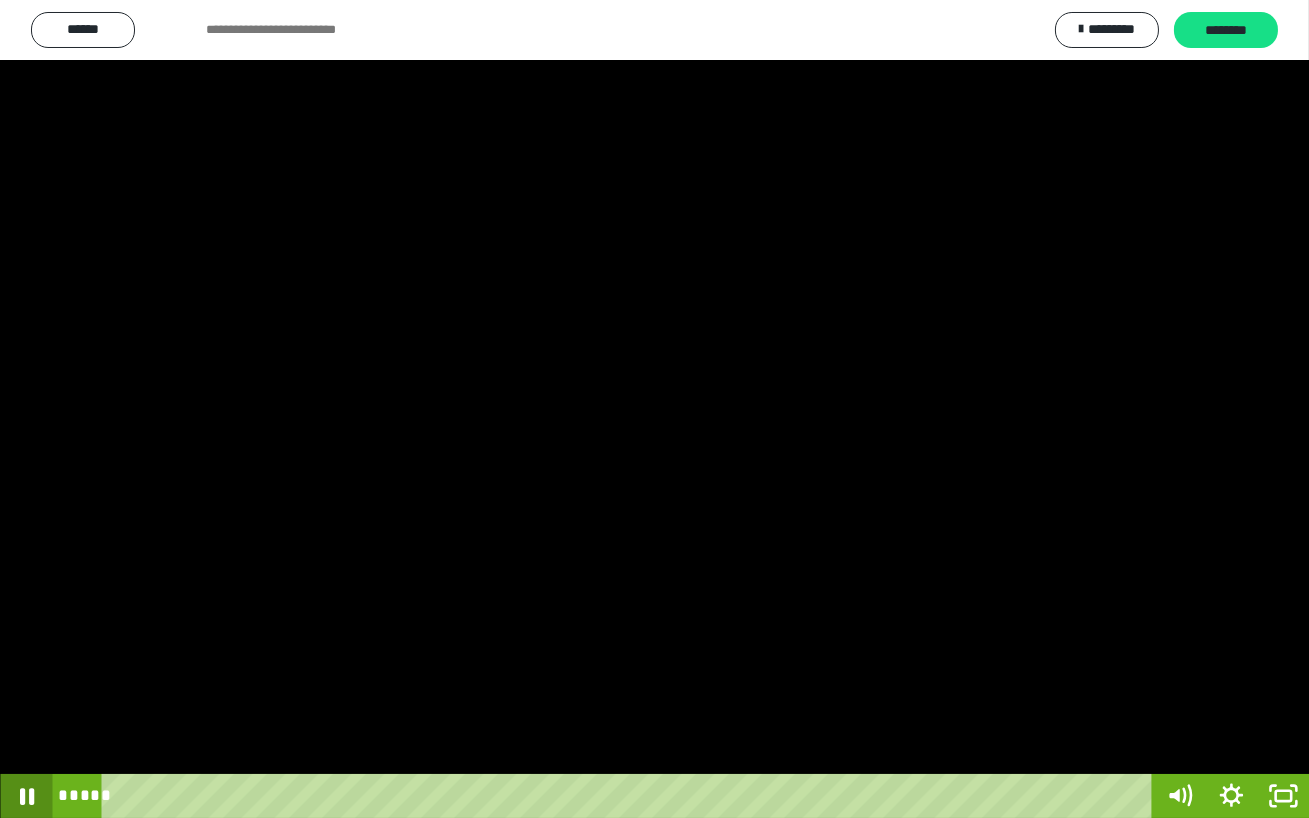 click 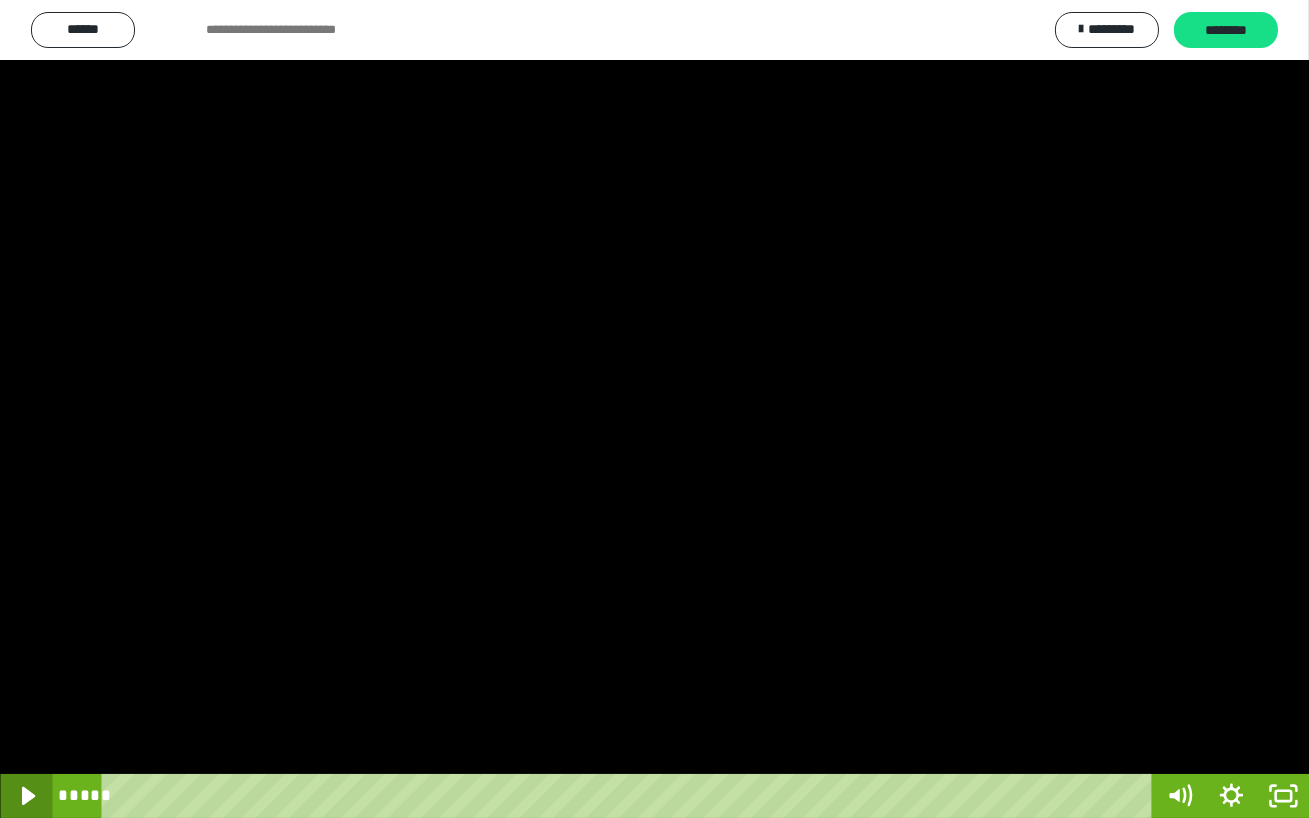 click 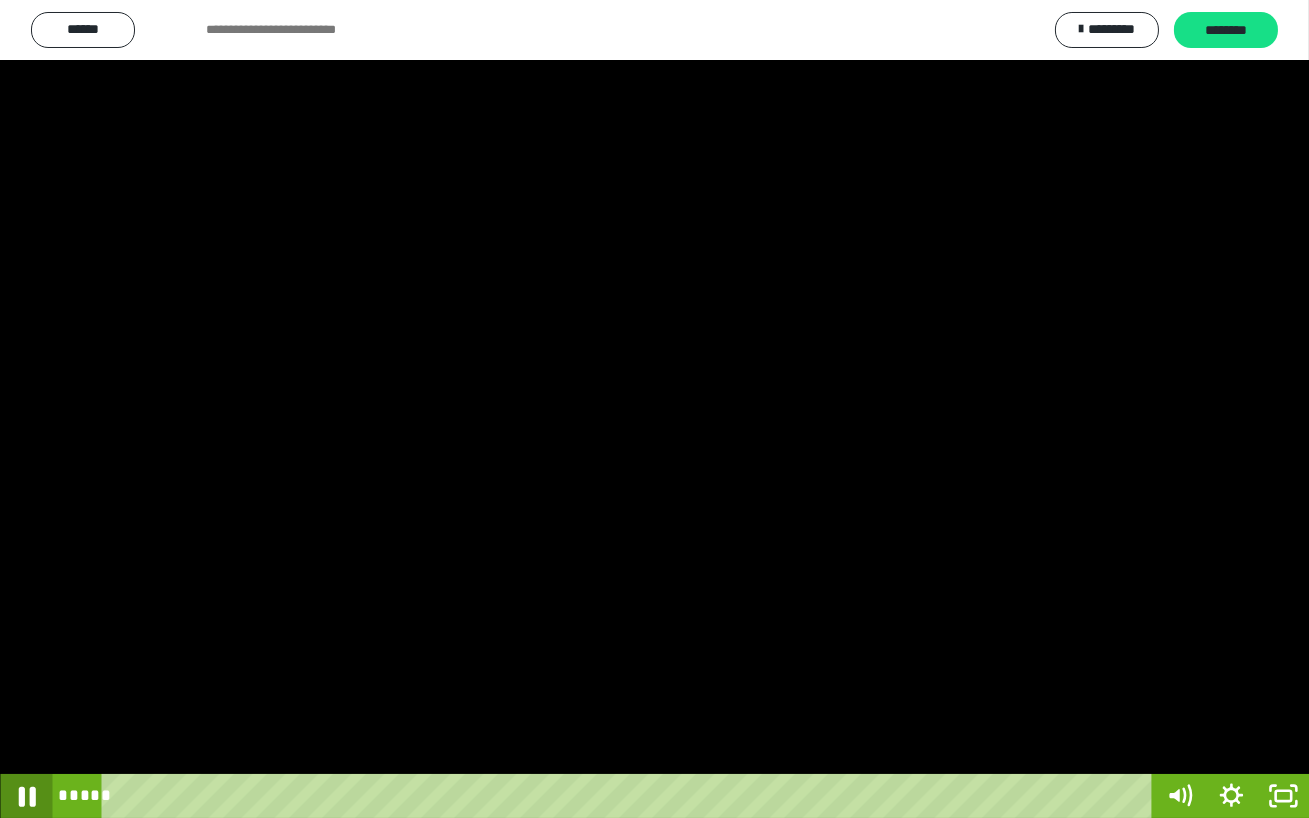 click 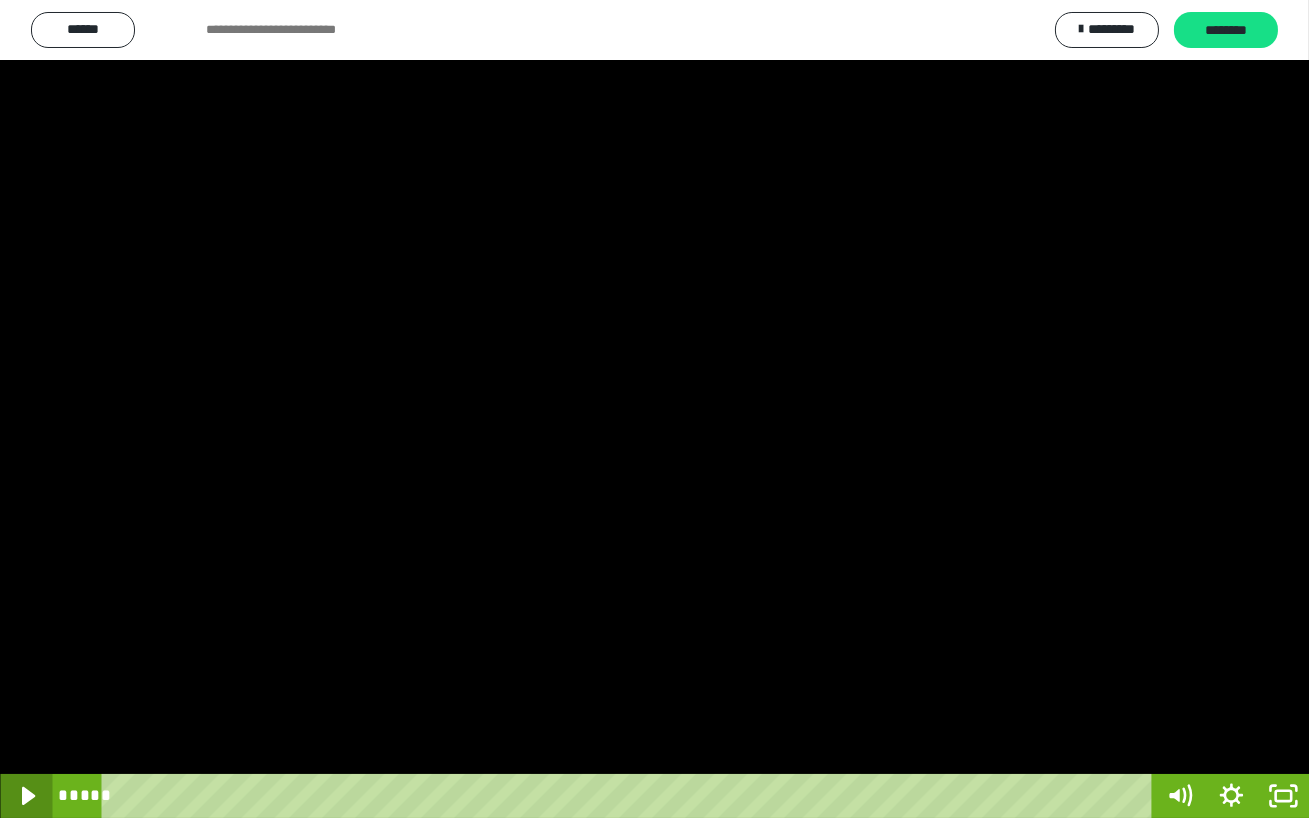 click 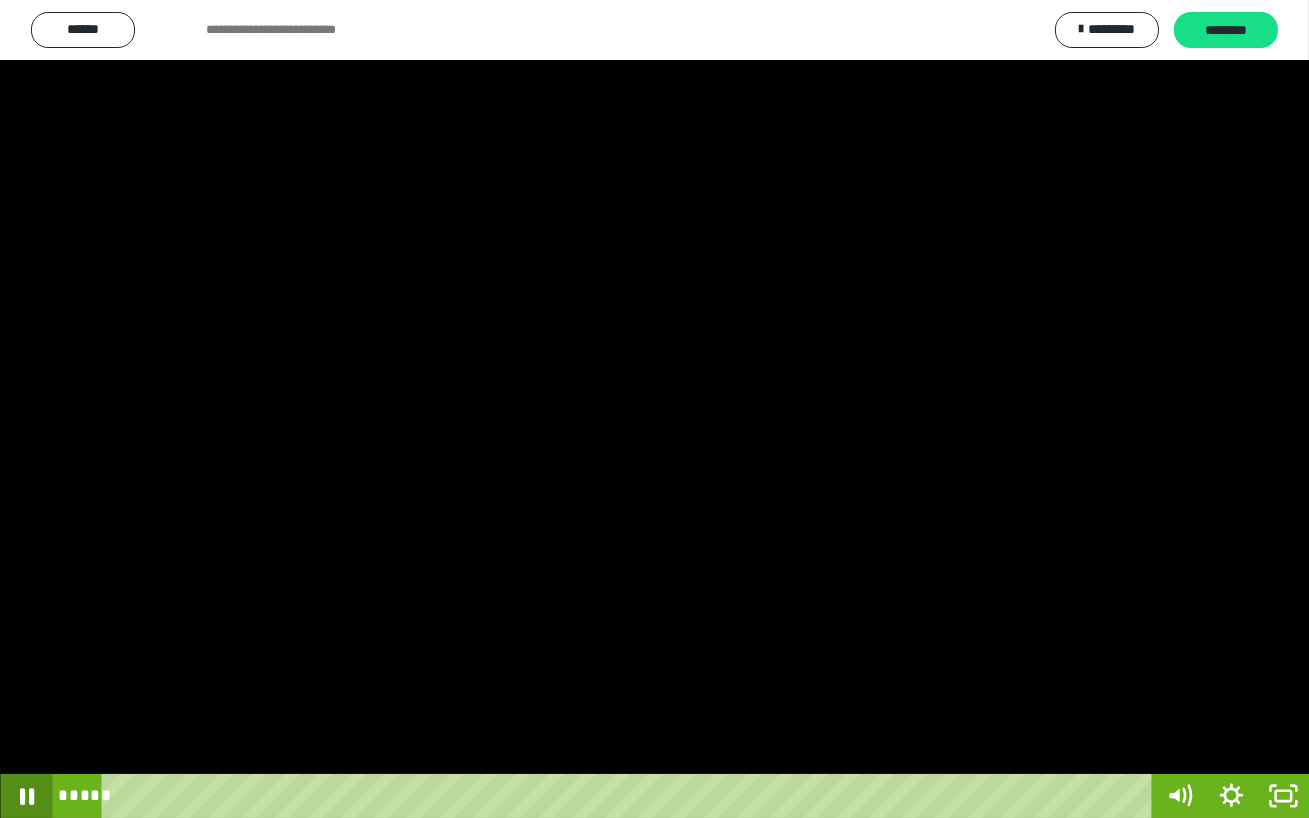 click 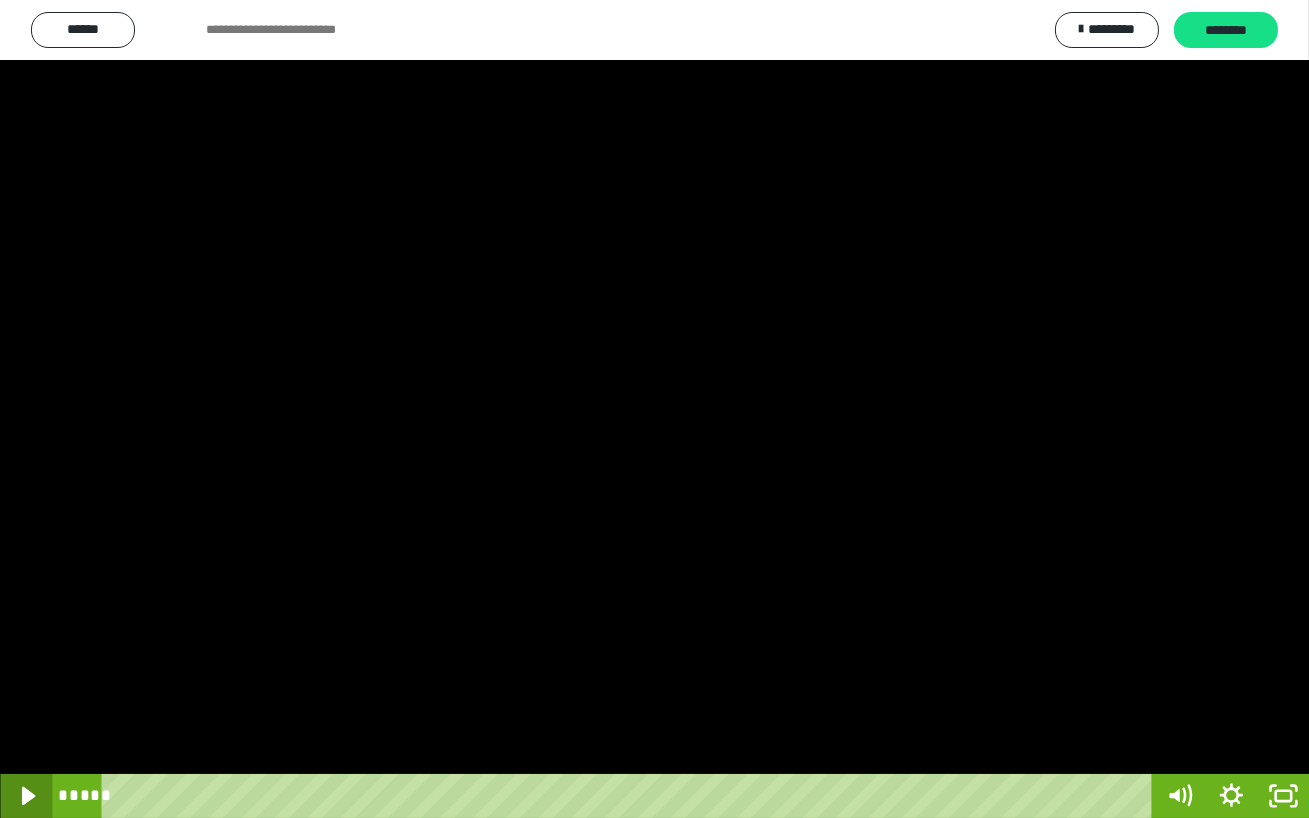 click 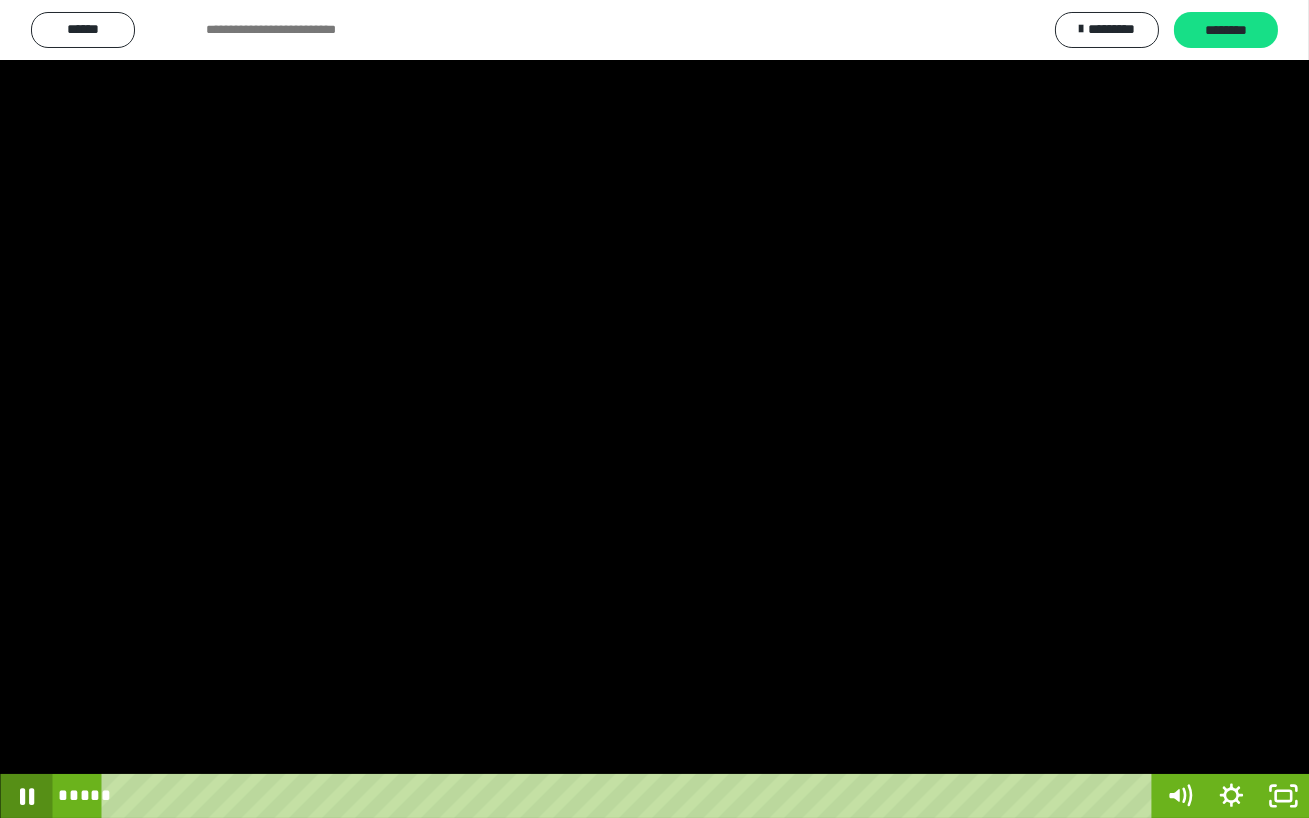 click 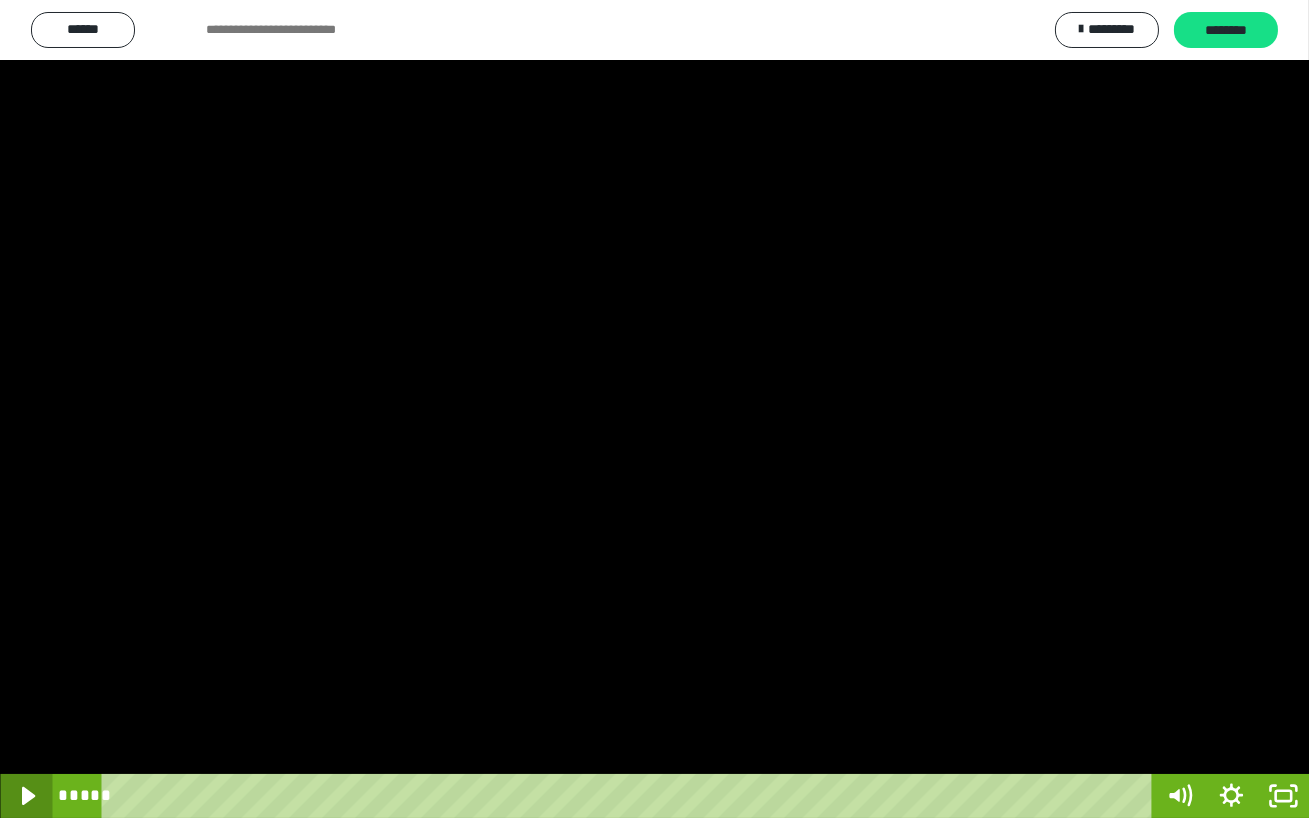 click 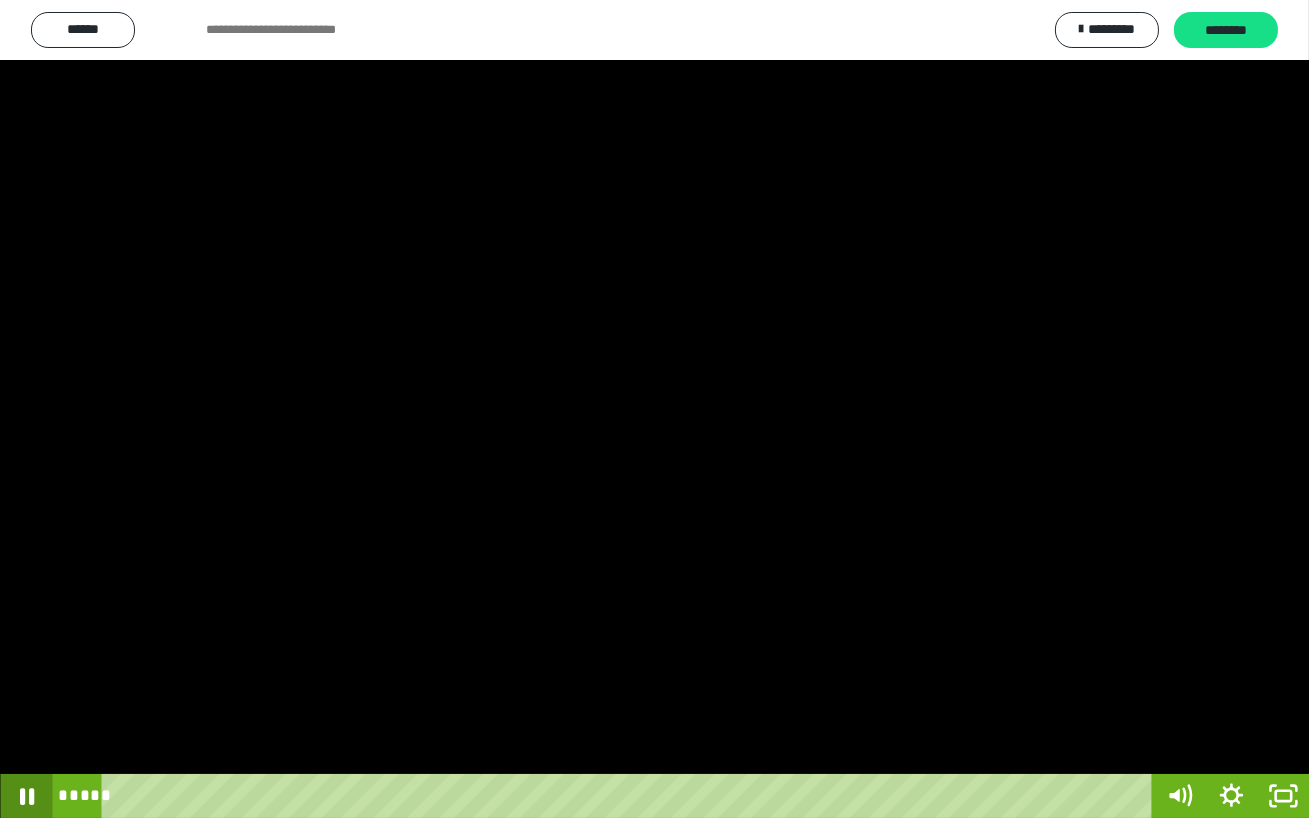 click 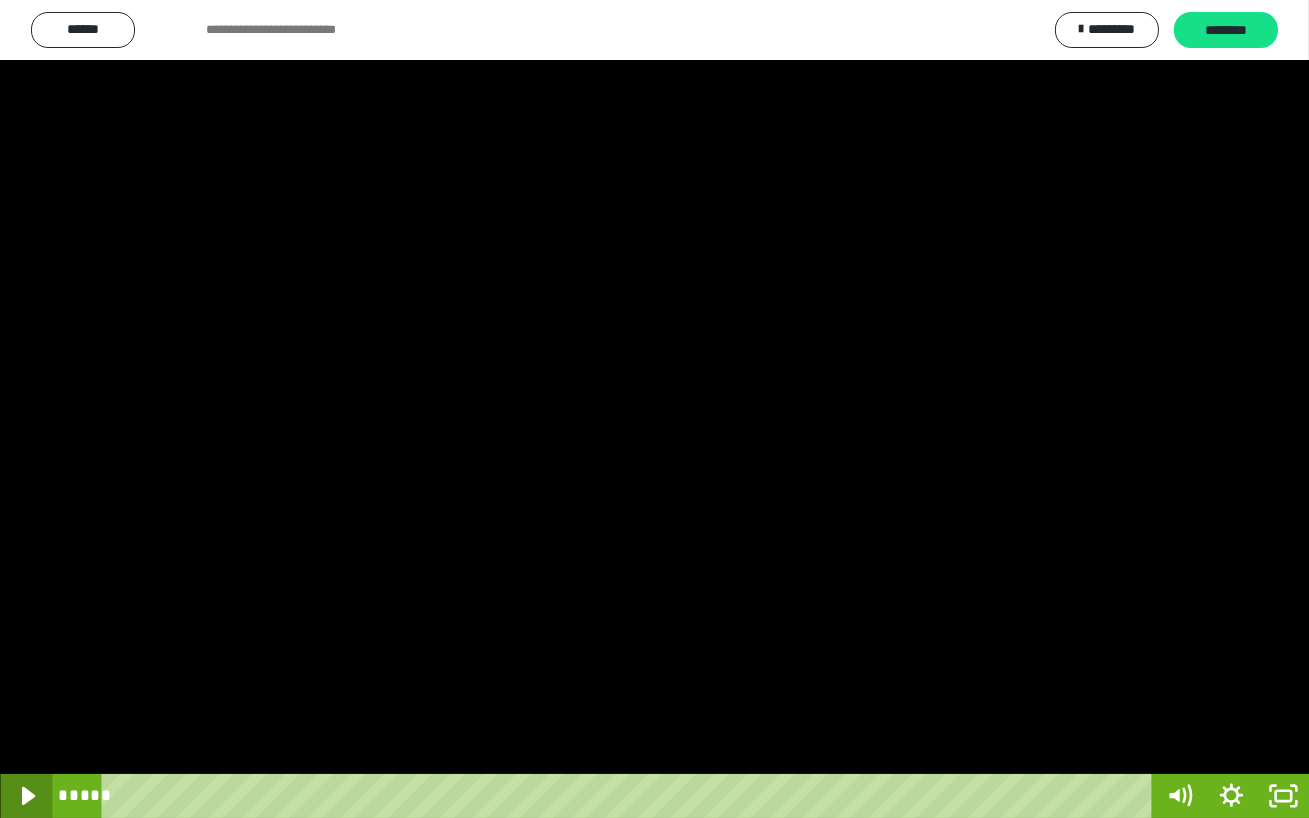 click 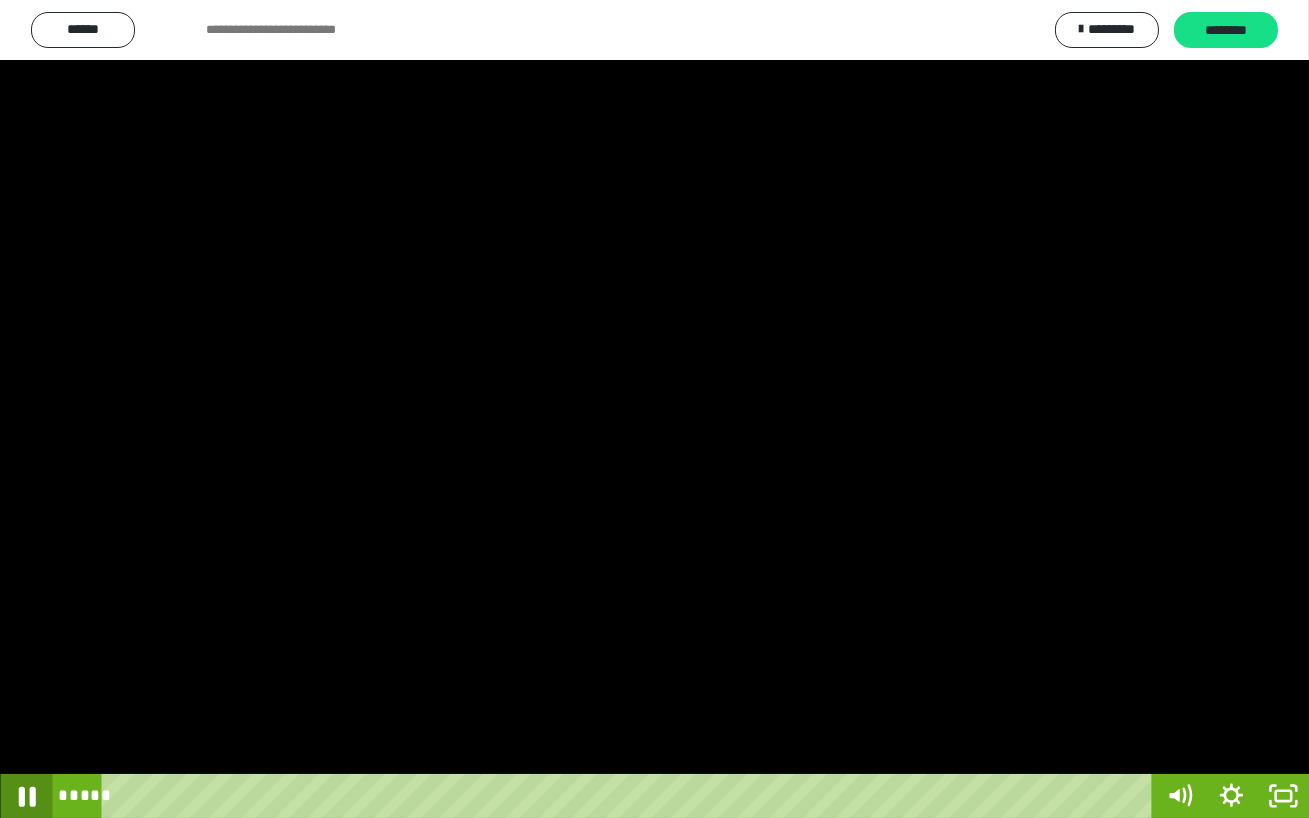 click 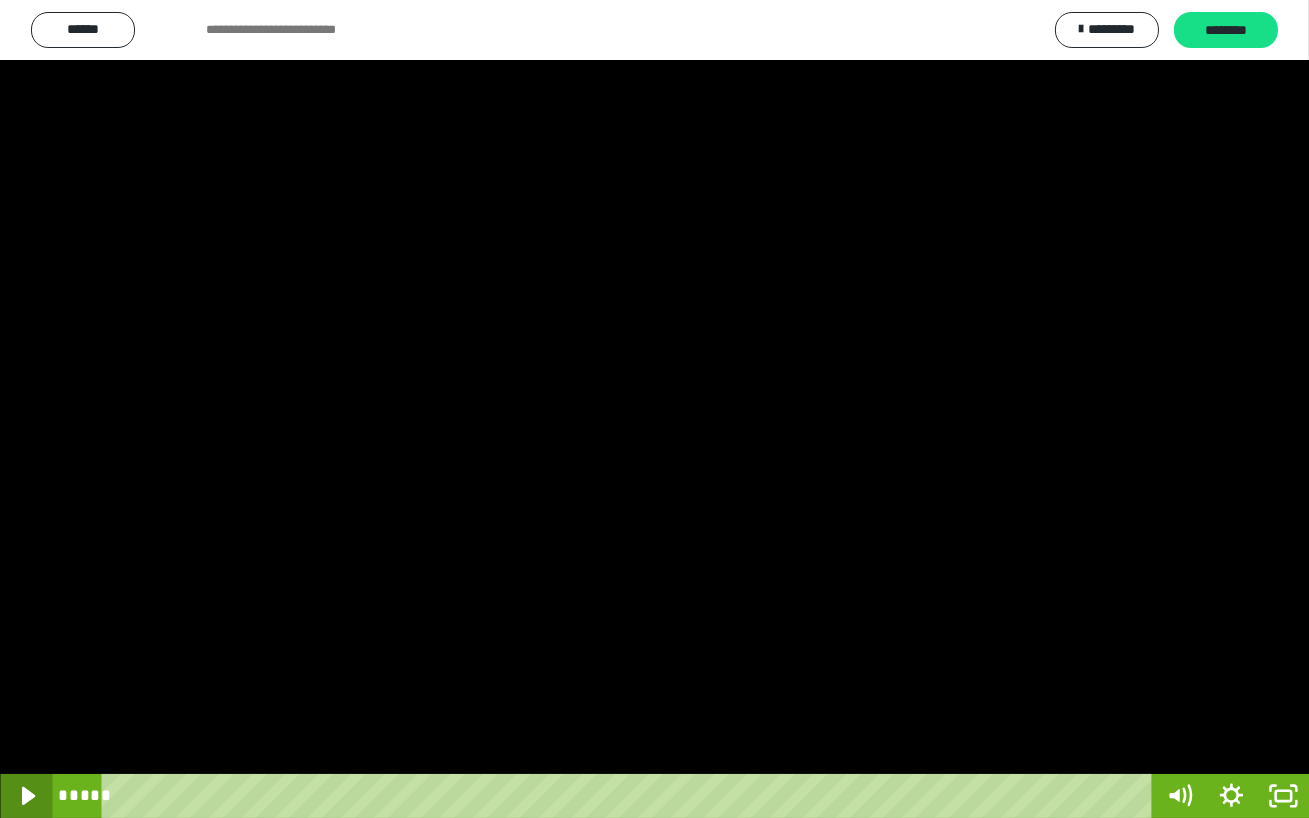 click 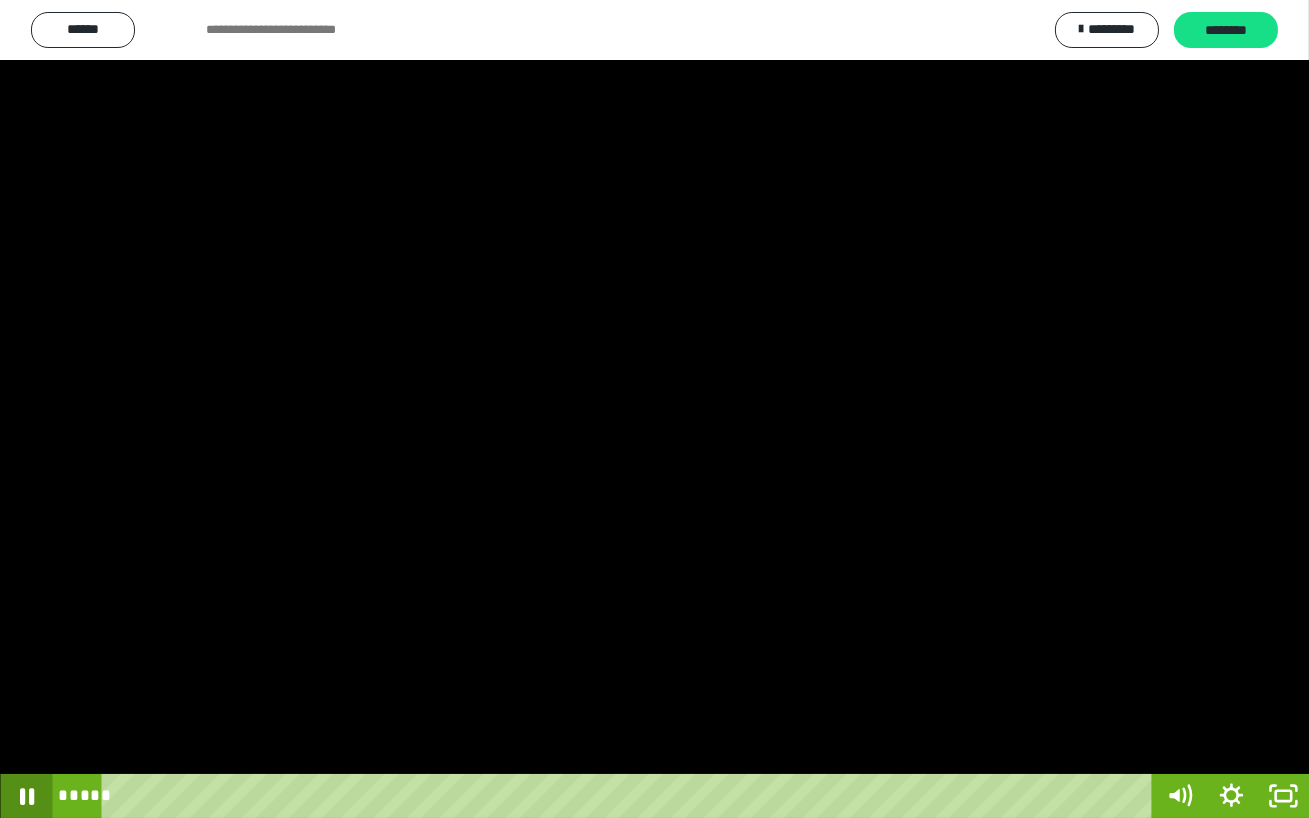 click 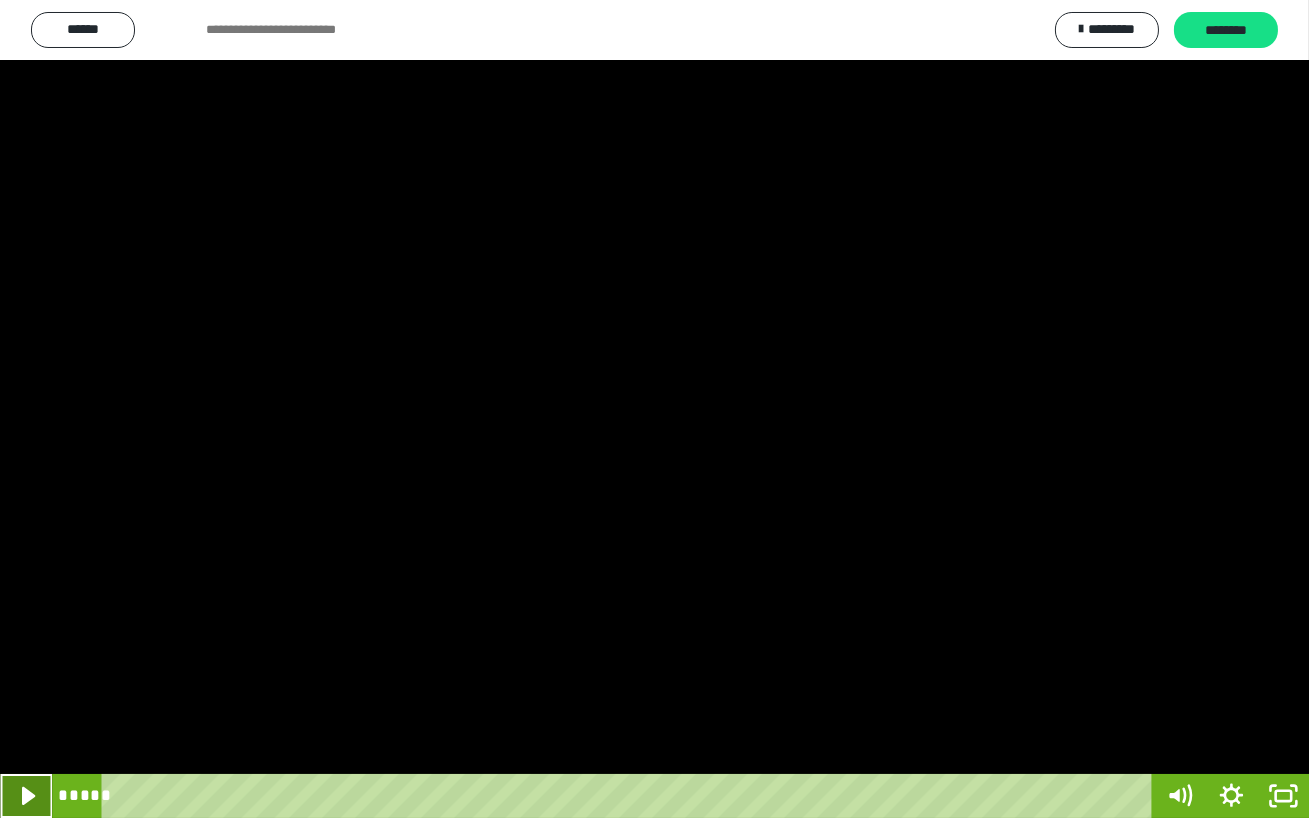 click 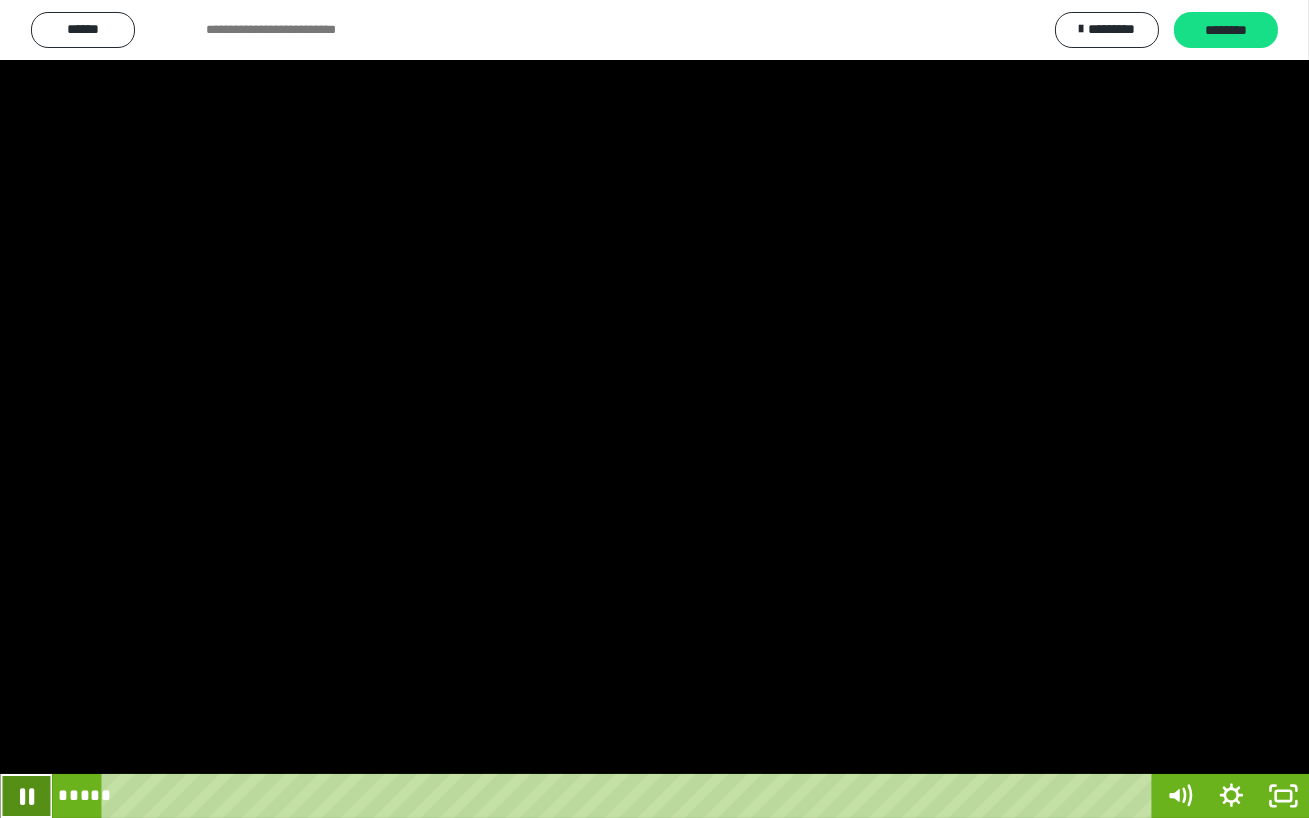 click 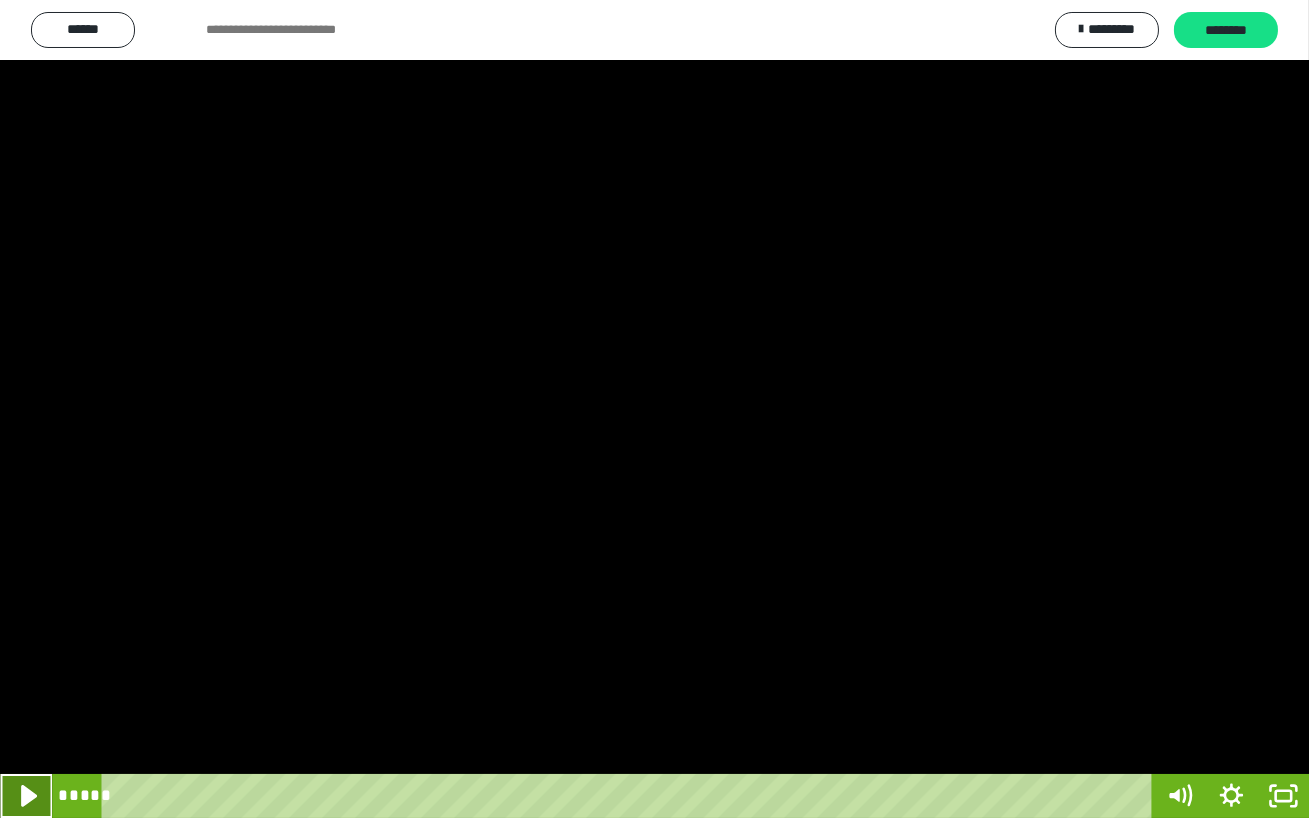 click 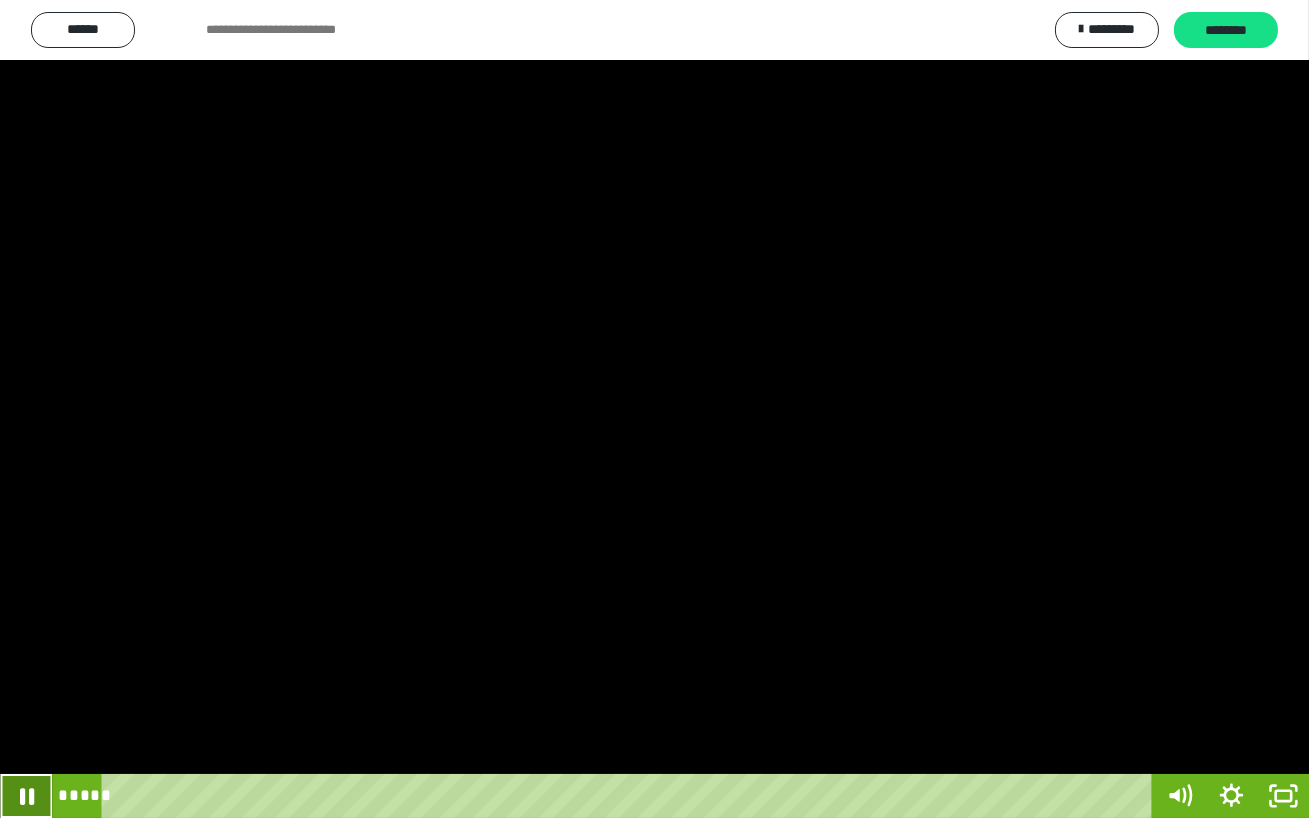 click 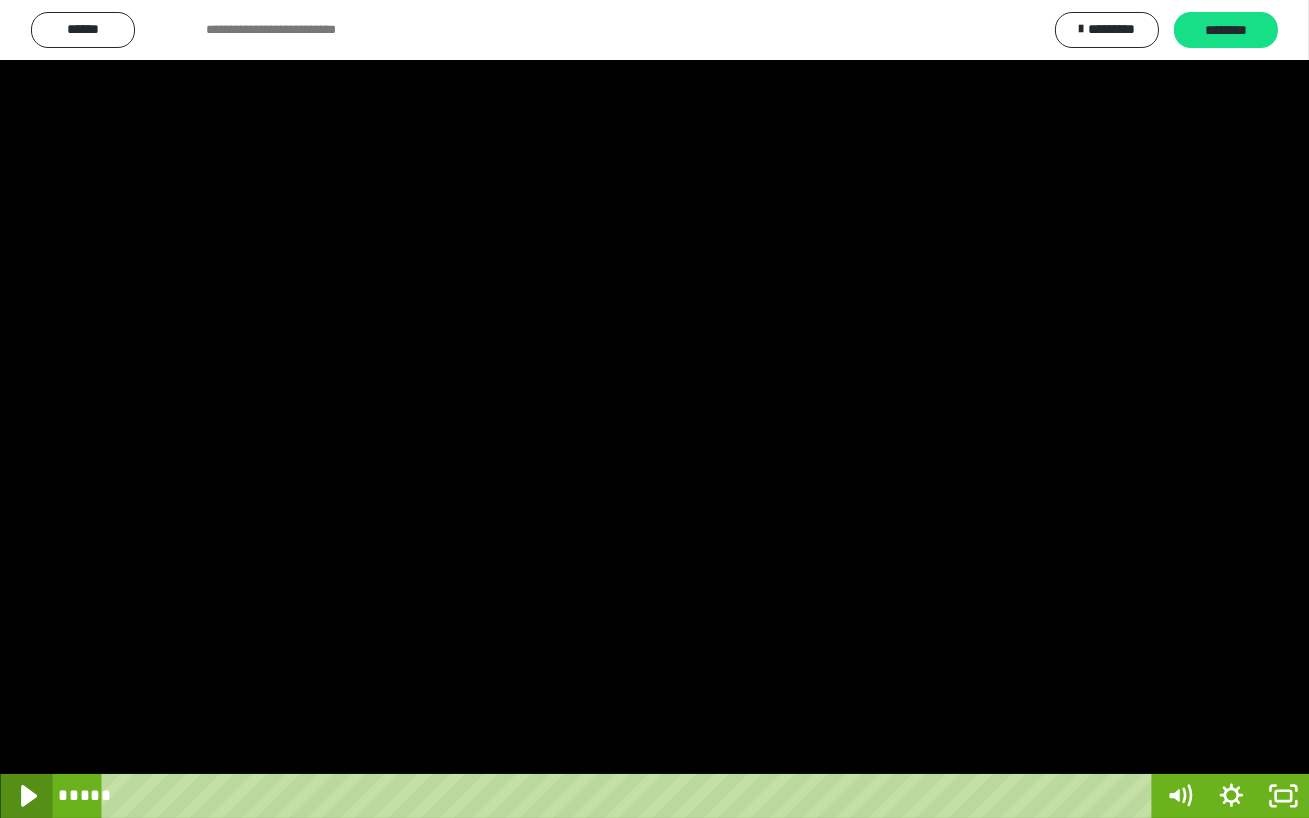 click 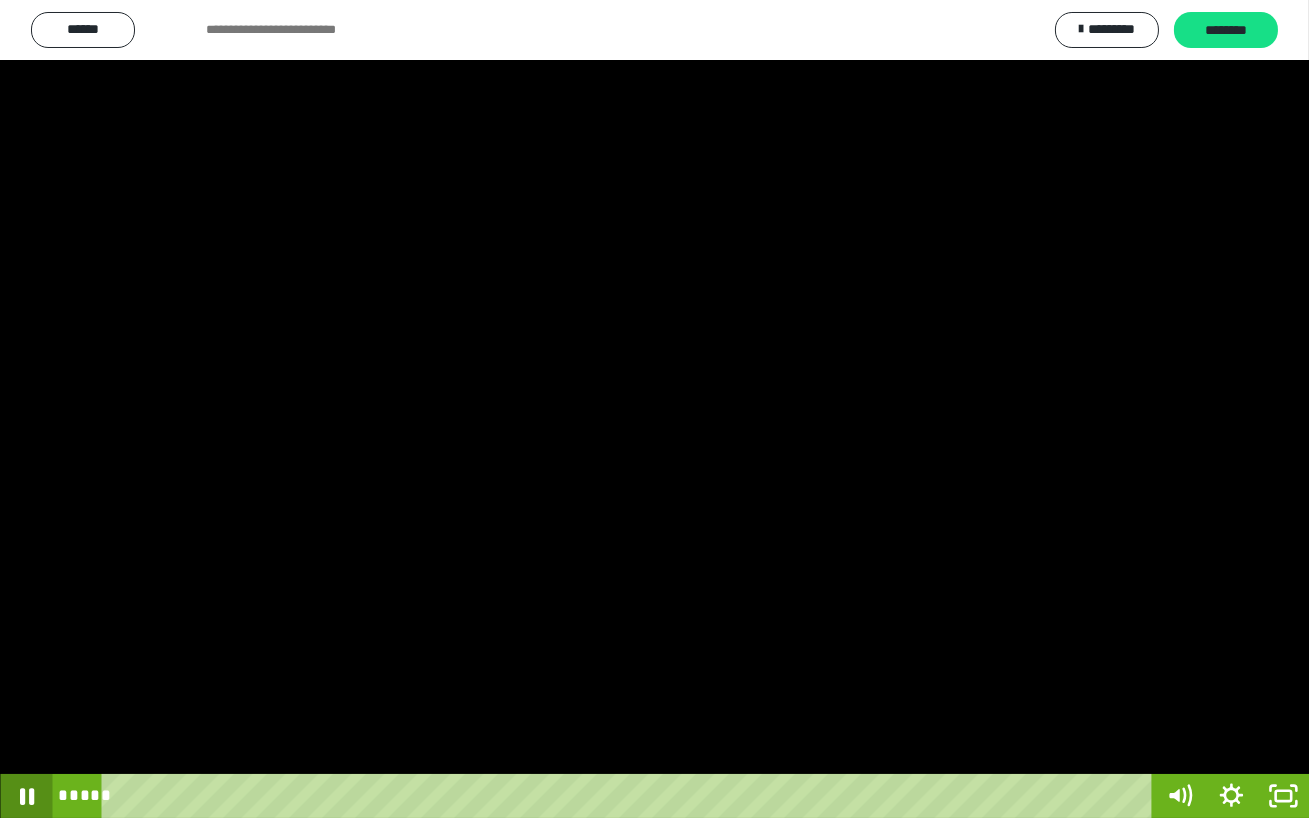 click 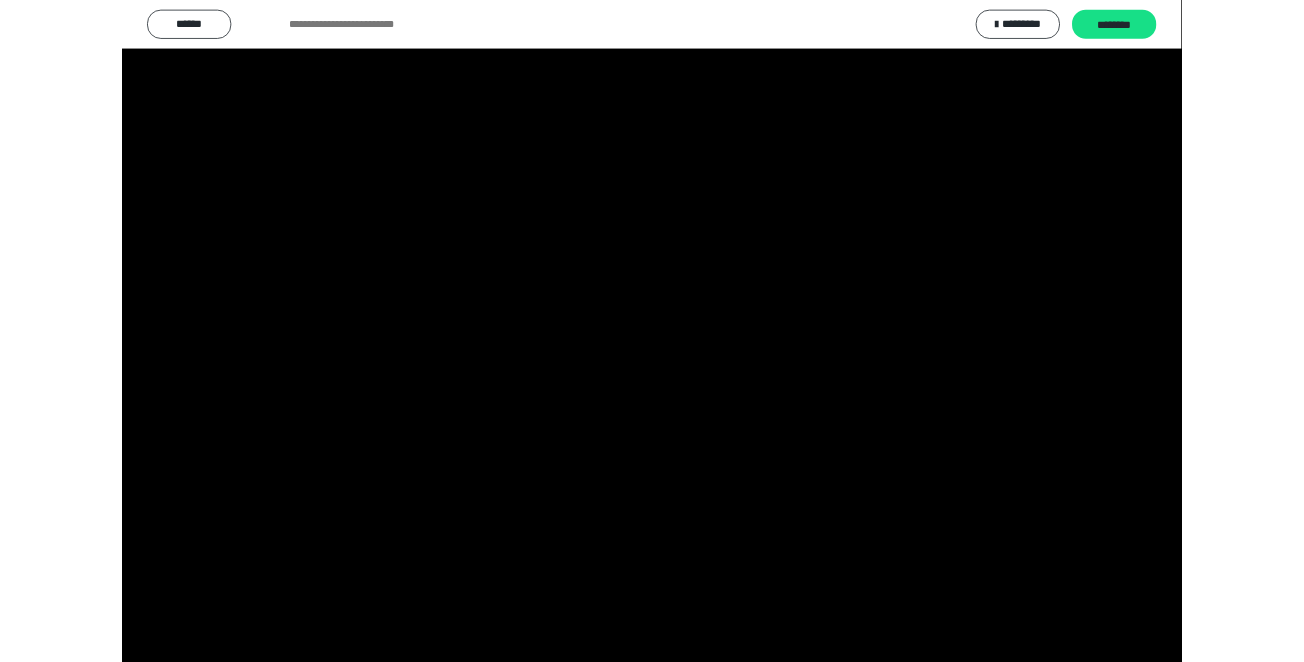 scroll, scrollTop: 3635, scrollLeft: 0, axis: vertical 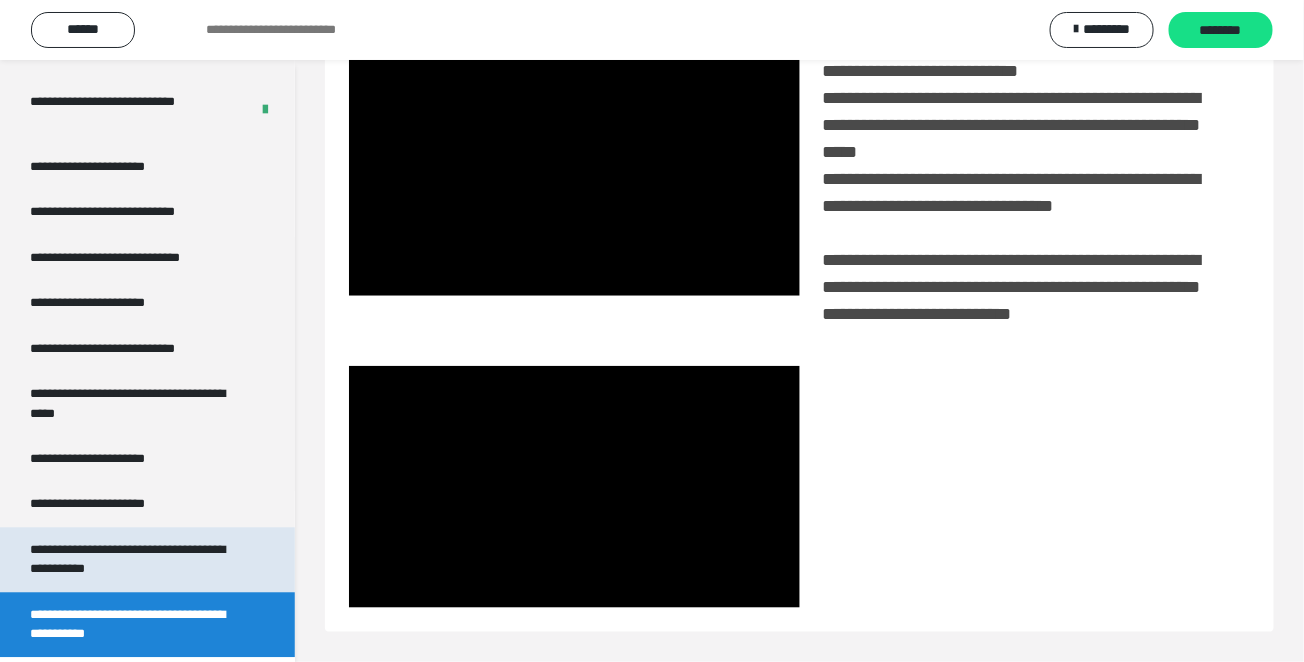click on "**********" at bounding box center [139, 560] 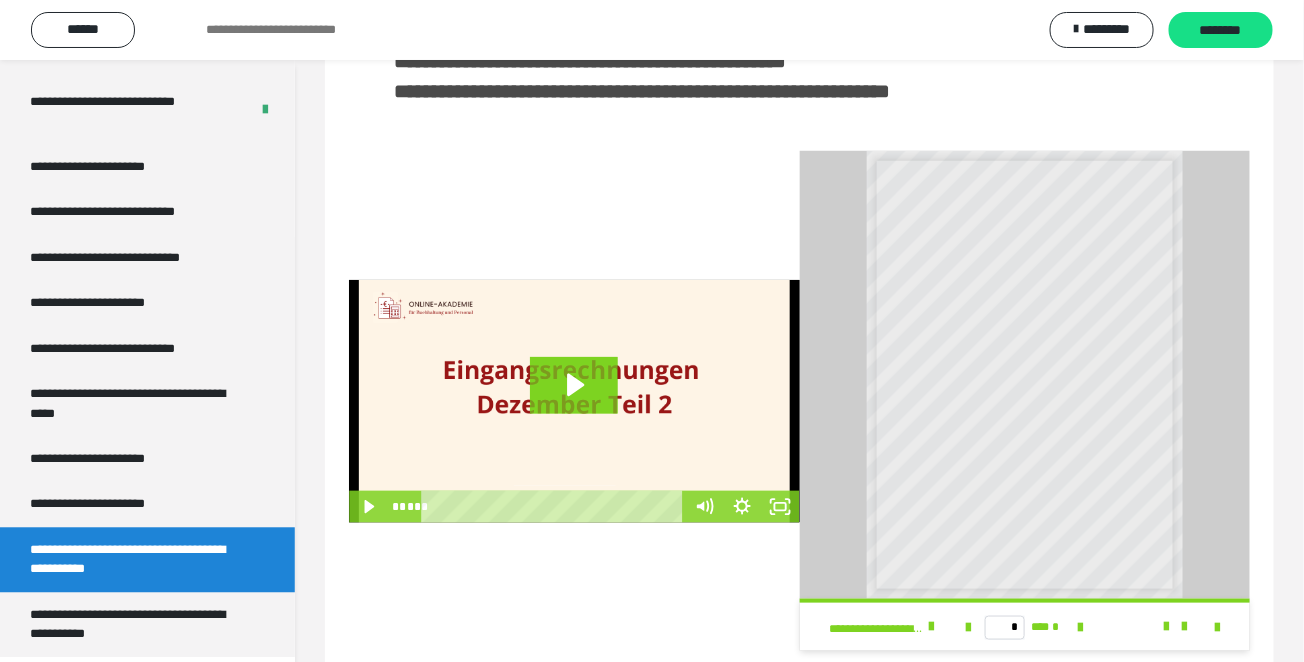 scroll, scrollTop: 466, scrollLeft: 0, axis: vertical 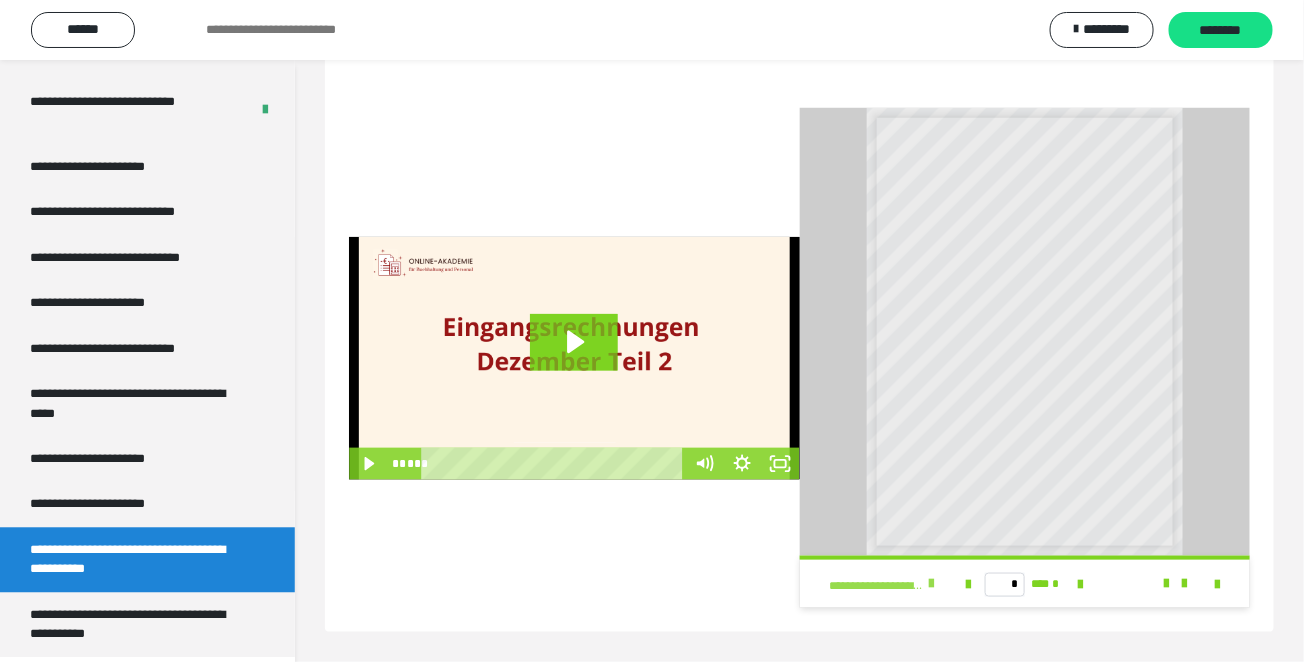 click at bounding box center [932, 584] 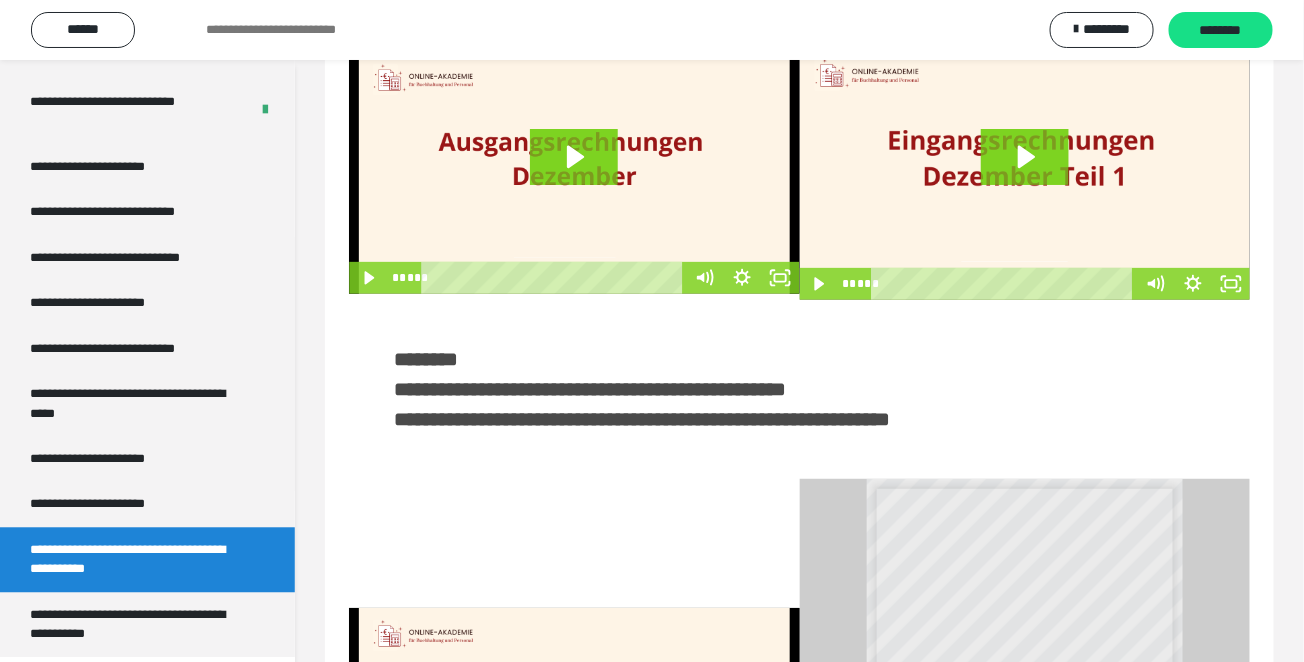 scroll, scrollTop: 0, scrollLeft: 0, axis: both 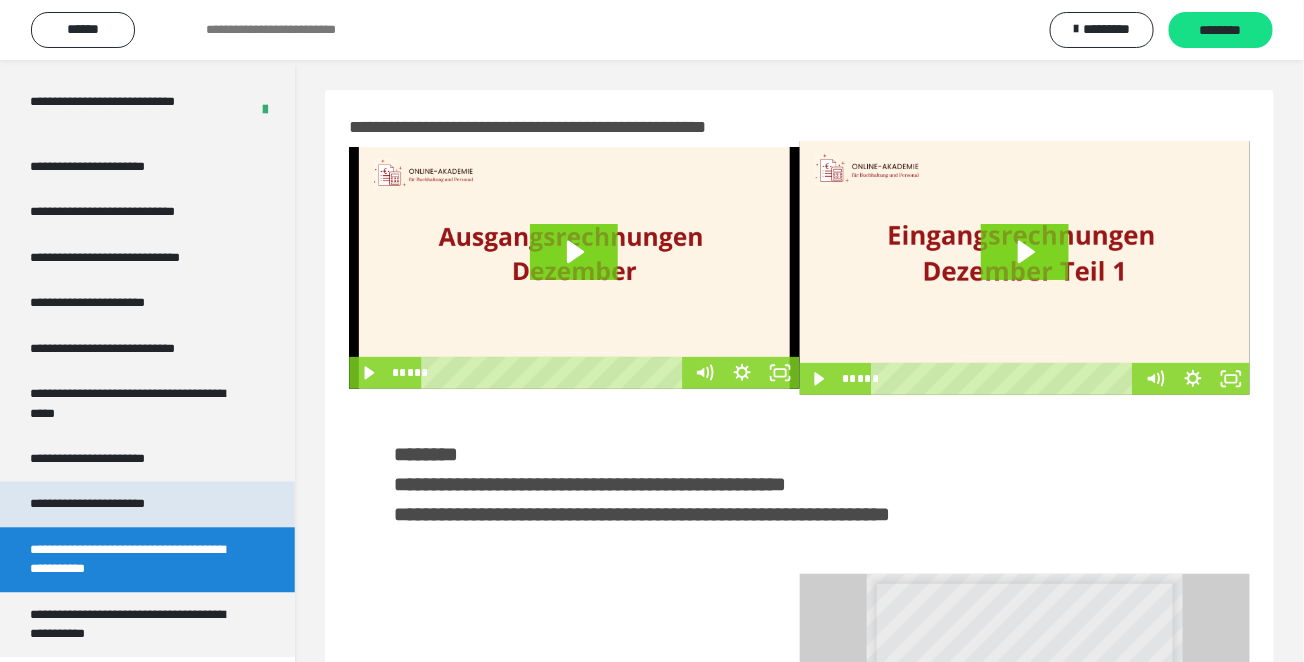click on "**********" at bounding box center [111, 504] 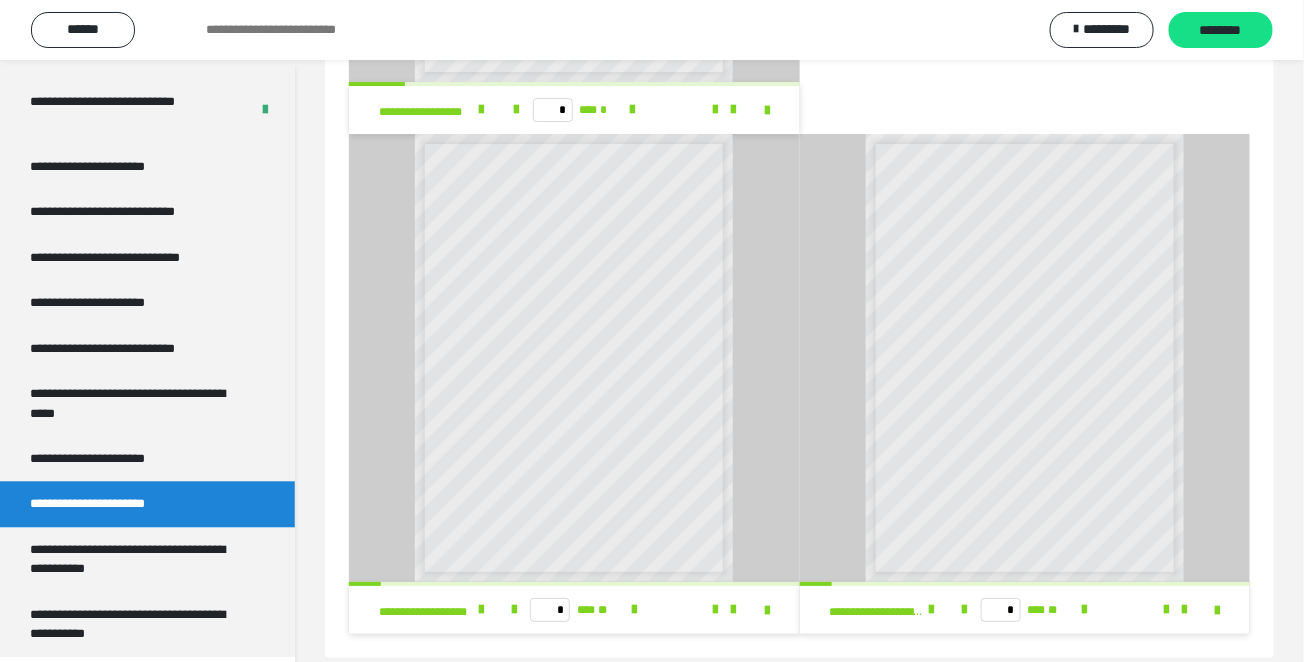scroll, scrollTop: 2220, scrollLeft: 0, axis: vertical 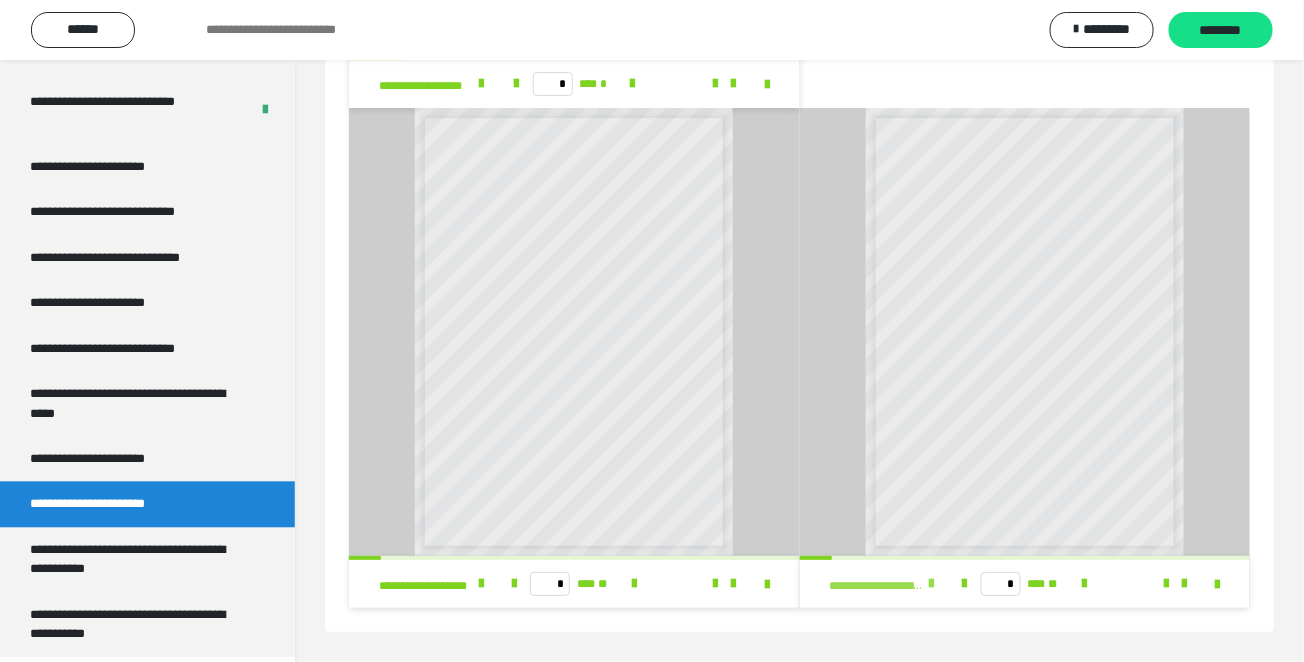 click on "**********" at bounding box center (888, 584) 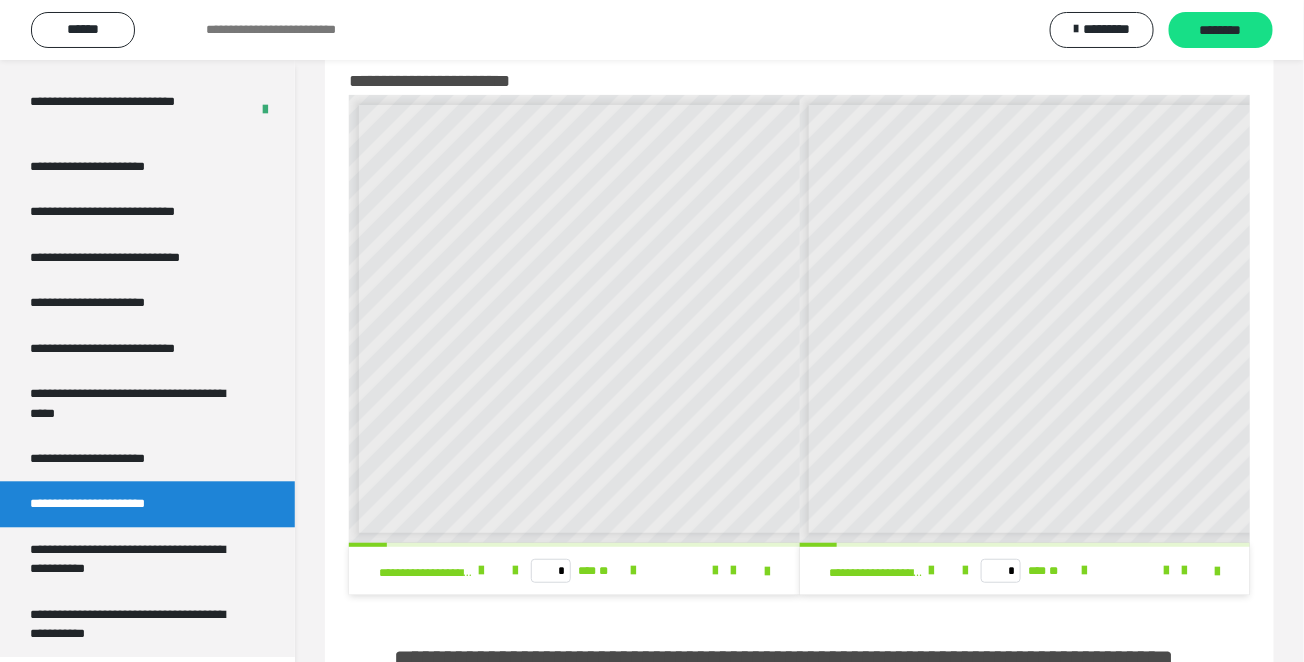 scroll, scrollTop: 0, scrollLeft: 0, axis: both 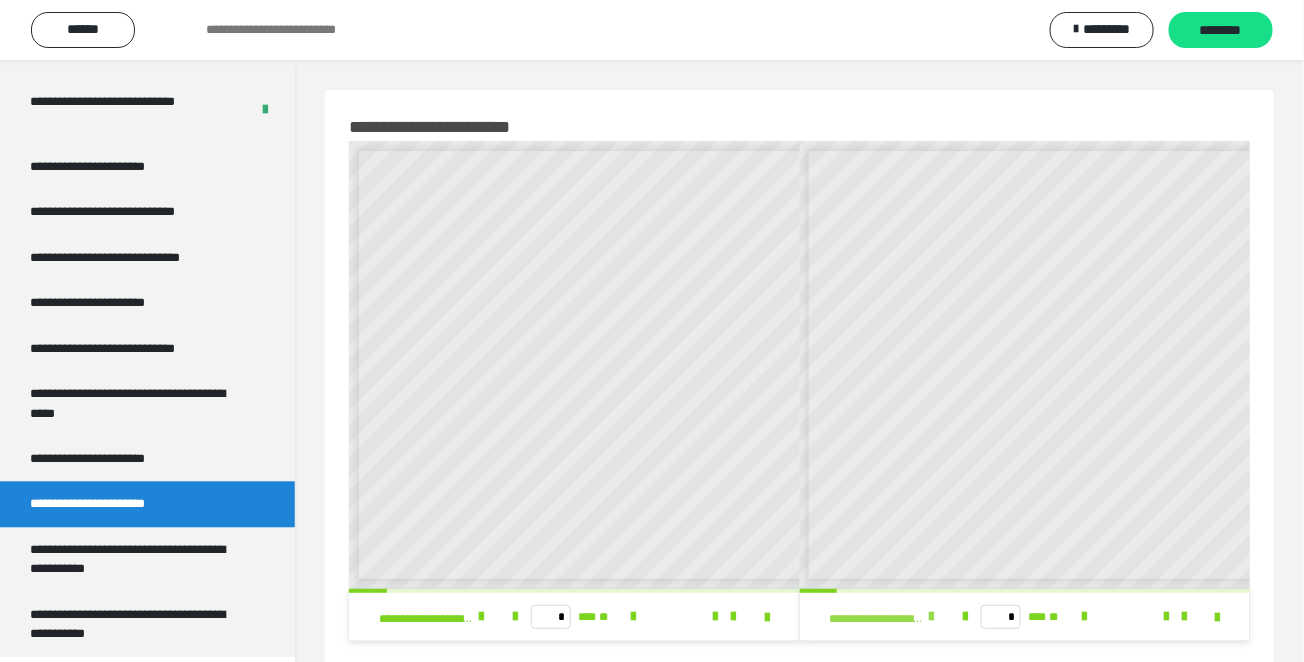 click on "**********" at bounding box center (888, 617) 